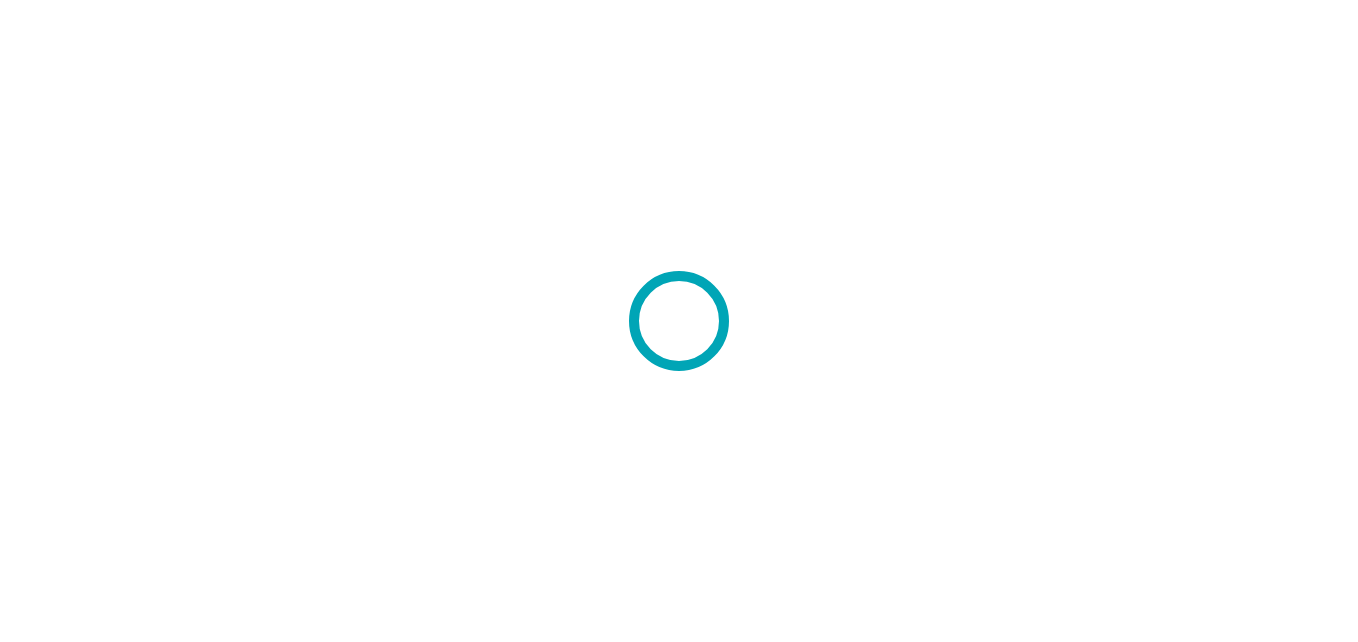 scroll, scrollTop: 0, scrollLeft: 0, axis: both 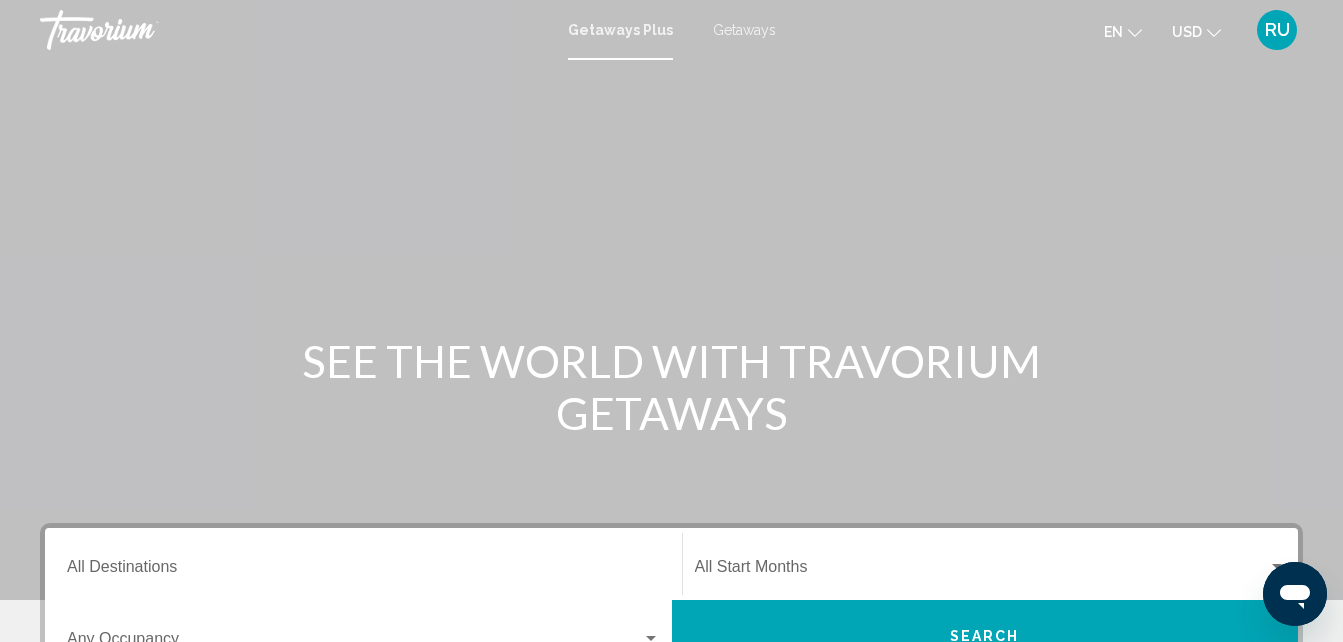 click on "Getaways" at bounding box center (744, 30) 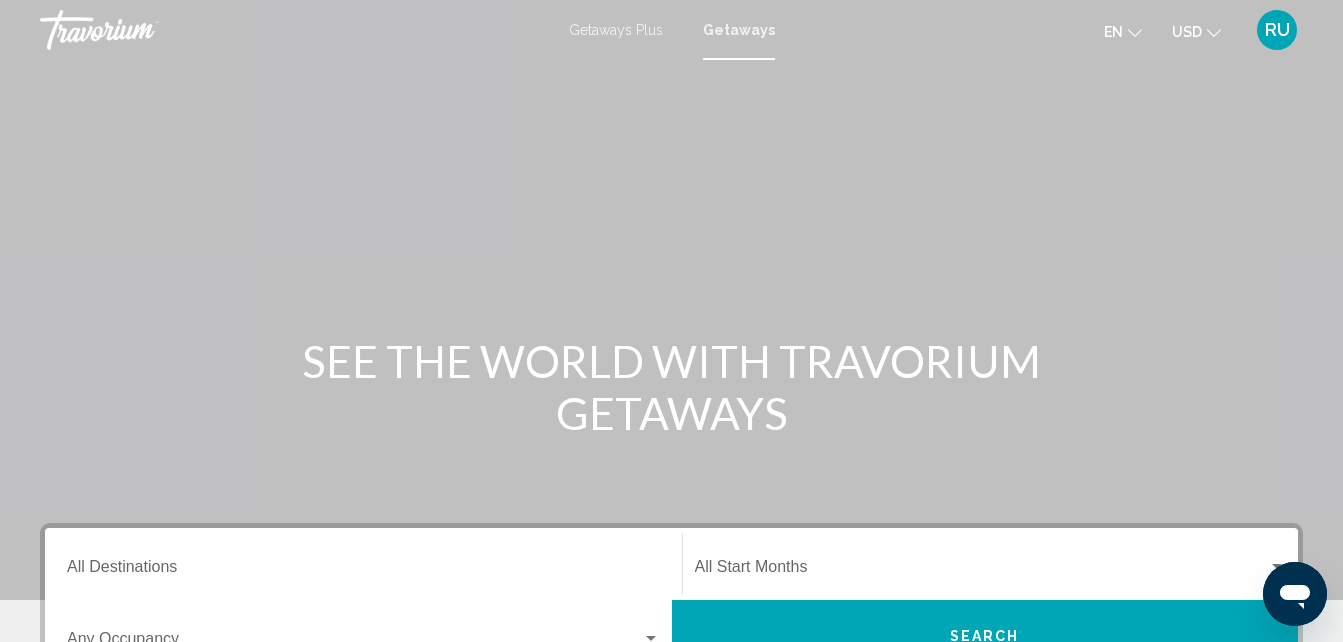 scroll, scrollTop: 200, scrollLeft: 0, axis: vertical 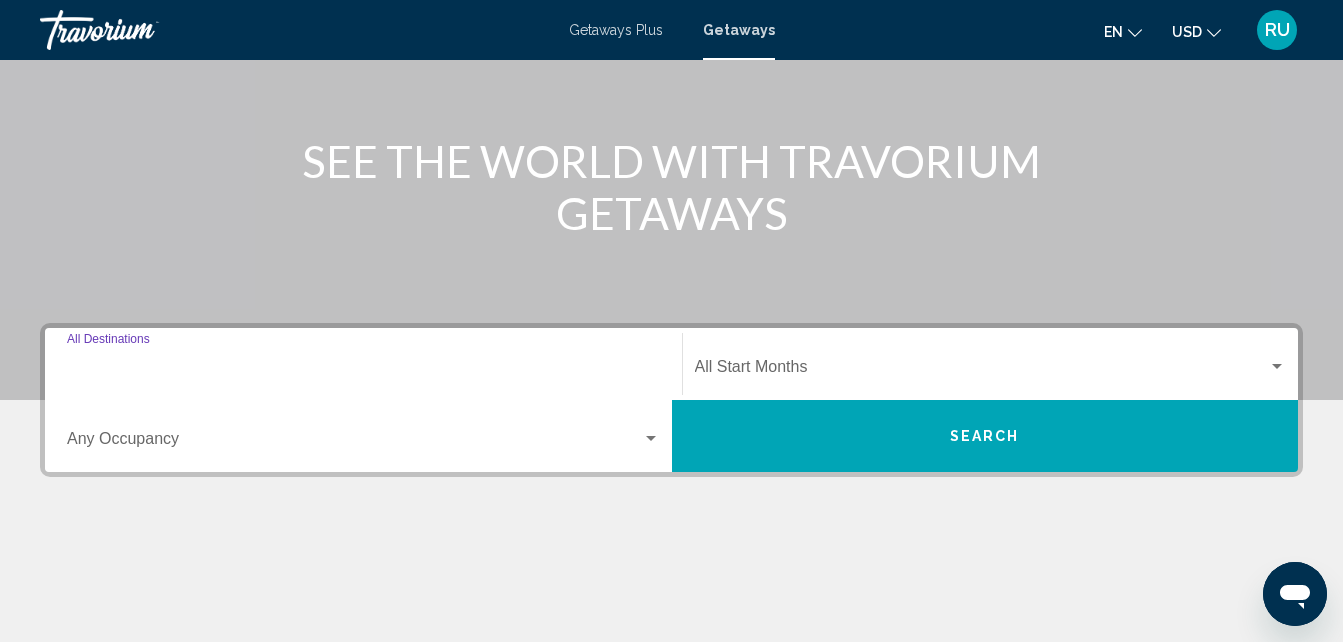 click on "Destination All Destinations" at bounding box center (363, 371) 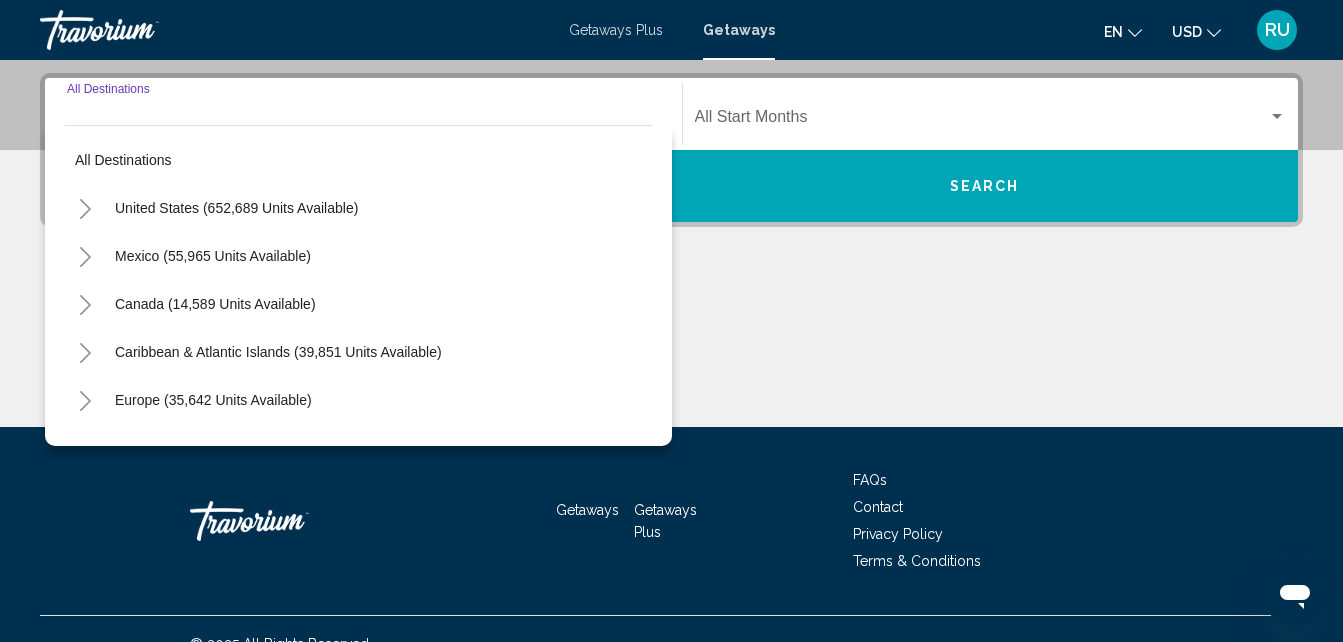 scroll, scrollTop: 458, scrollLeft: 0, axis: vertical 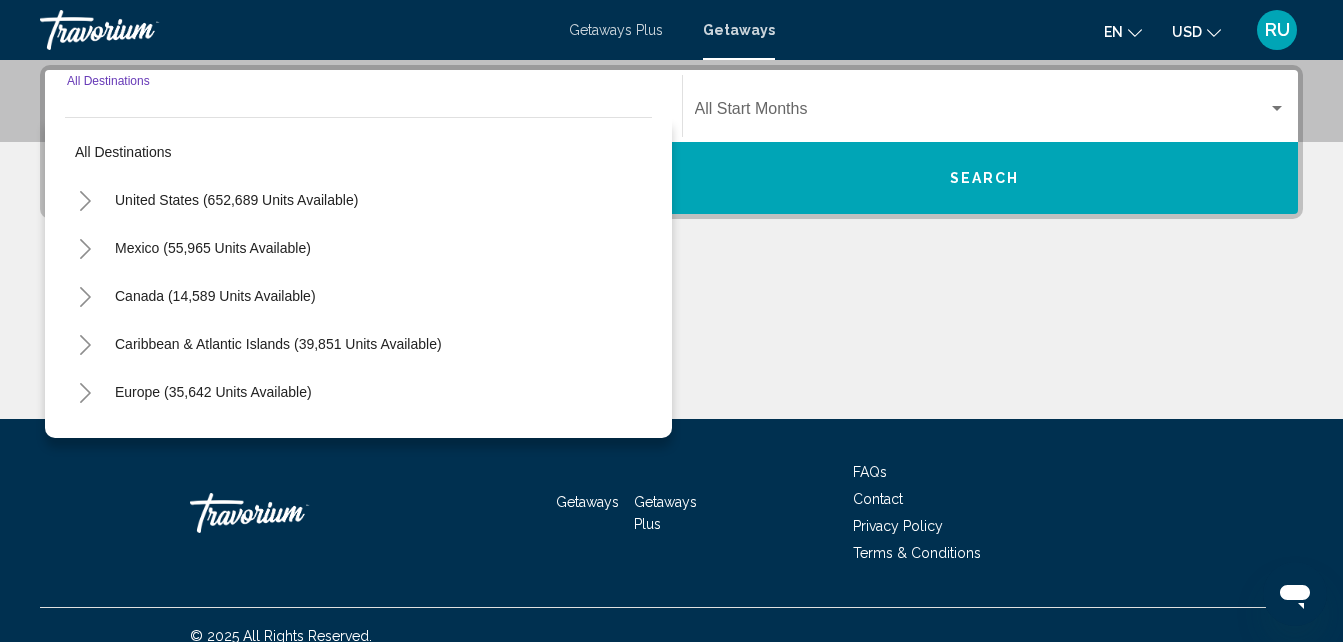 click 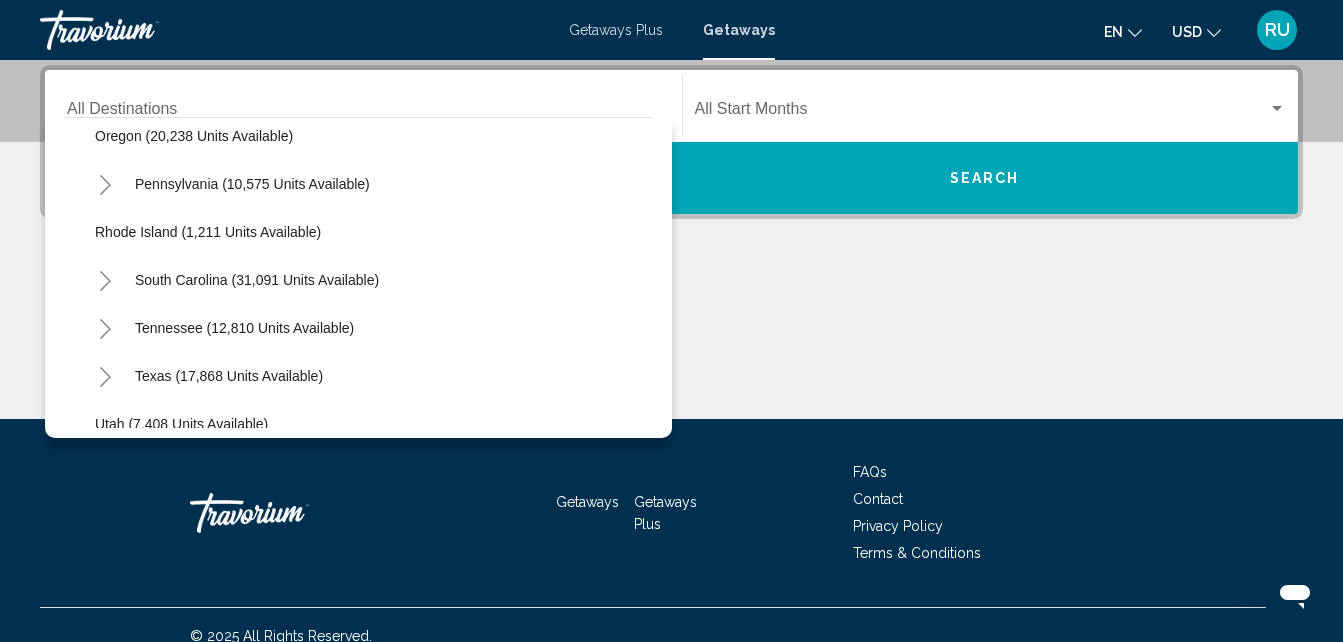 scroll, scrollTop: 1500, scrollLeft: 0, axis: vertical 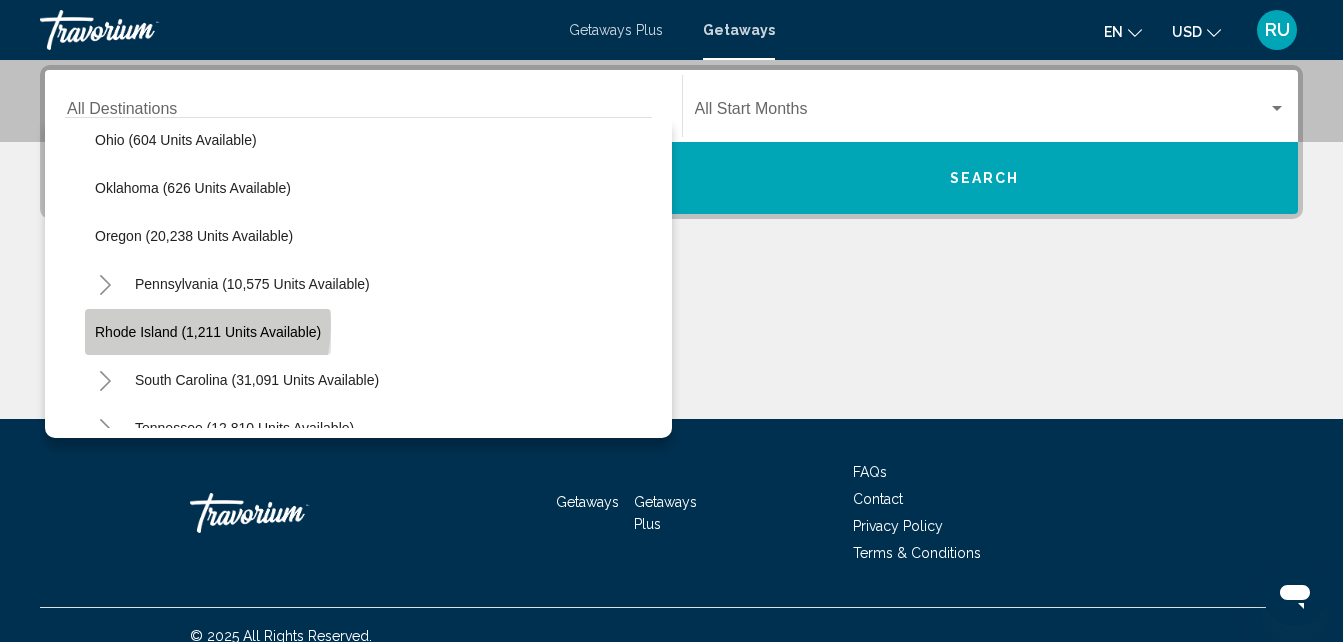 click on "Rhode Island (1,211 units available)" 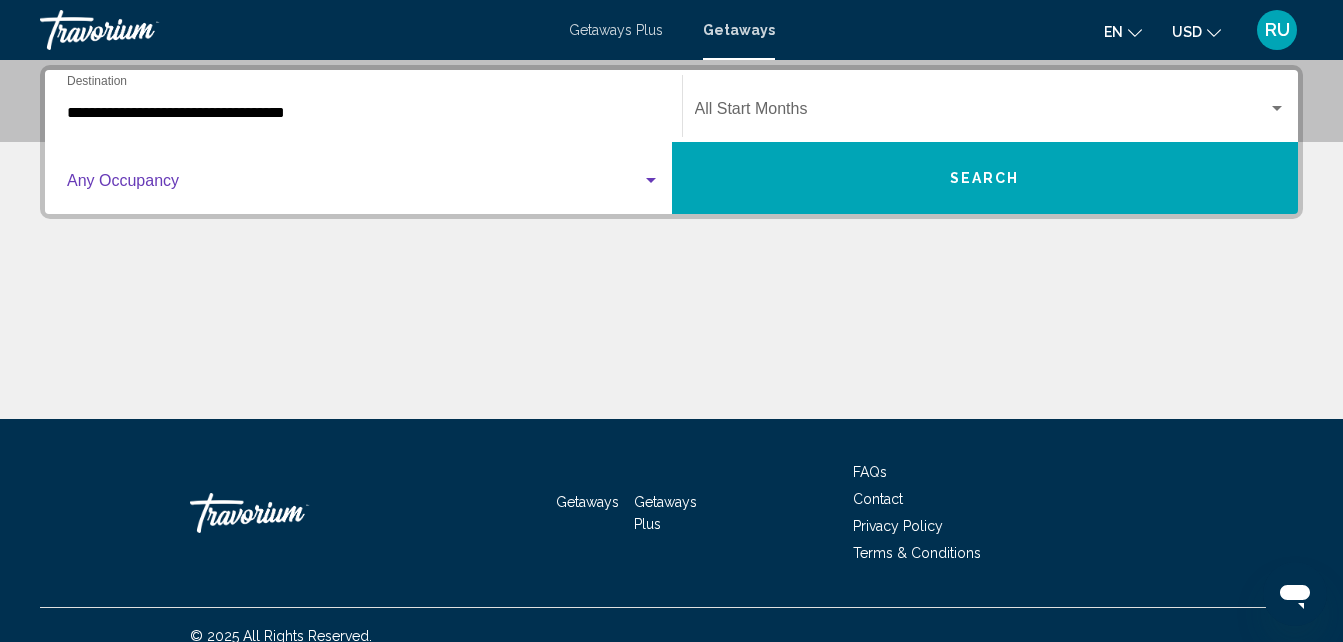 click at bounding box center [354, 185] 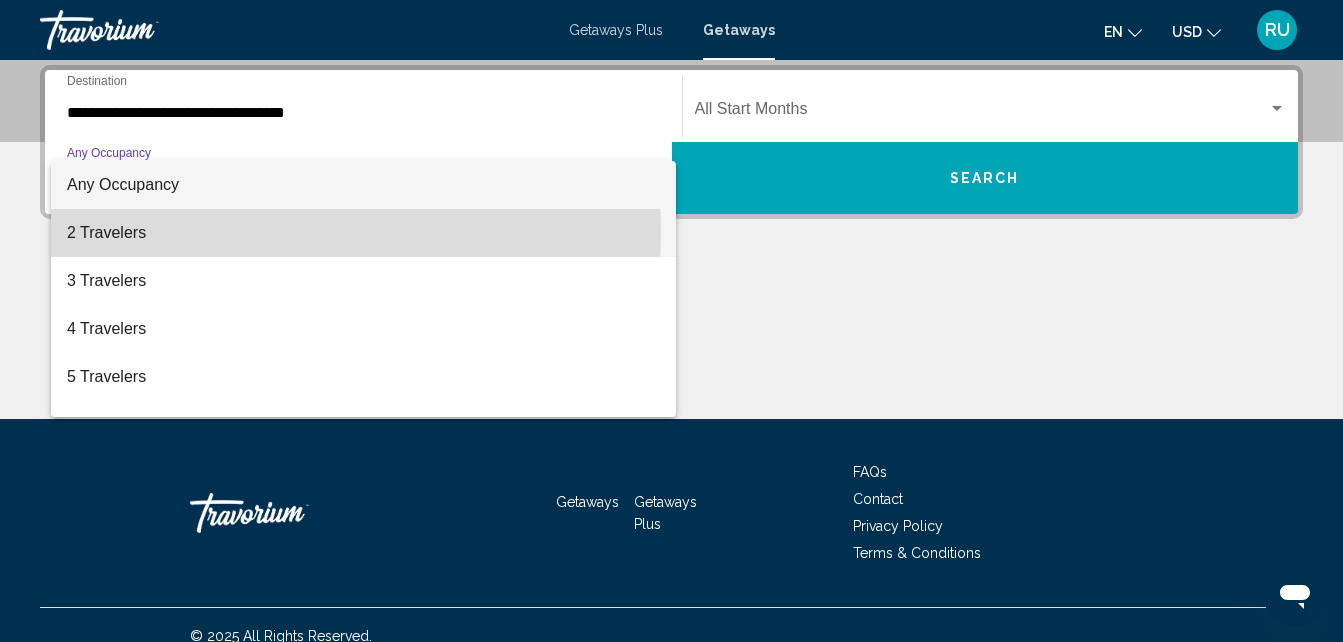 click on "2 Travelers" at bounding box center [363, 233] 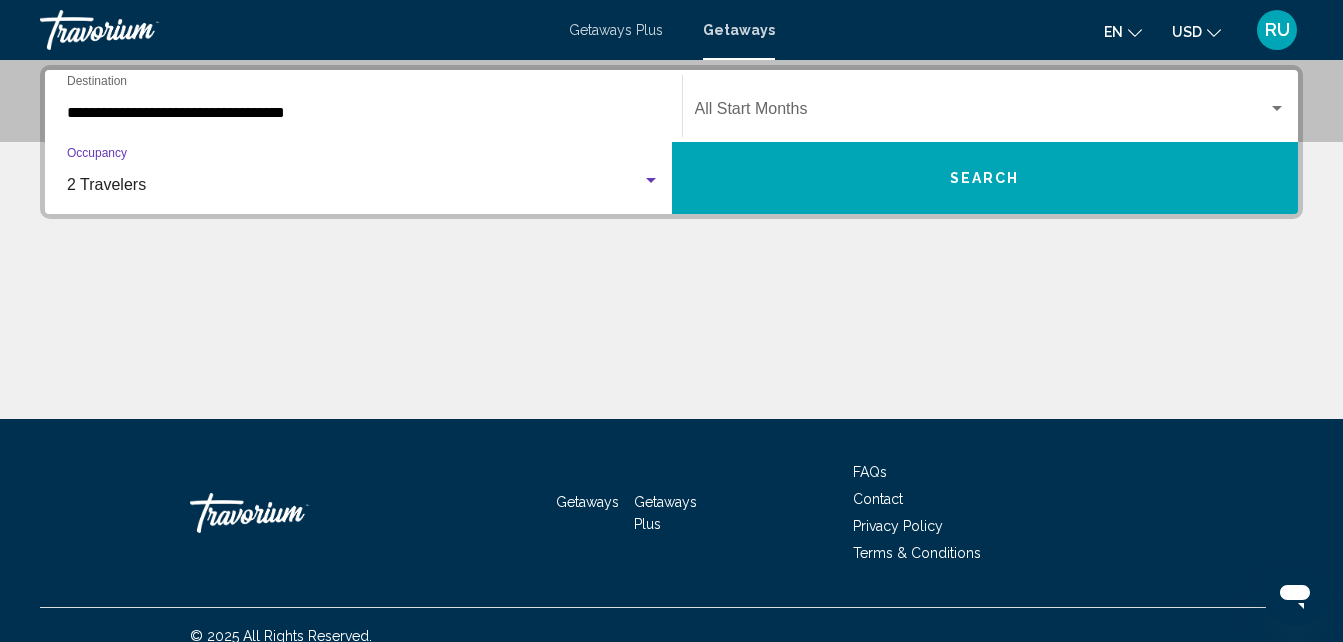 click on "Search" at bounding box center [985, 178] 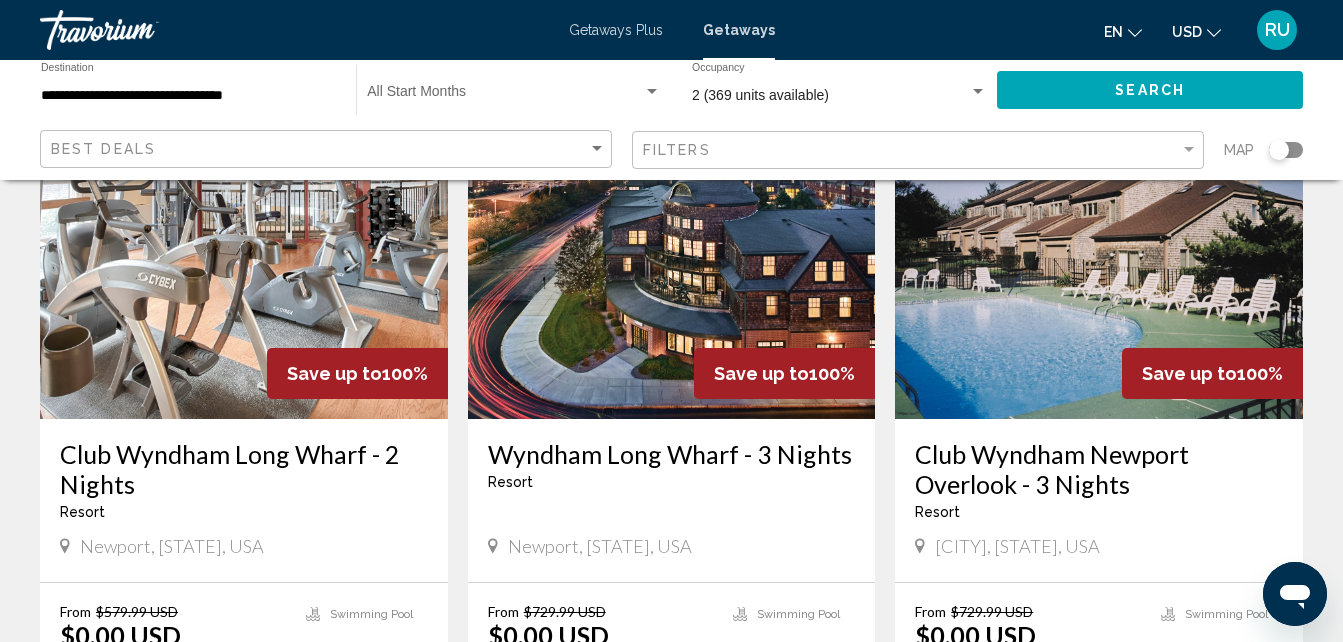 scroll, scrollTop: 798, scrollLeft: 0, axis: vertical 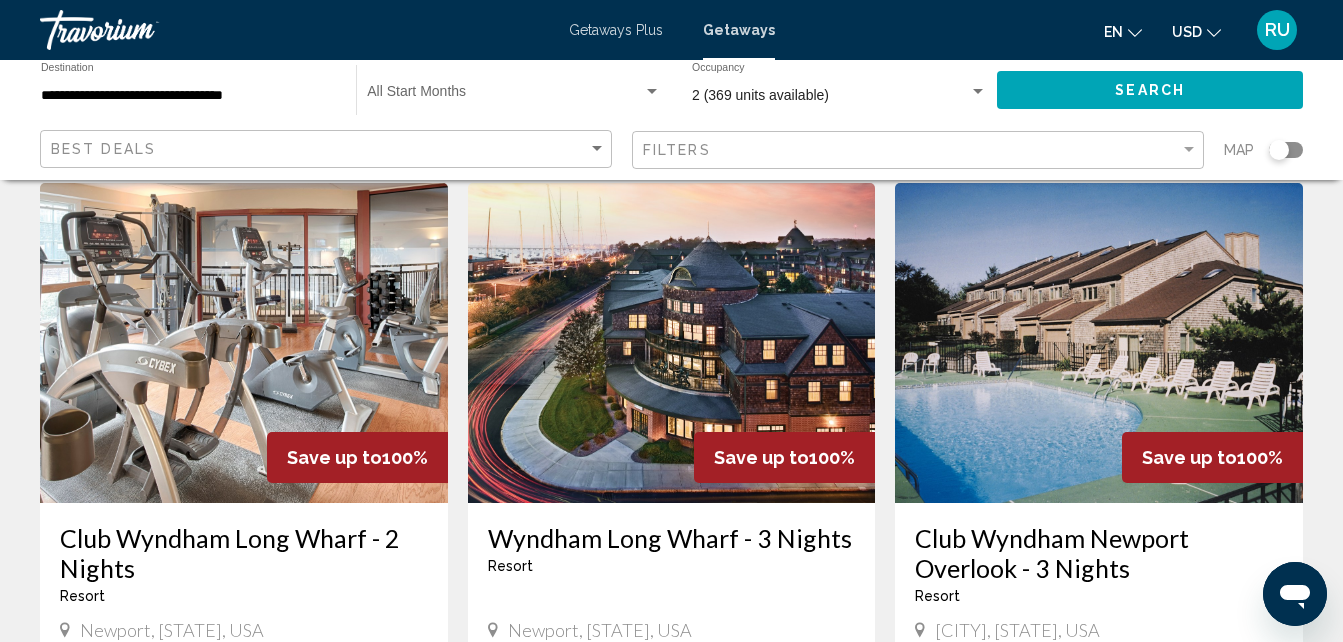 click at bounding box center (672, 343) 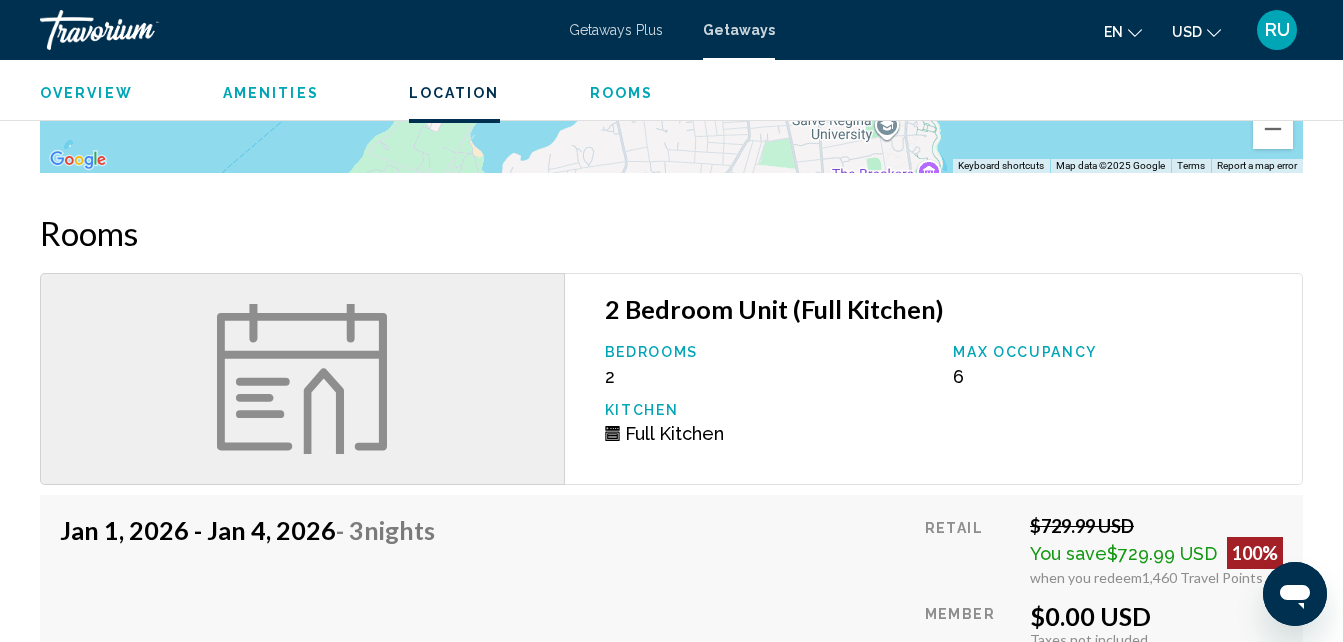 scroll, scrollTop: 2096, scrollLeft: 0, axis: vertical 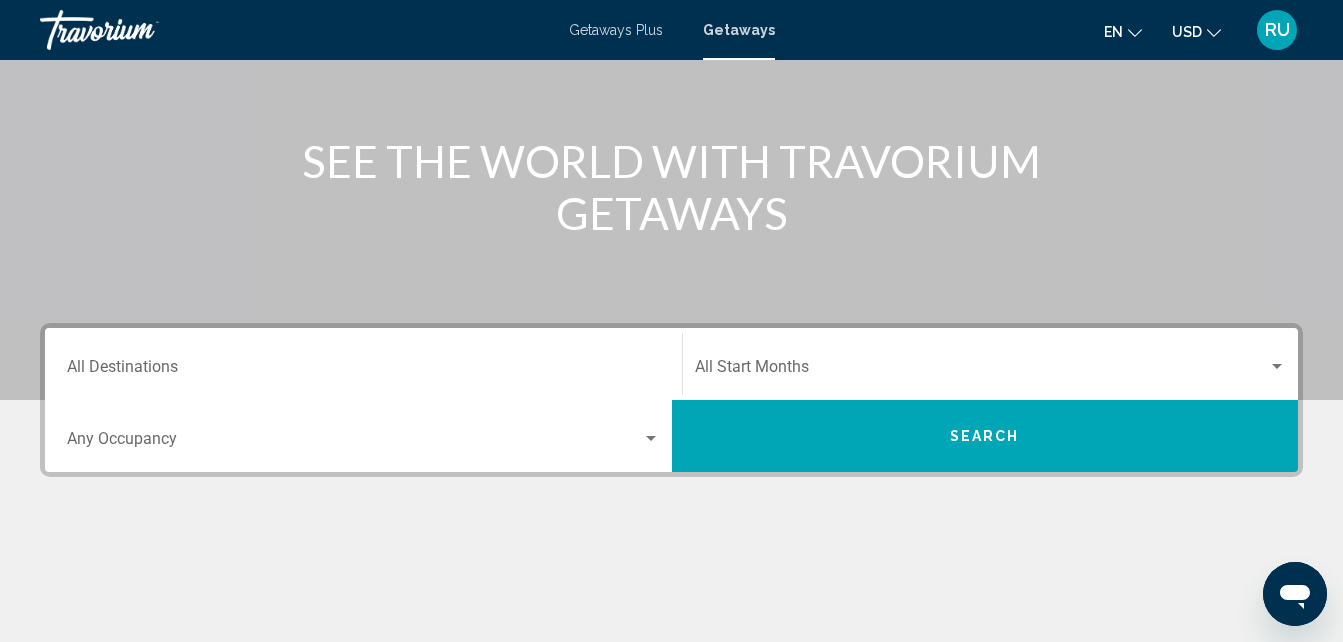 click on "Destination All Destinations" at bounding box center (363, 371) 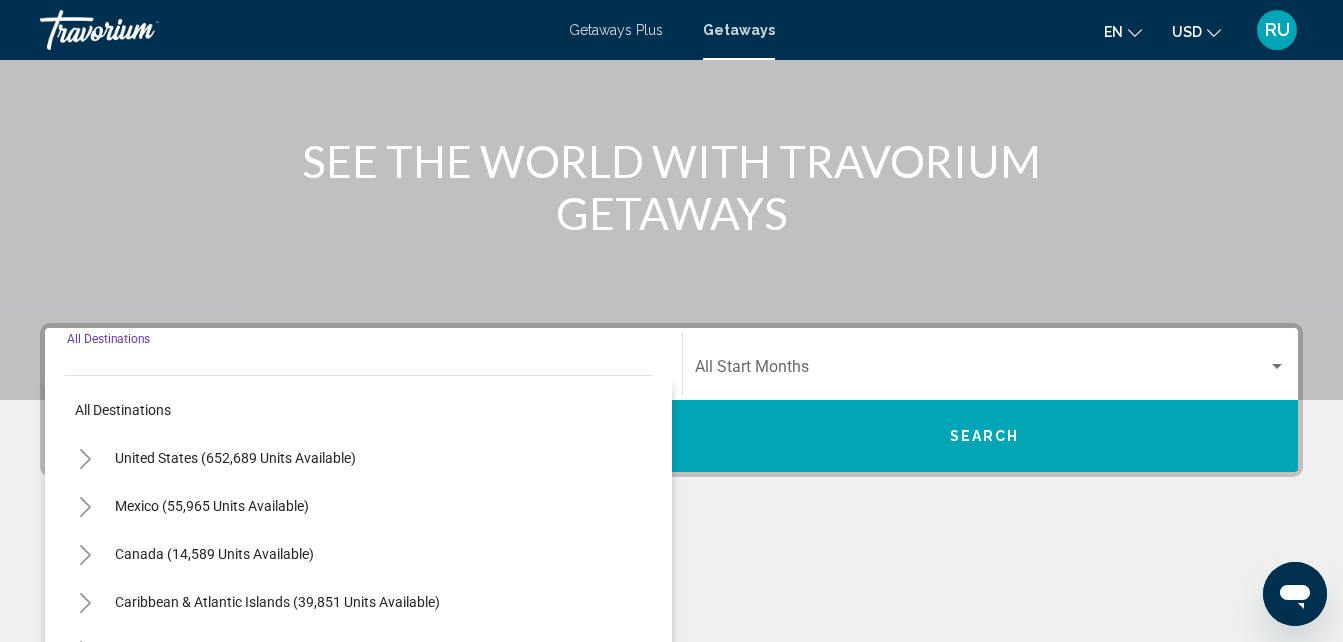 scroll, scrollTop: 458, scrollLeft: 0, axis: vertical 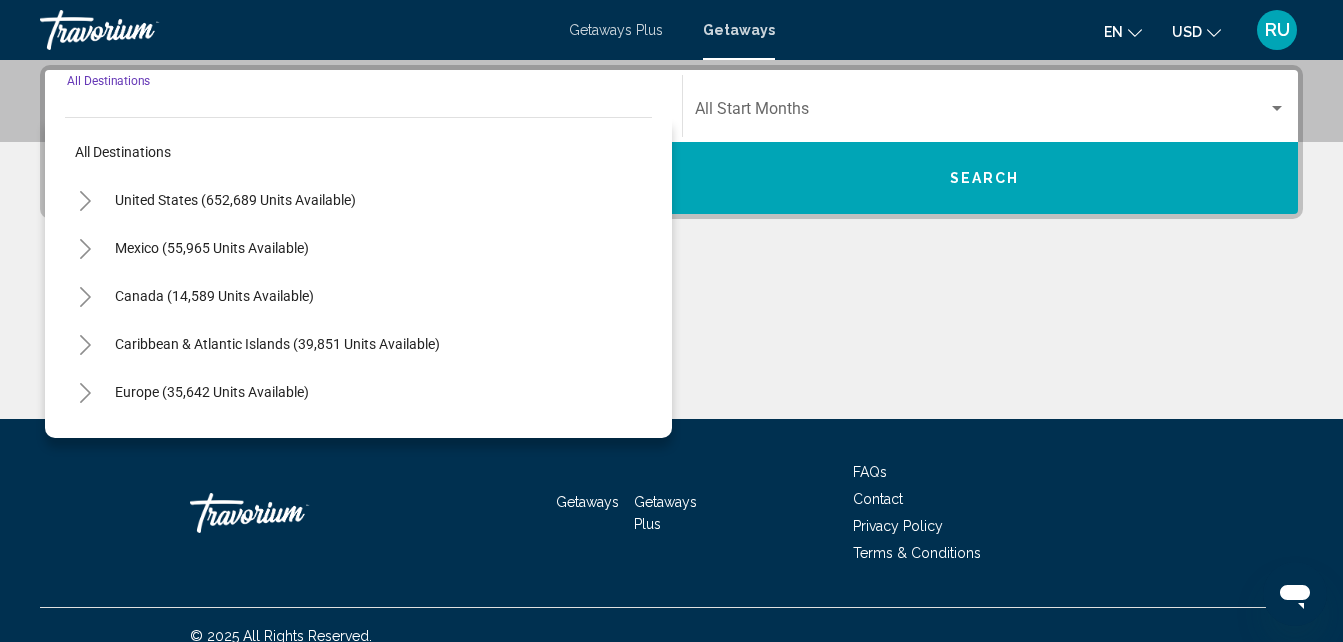 click 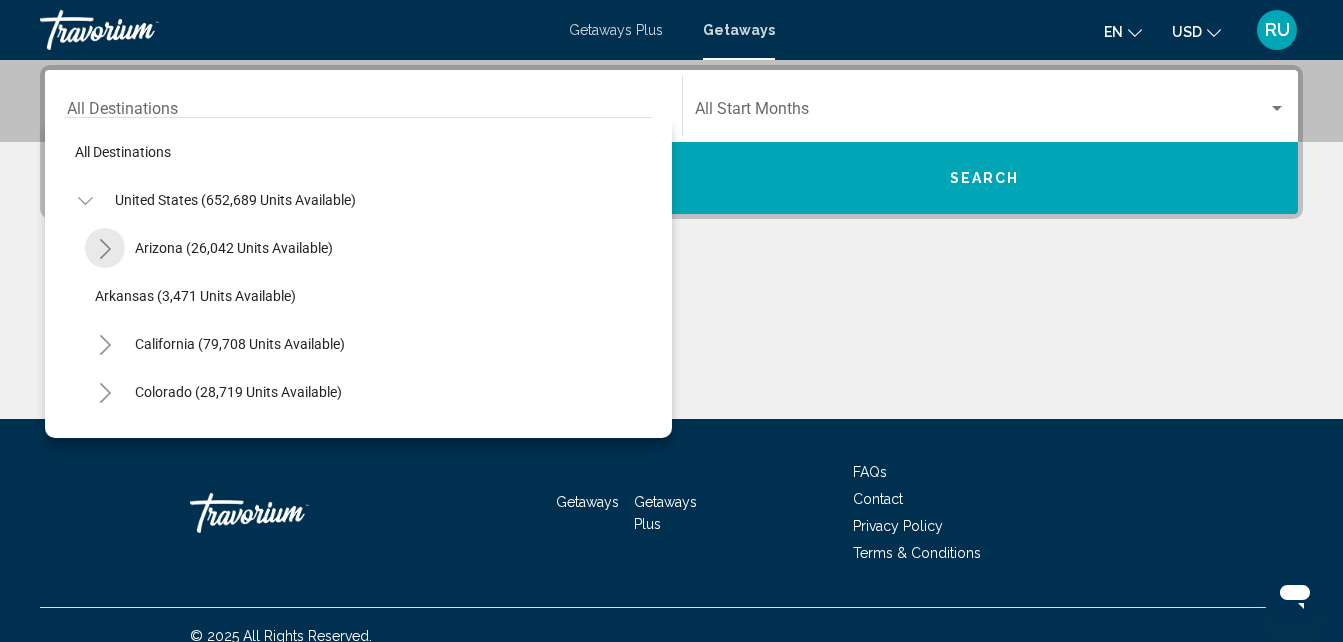 click 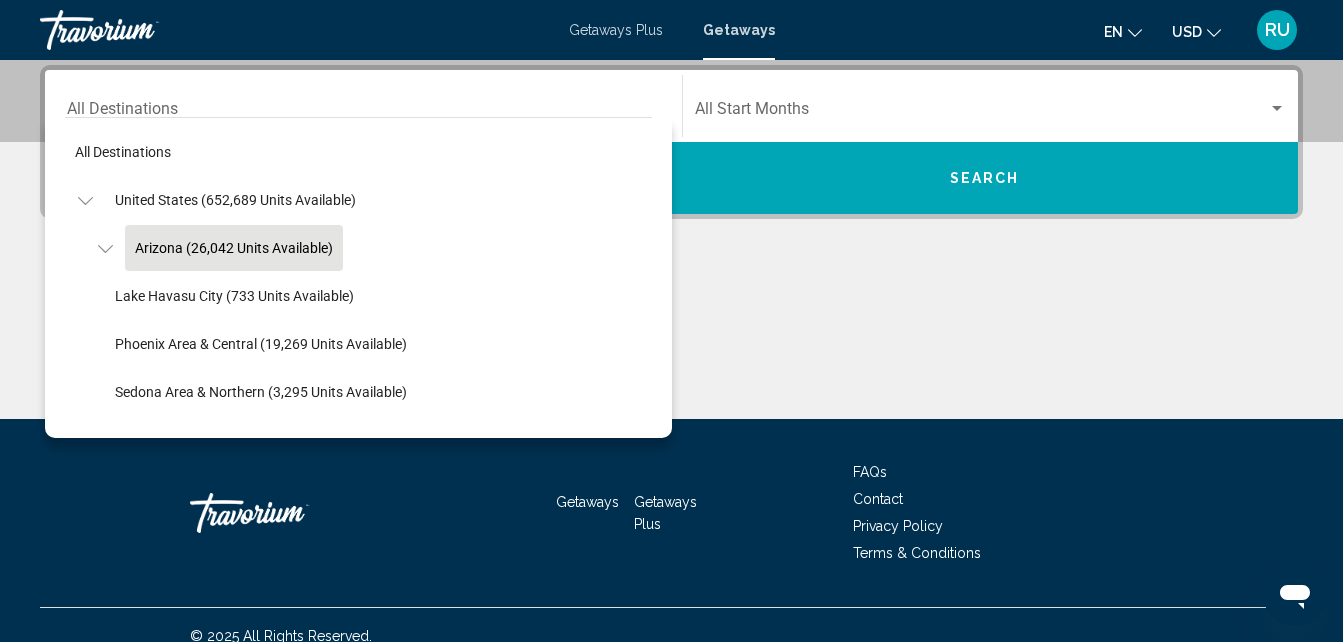 scroll, scrollTop: 100, scrollLeft: 0, axis: vertical 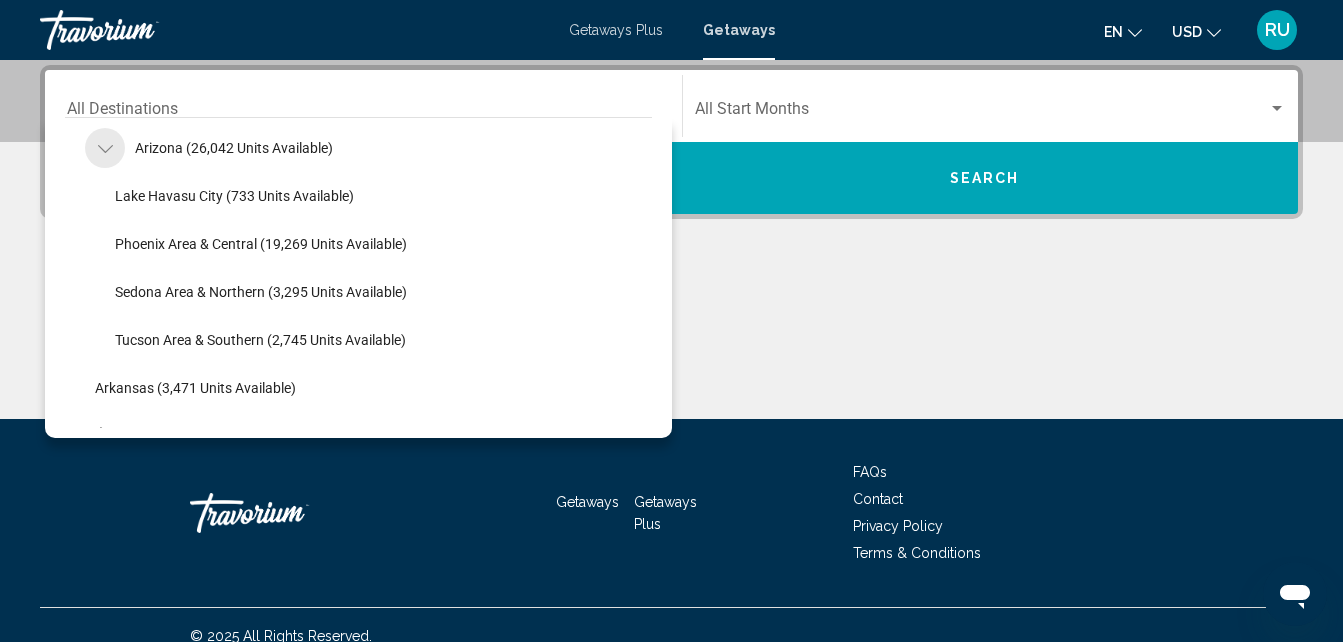 click 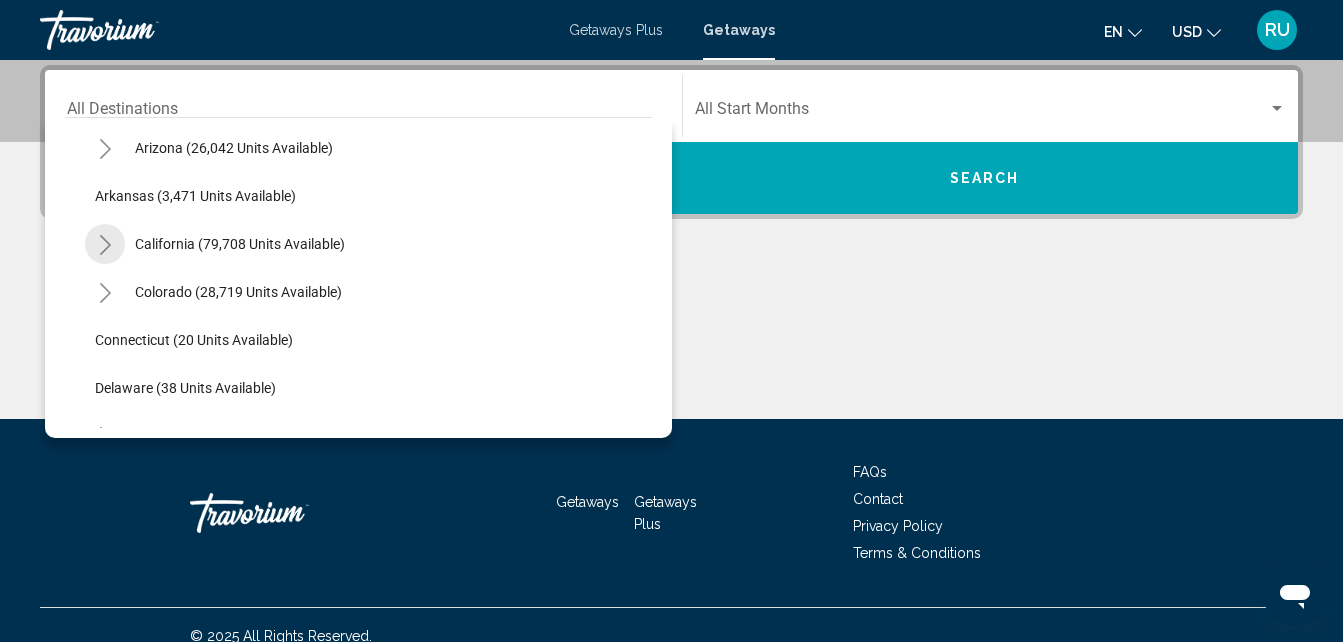 click 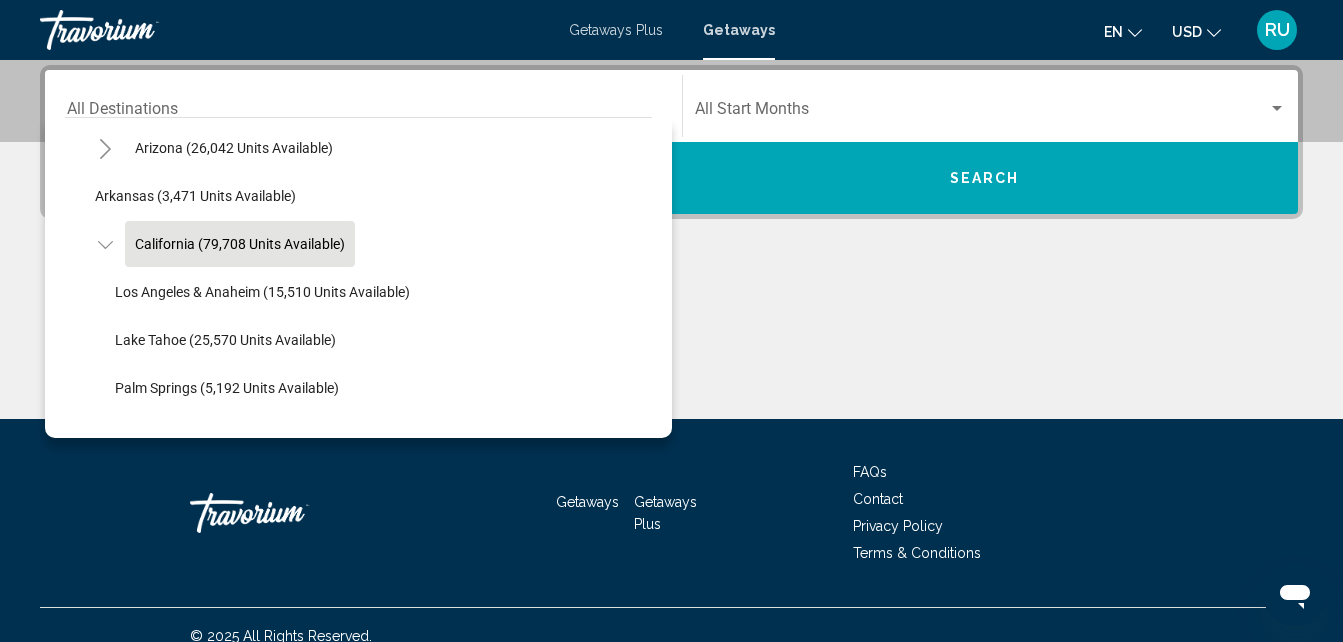 scroll, scrollTop: 200, scrollLeft: 0, axis: vertical 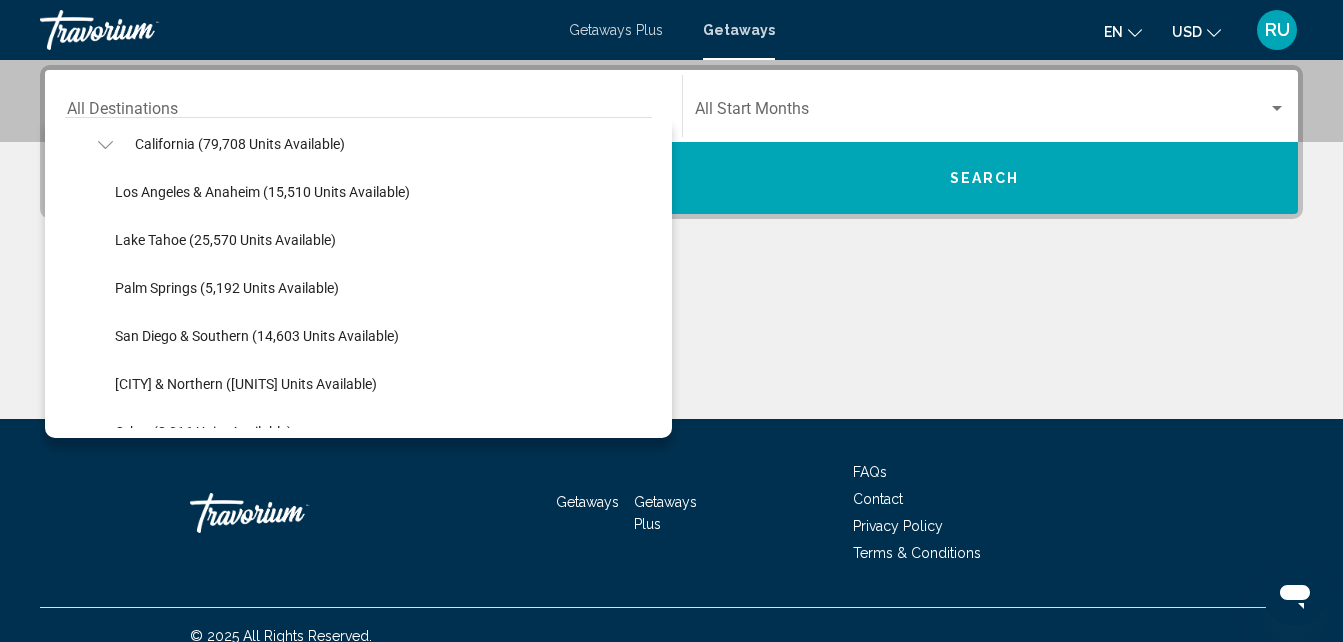 click 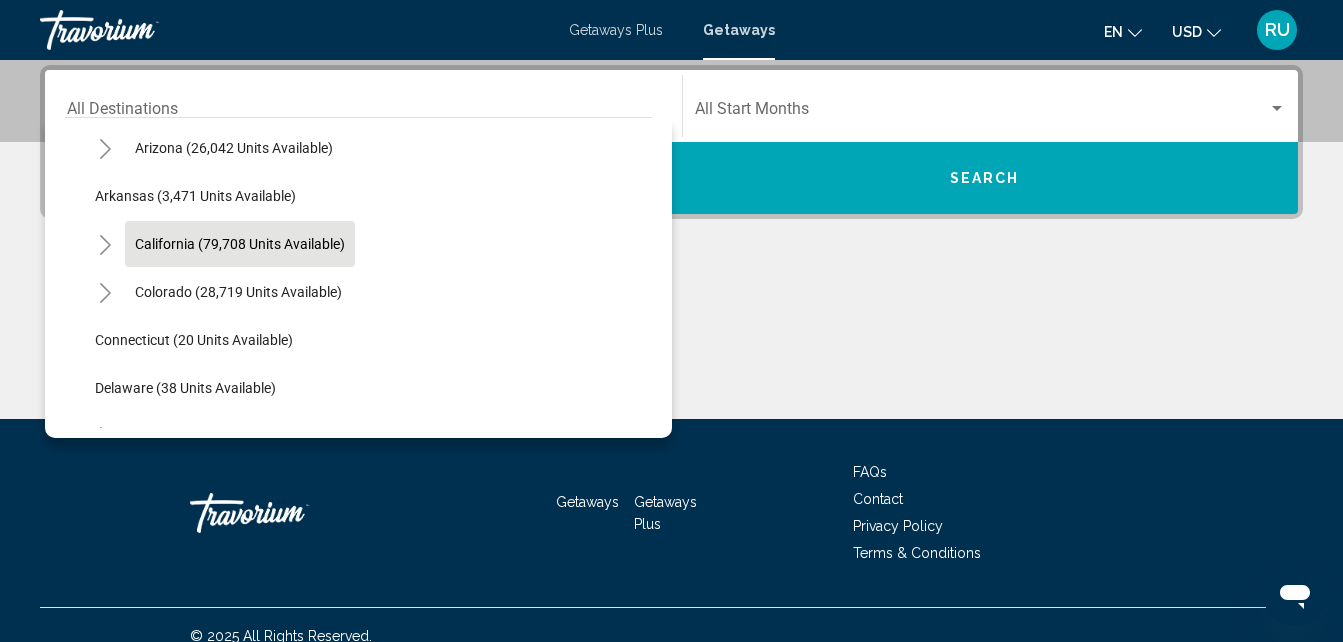 scroll, scrollTop: 200, scrollLeft: 0, axis: vertical 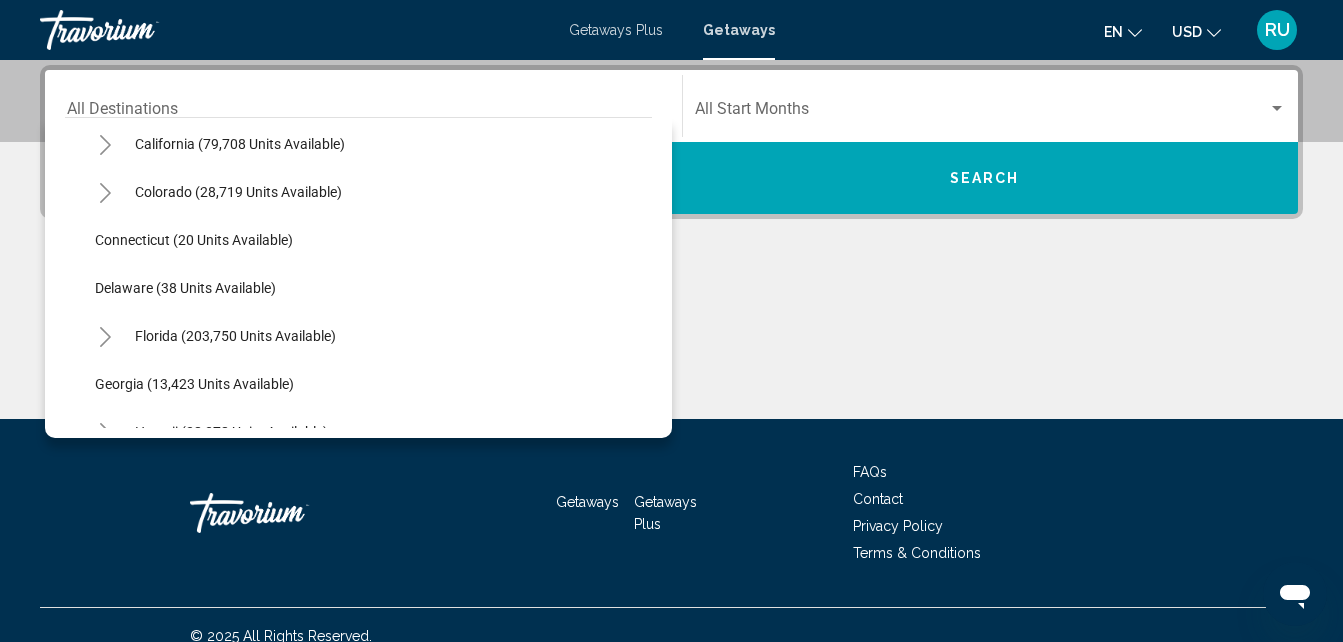 click 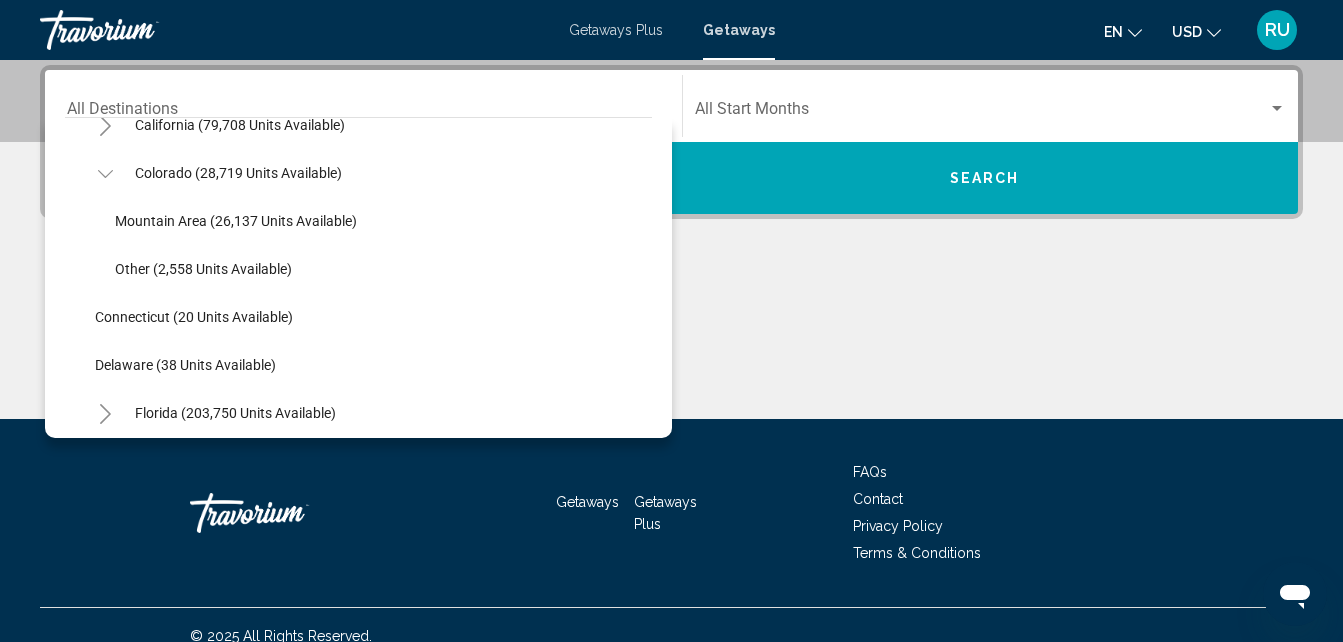 scroll, scrollTop: 100, scrollLeft: 0, axis: vertical 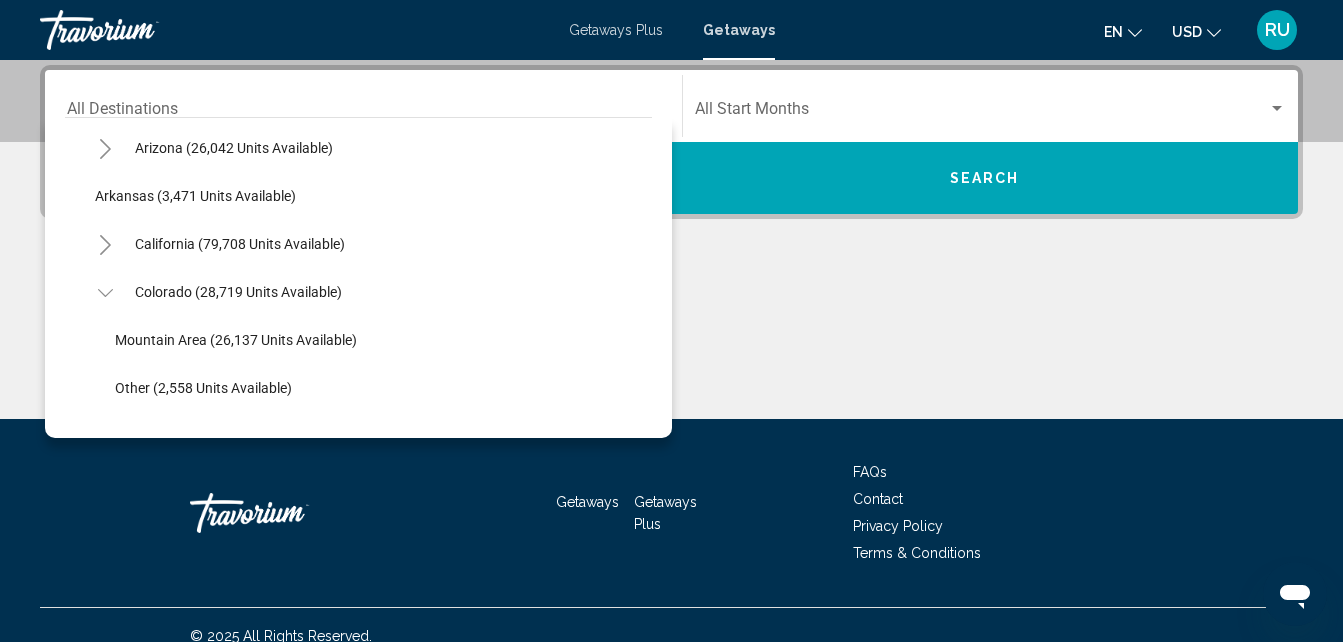 click 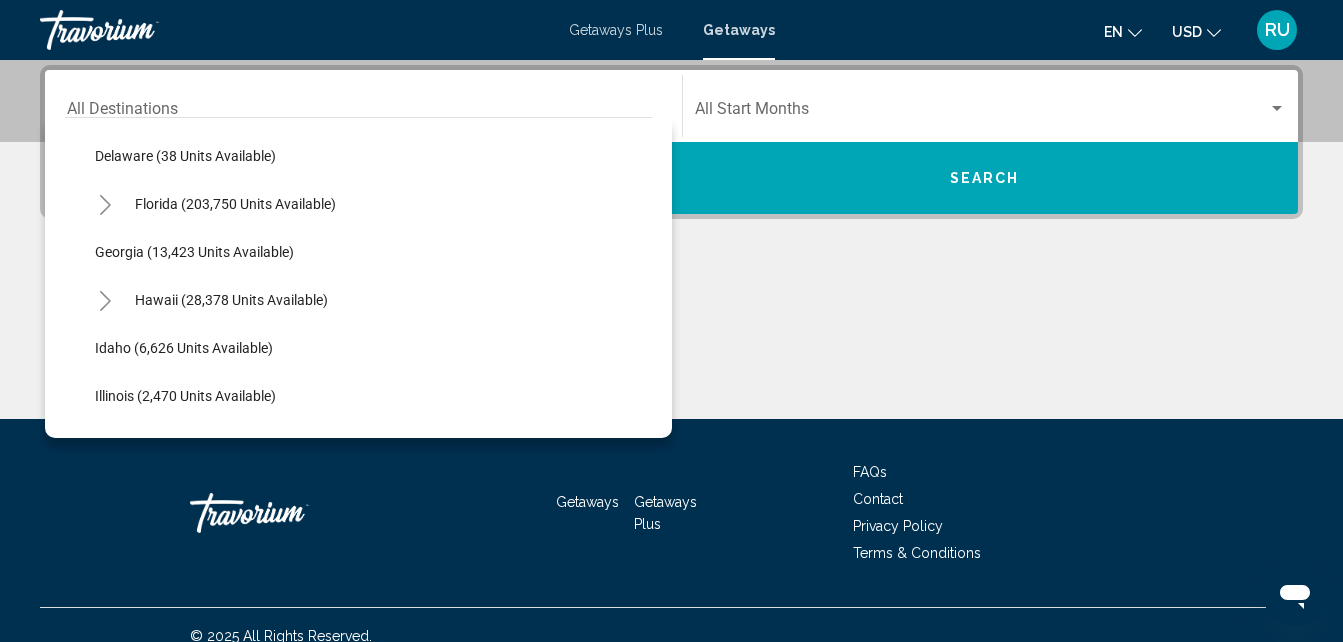 scroll, scrollTop: 300, scrollLeft: 0, axis: vertical 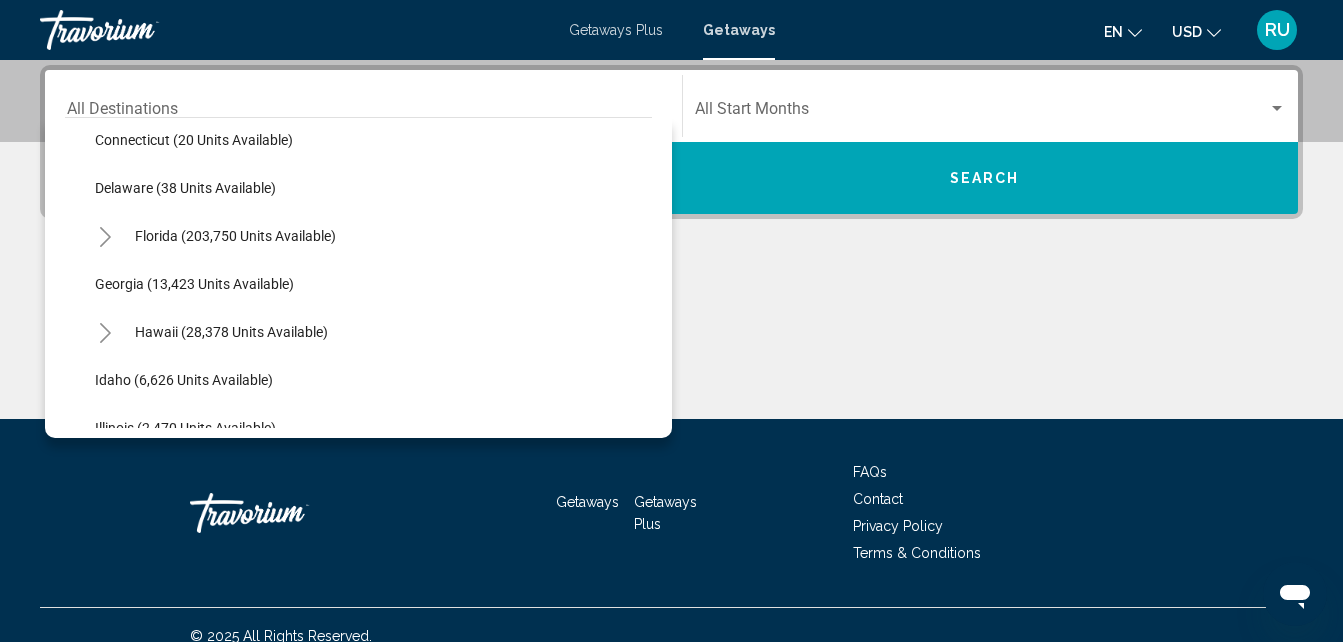 click 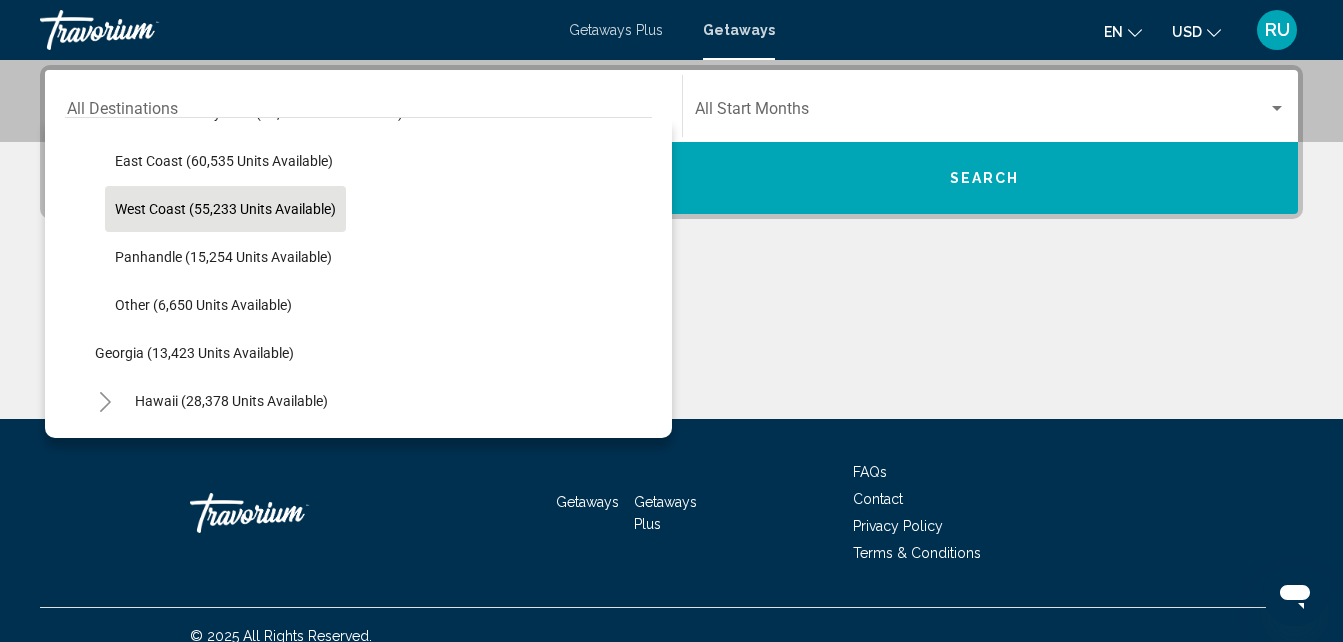 scroll, scrollTop: 500, scrollLeft: 0, axis: vertical 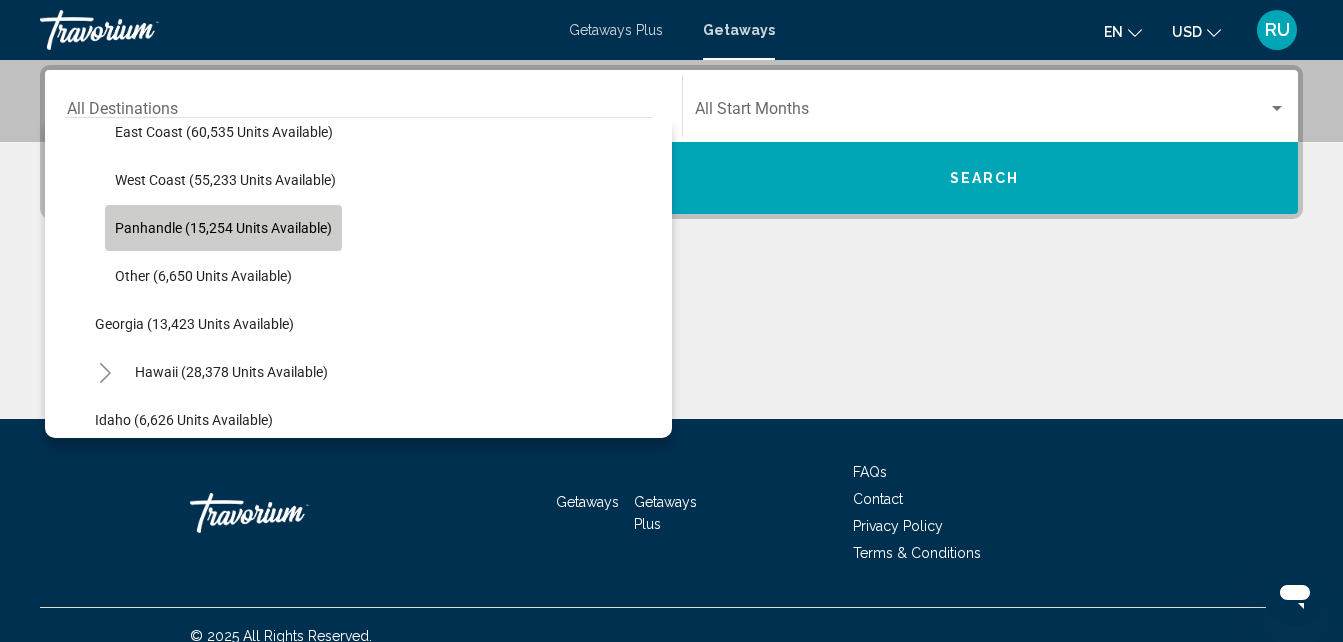 click on "Panhandle (15,254 units available)" 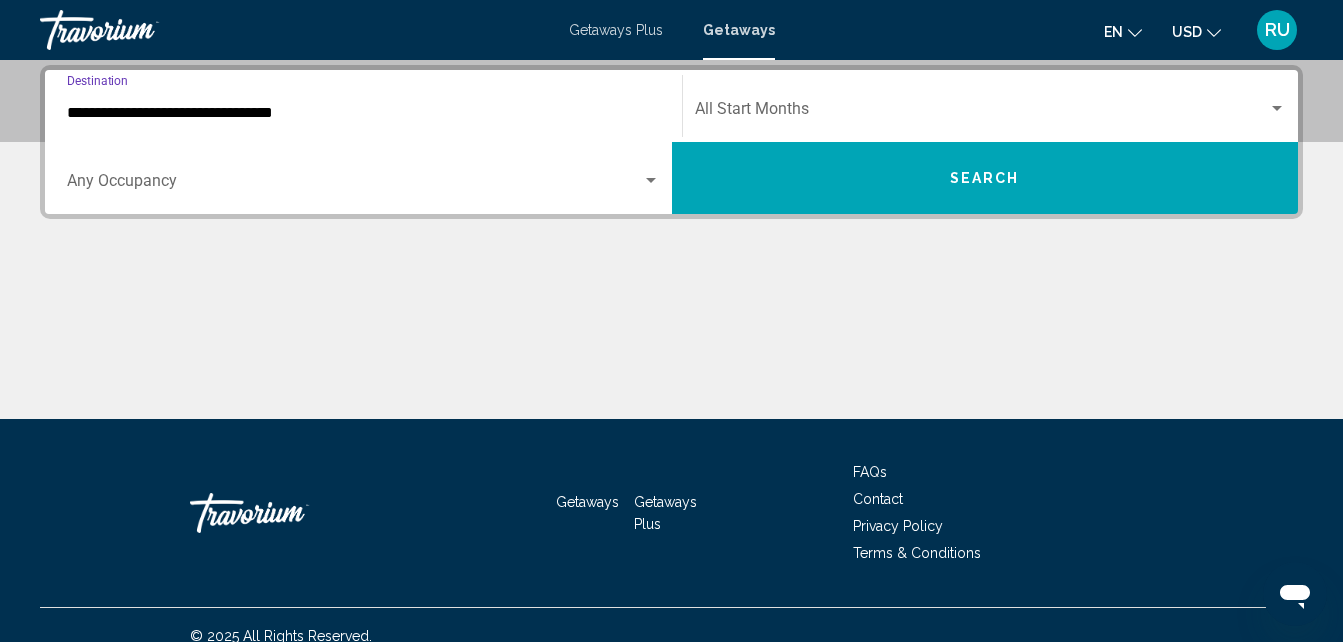 click at bounding box center (354, 185) 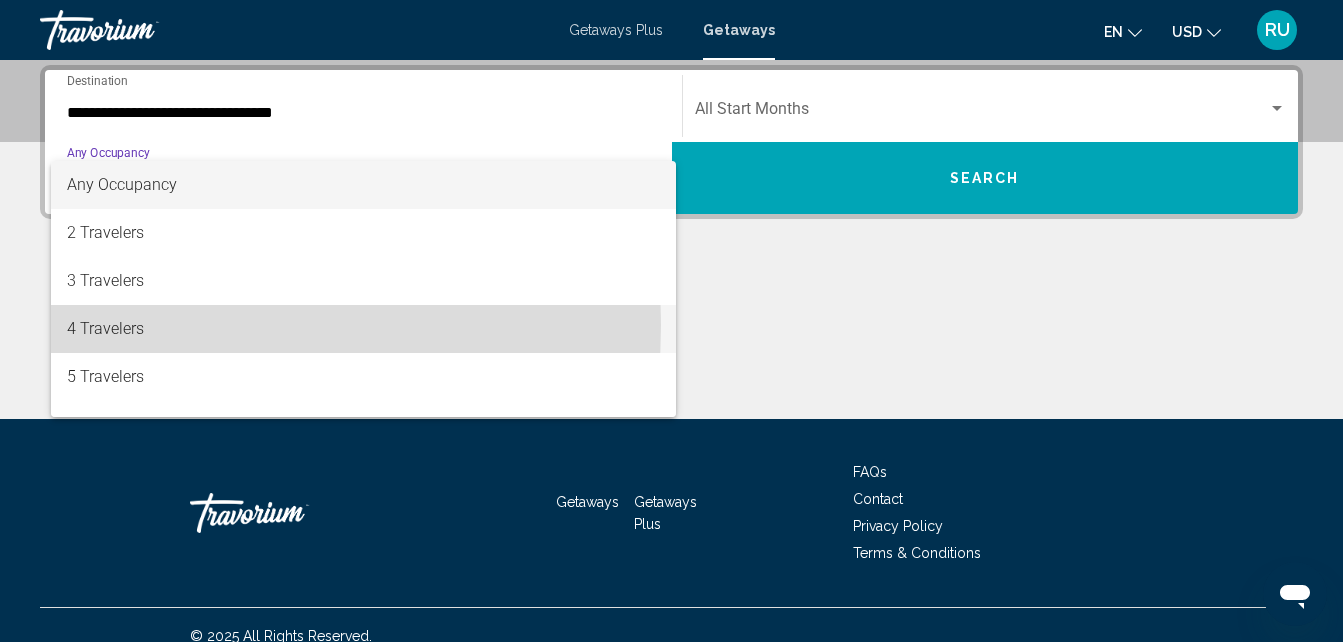 click on "4 Travelers" at bounding box center (363, 329) 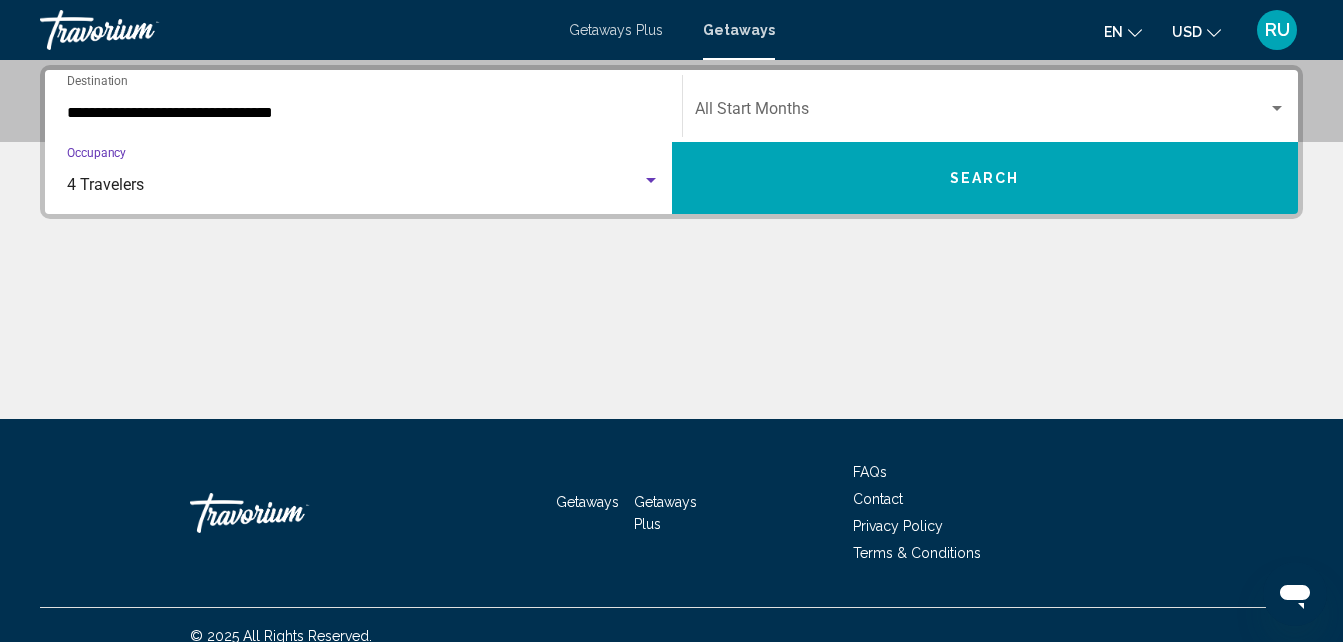 click on "Search" at bounding box center (985, 178) 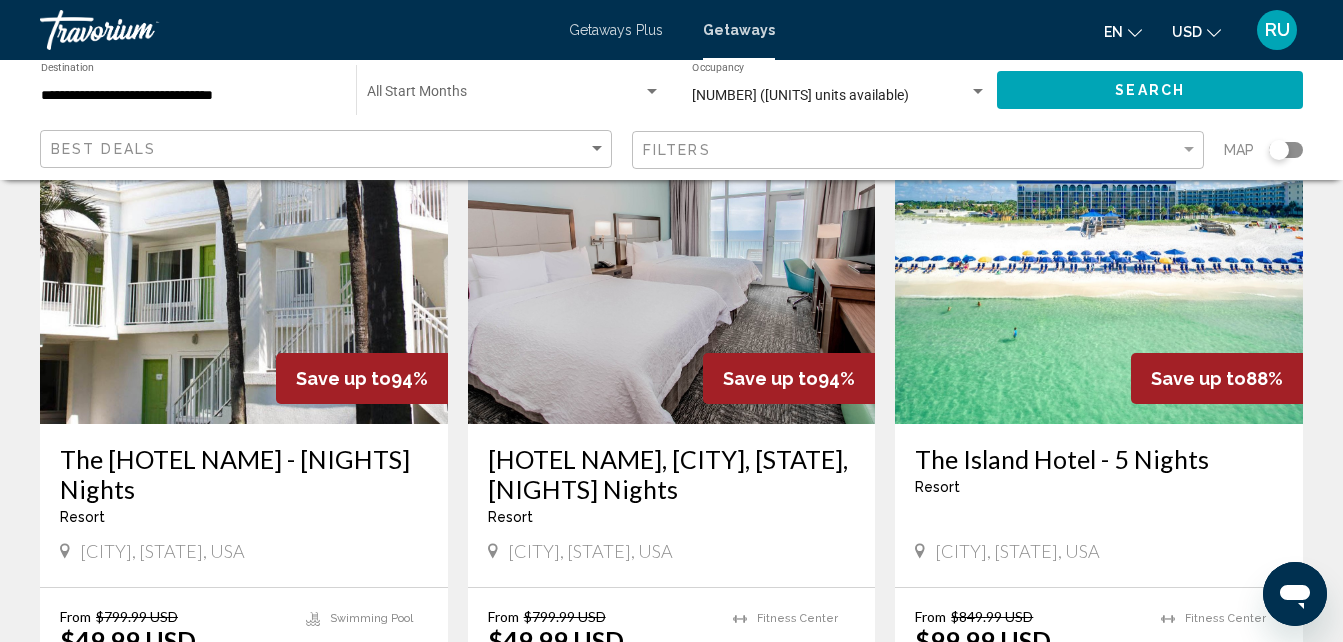 scroll, scrollTop: 2200, scrollLeft: 0, axis: vertical 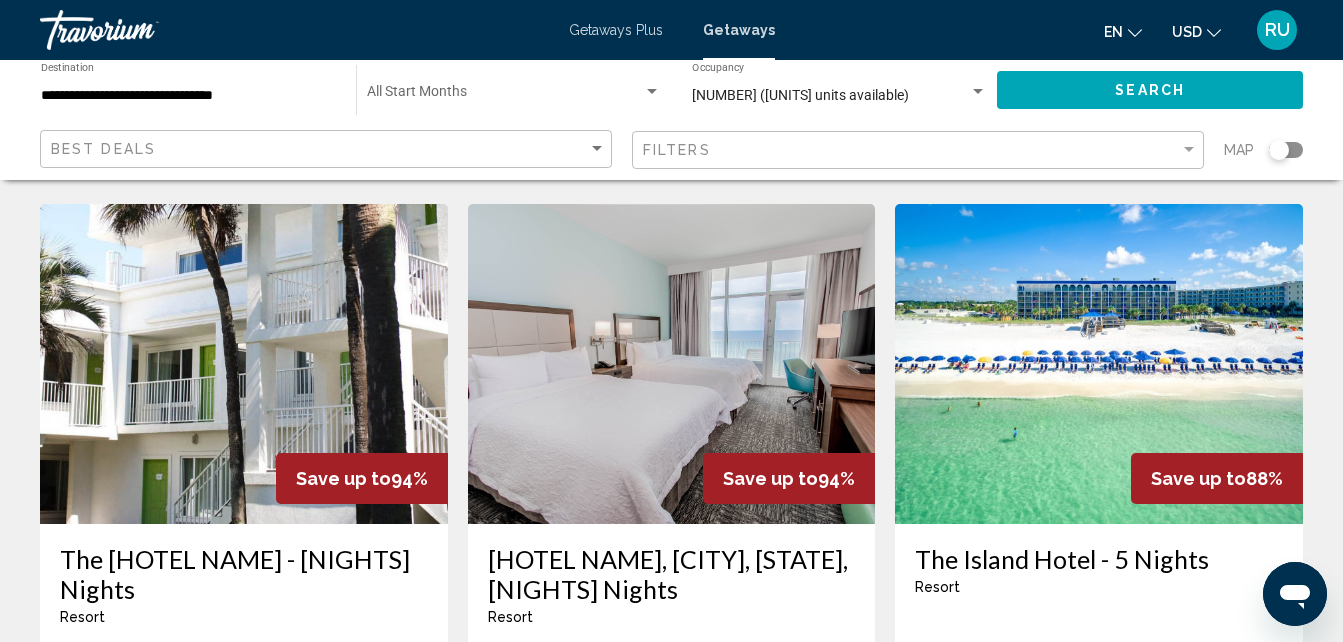 click at bounding box center [672, 364] 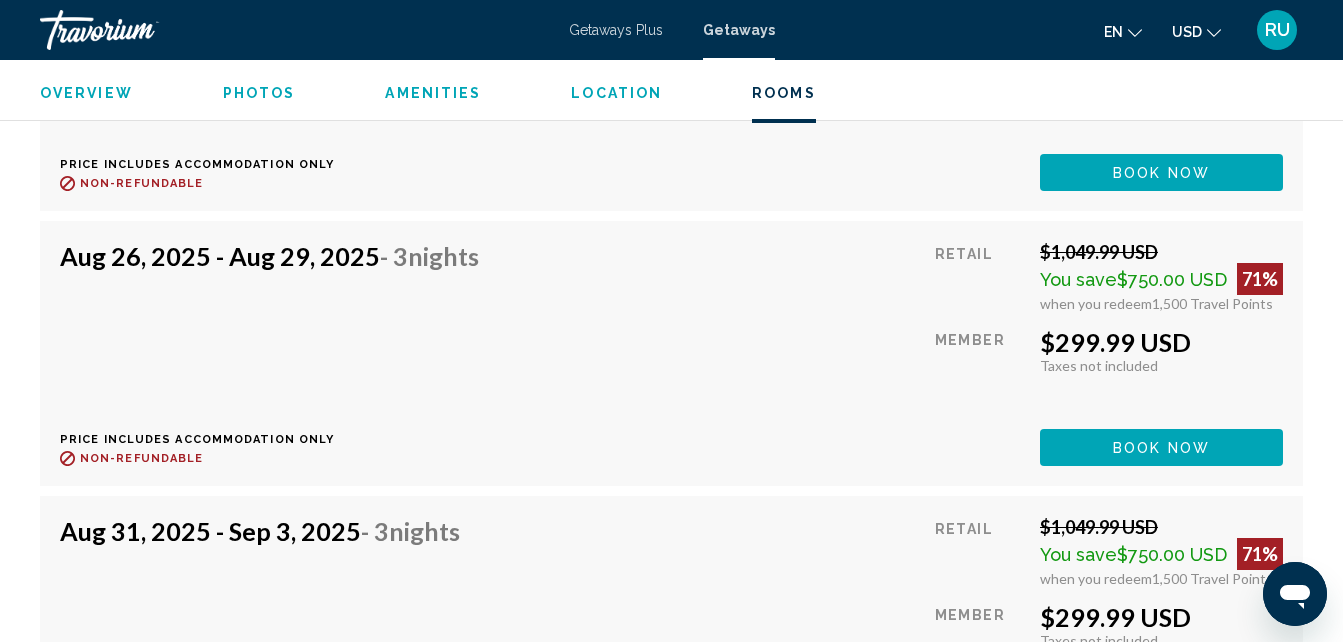 scroll, scrollTop: 5414, scrollLeft: 0, axis: vertical 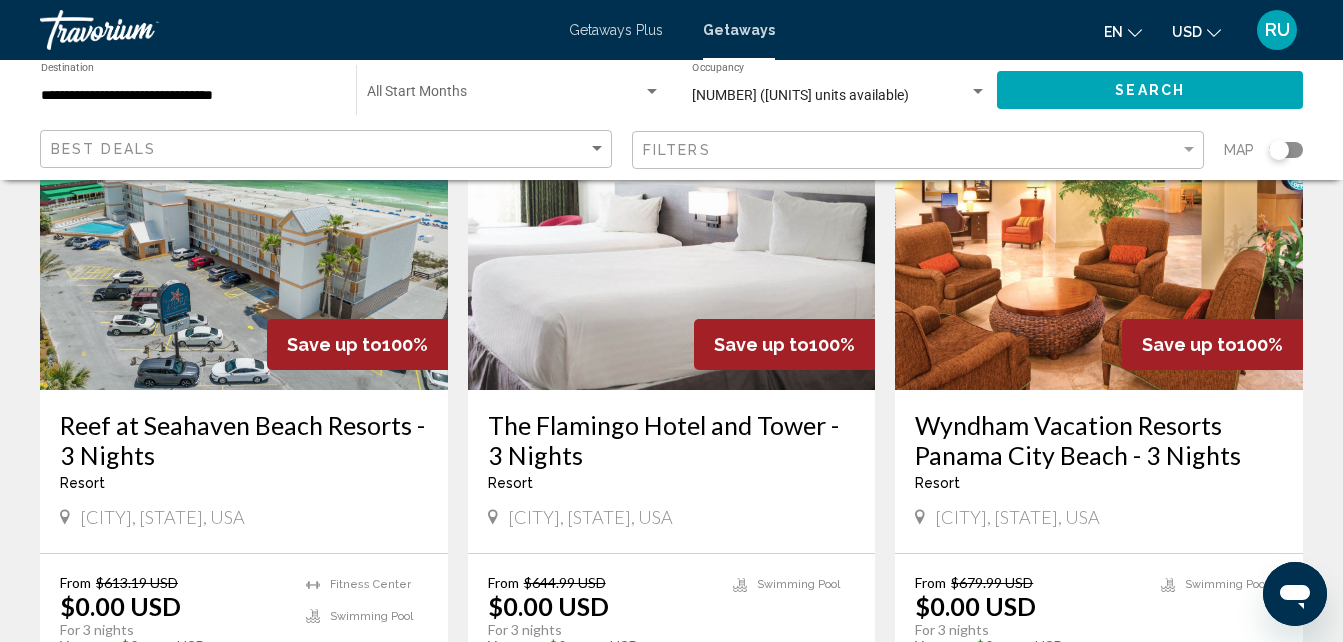 click at bounding box center (1099, 230) 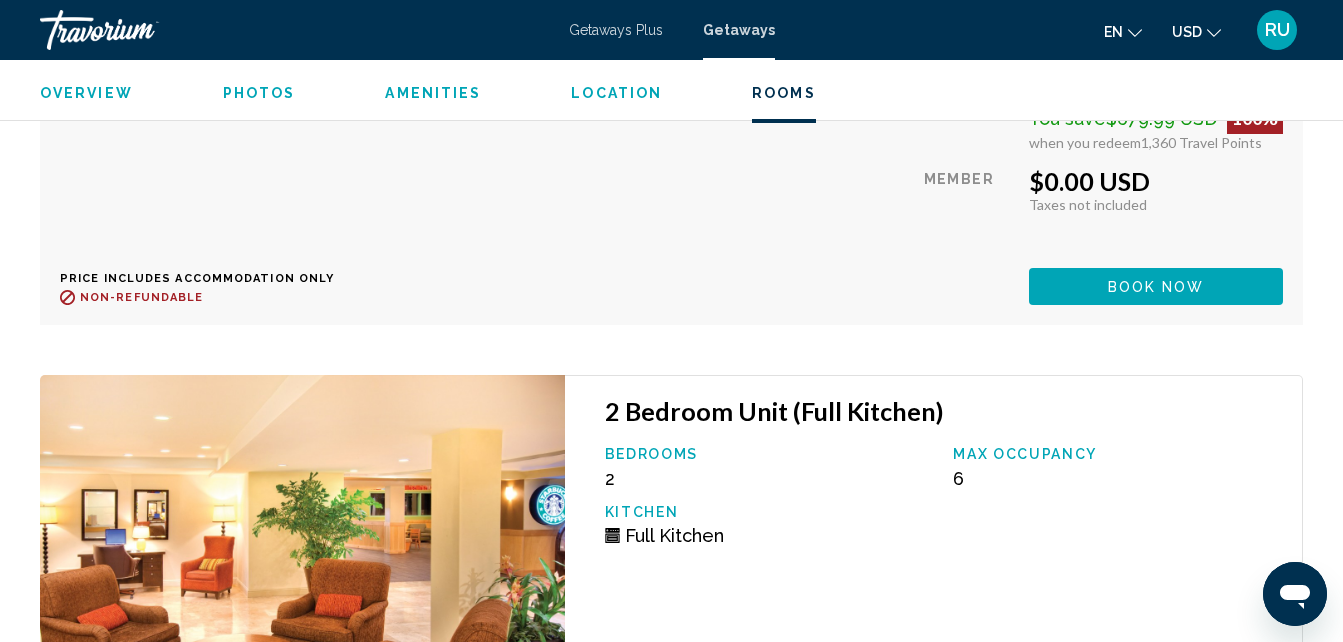 scroll, scrollTop: 4714, scrollLeft: 0, axis: vertical 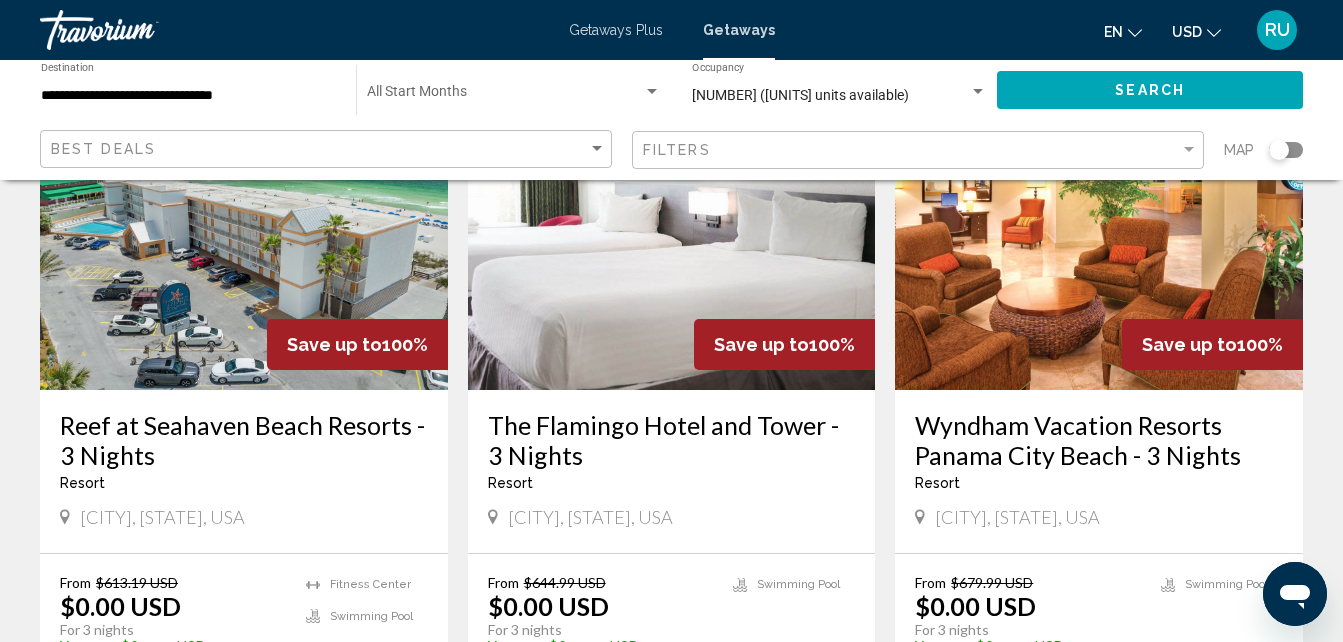 click at bounding box center (672, 230) 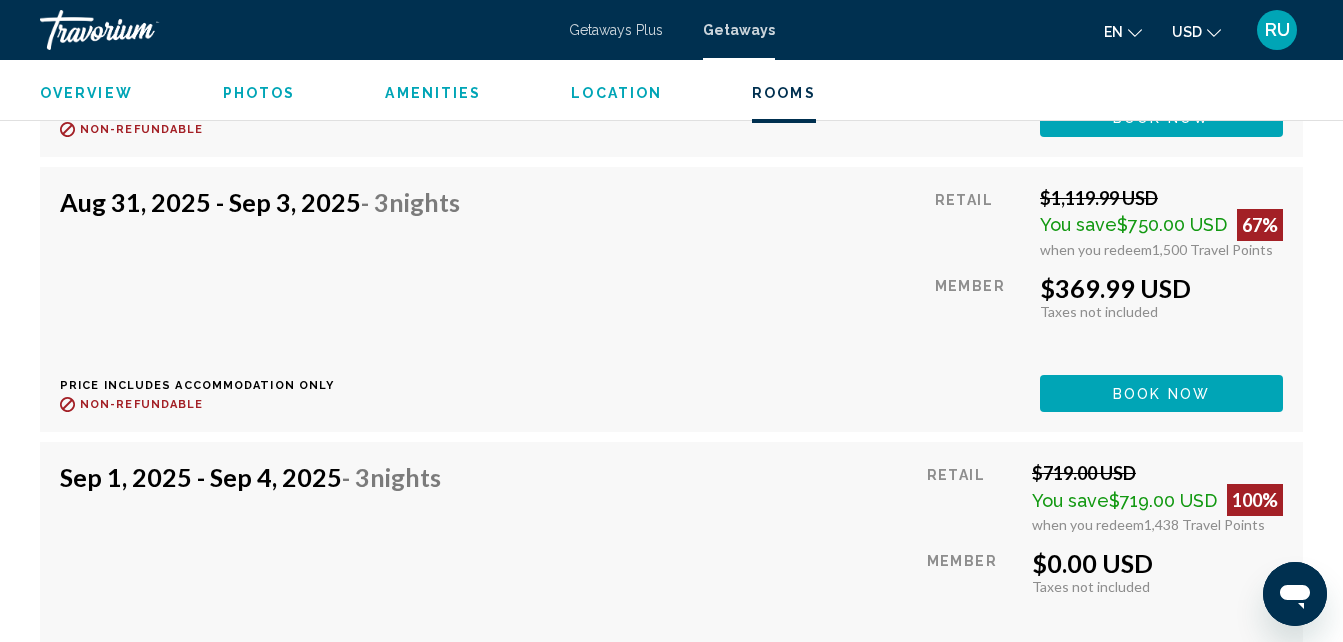 scroll, scrollTop: 4714, scrollLeft: 0, axis: vertical 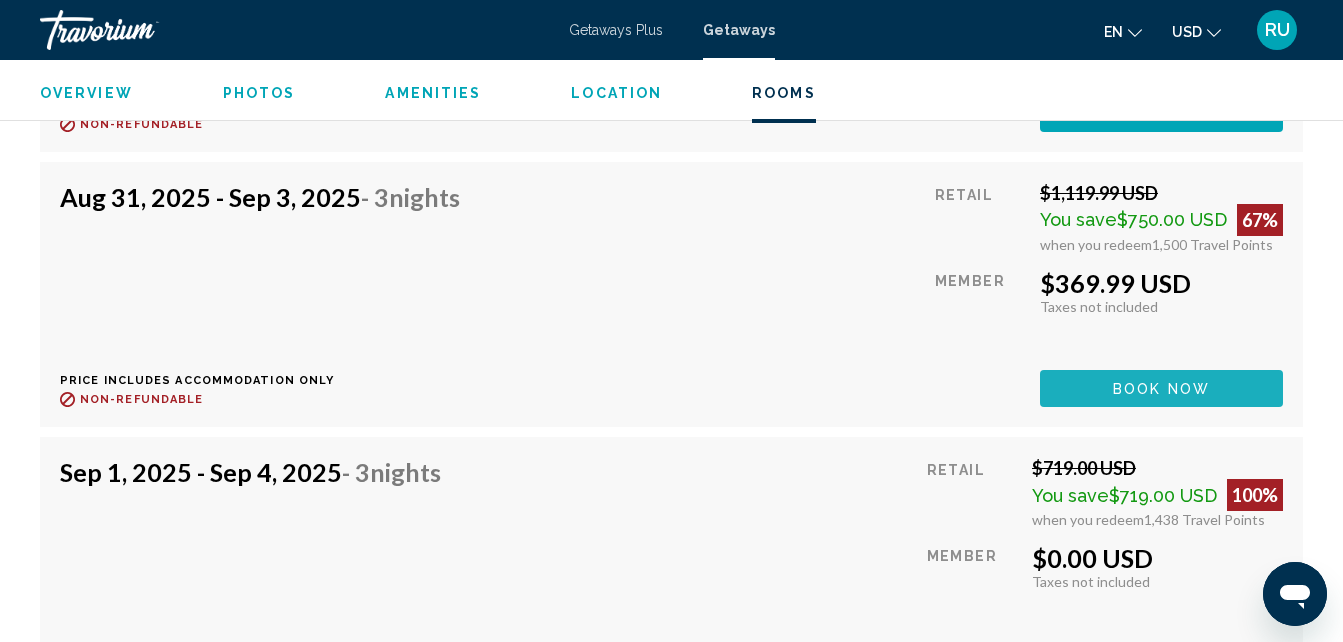click on "Book now" at bounding box center (1161, 389) 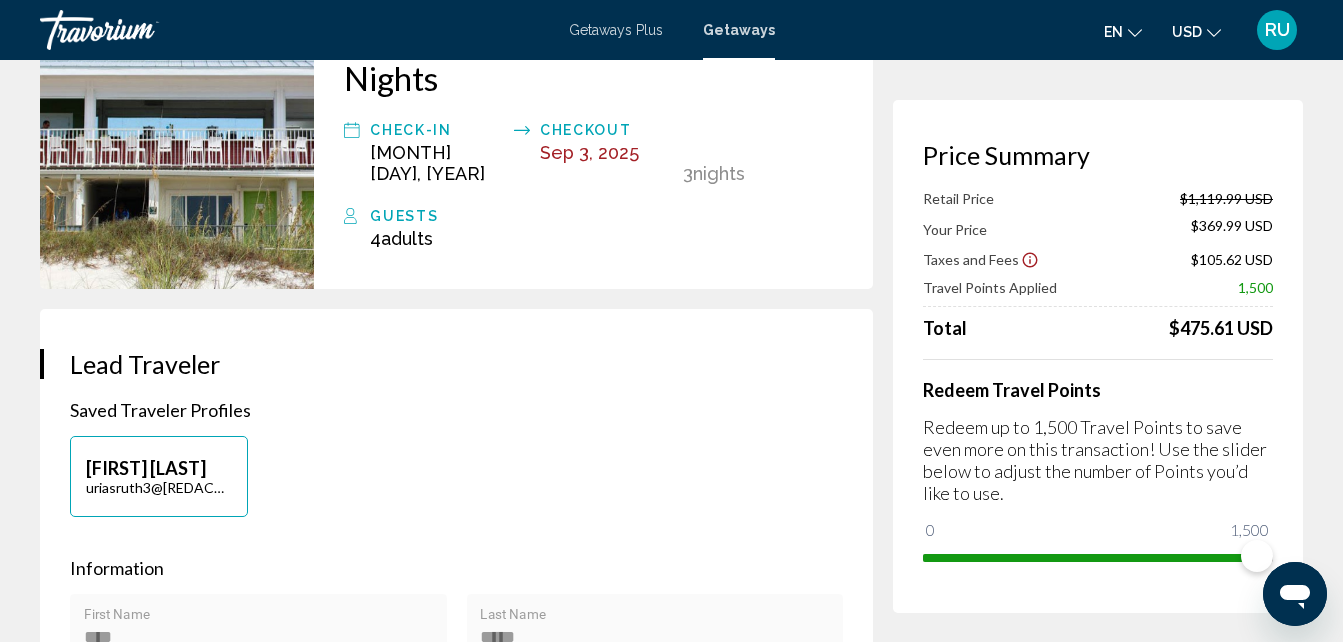 scroll, scrollTop: 200, scrollLeft: 0, axis: vertical 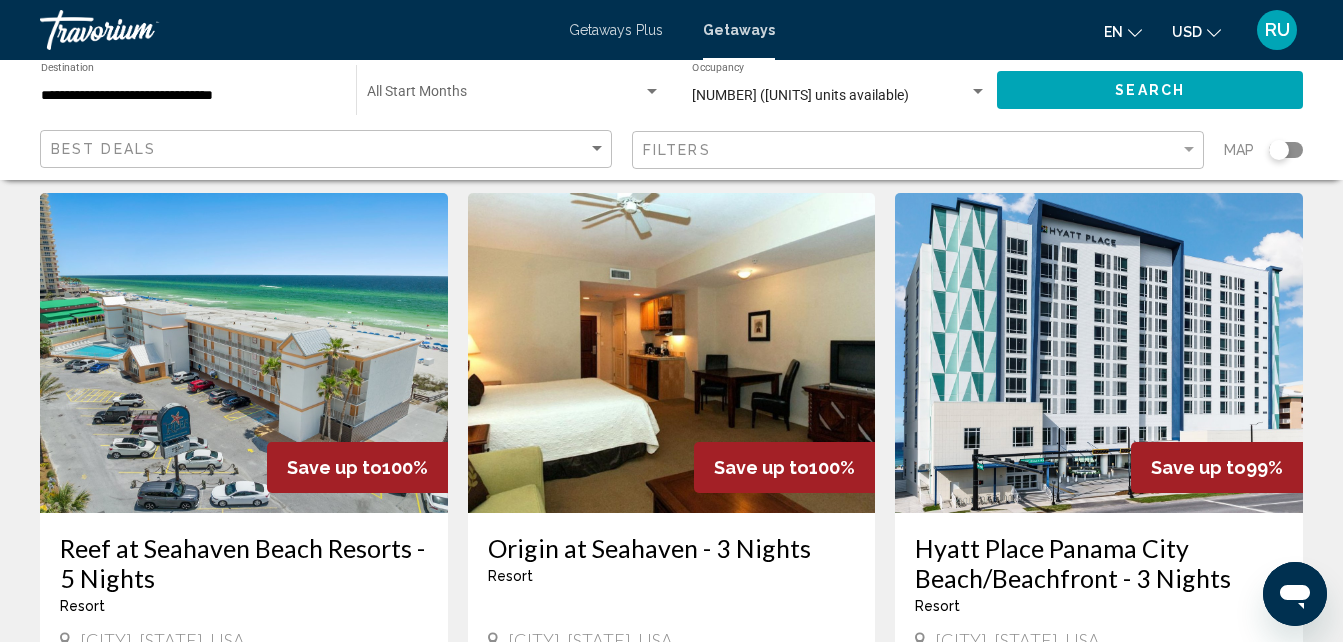 click at bounding box center [1099, 353] 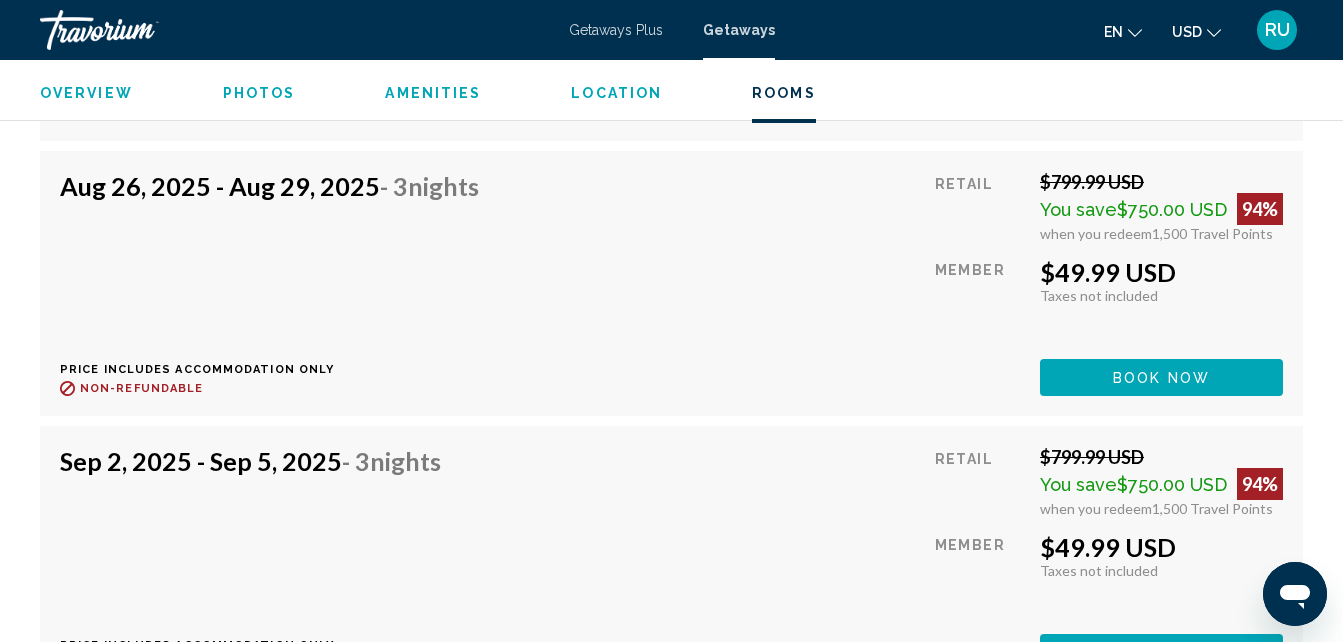 scroll, scrollTop: 5545, scrollLeft: 0, axis: vertical 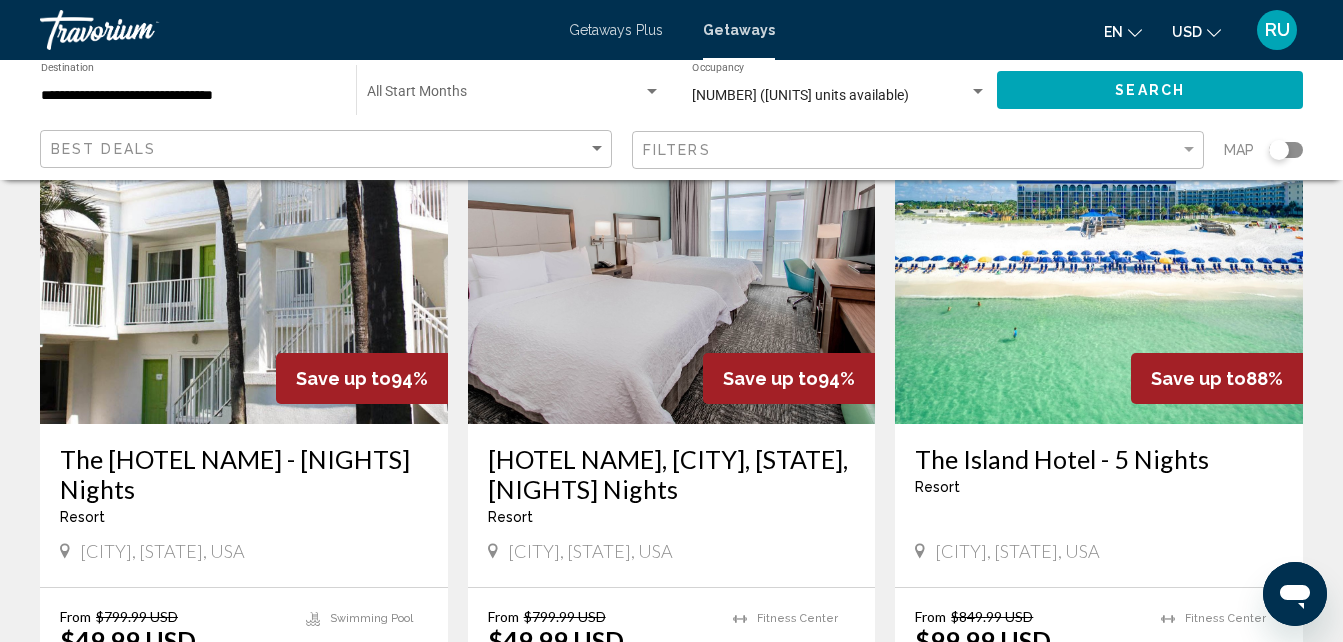 click at bounding box center [672, 264] 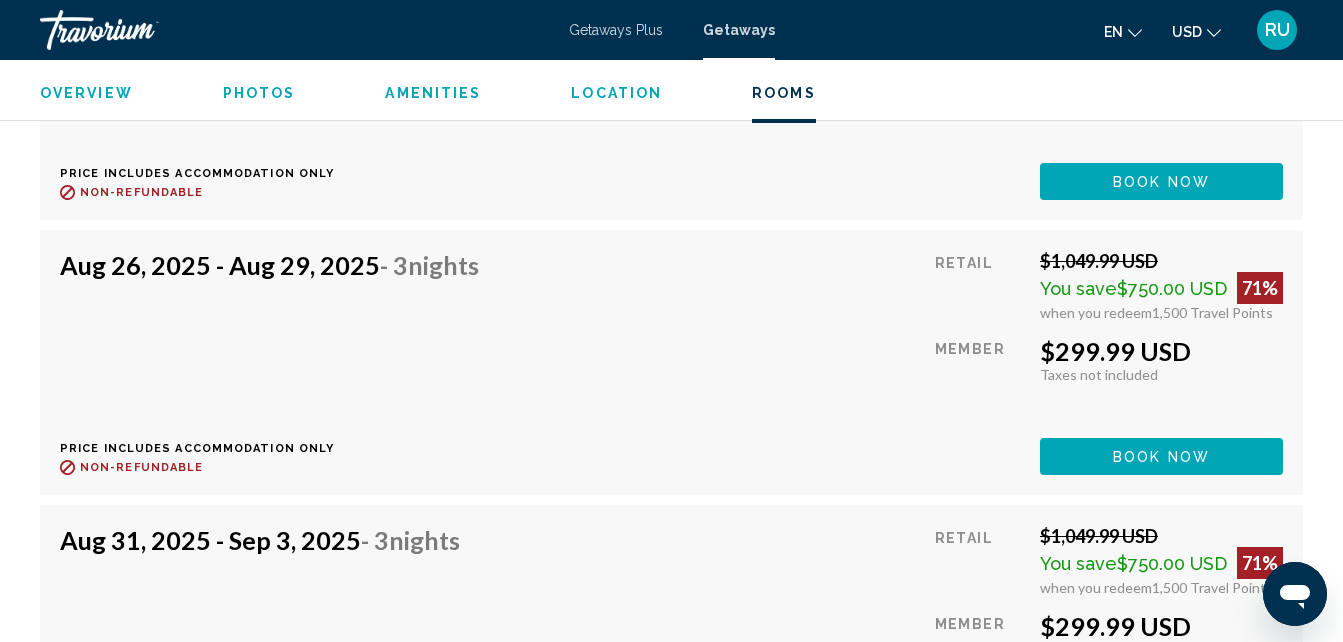 scroll, scrollTop: 5443, scrollLeft: 0, axis: vertical 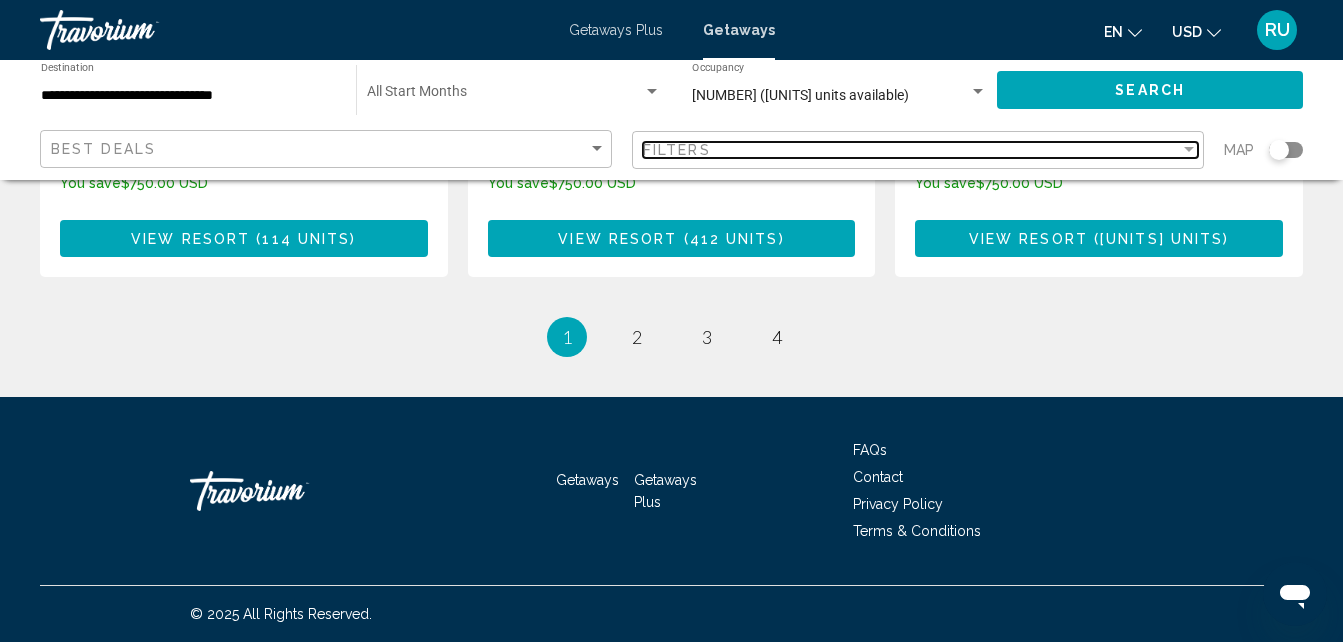 click on "Filters" at bounding box center (911, 150) 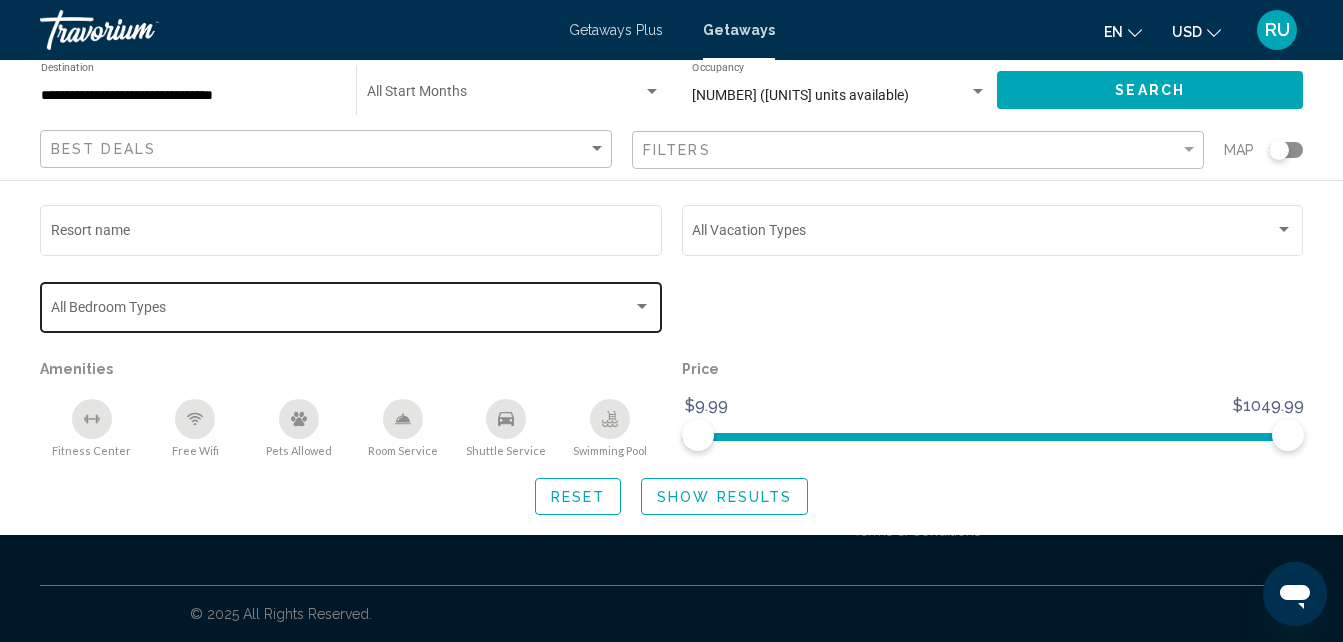 click on "Bedroom Types All Bedroom Types" 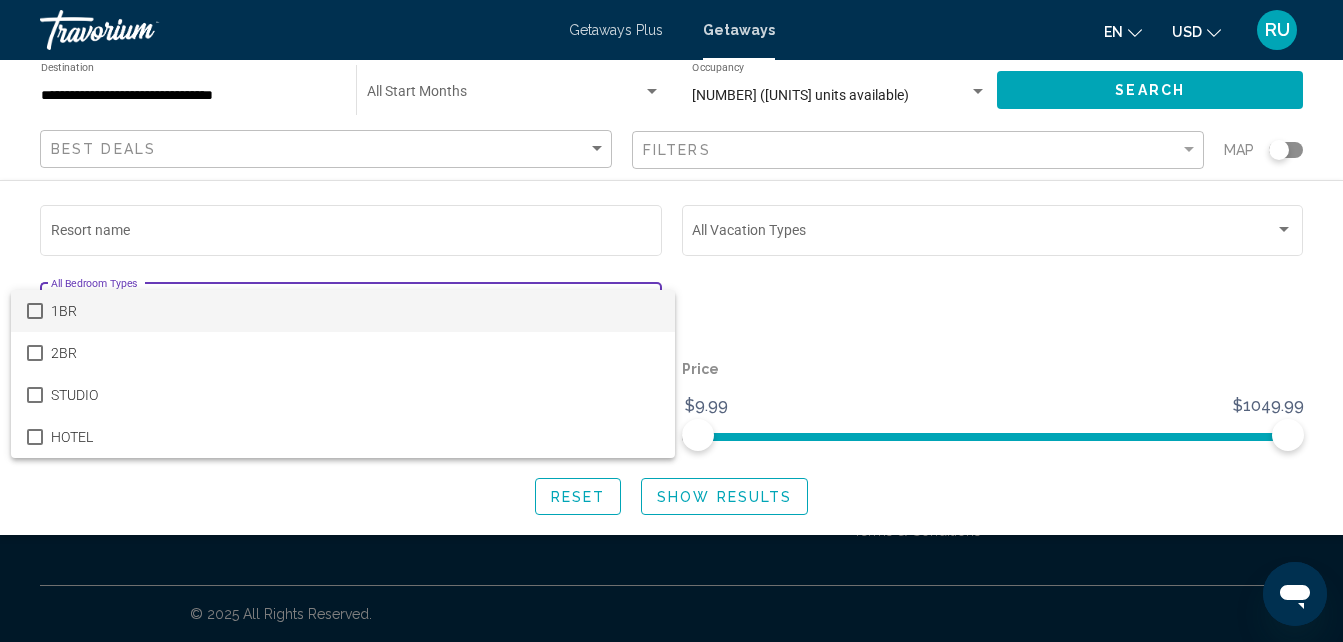 click at bounding box center [671, 321] 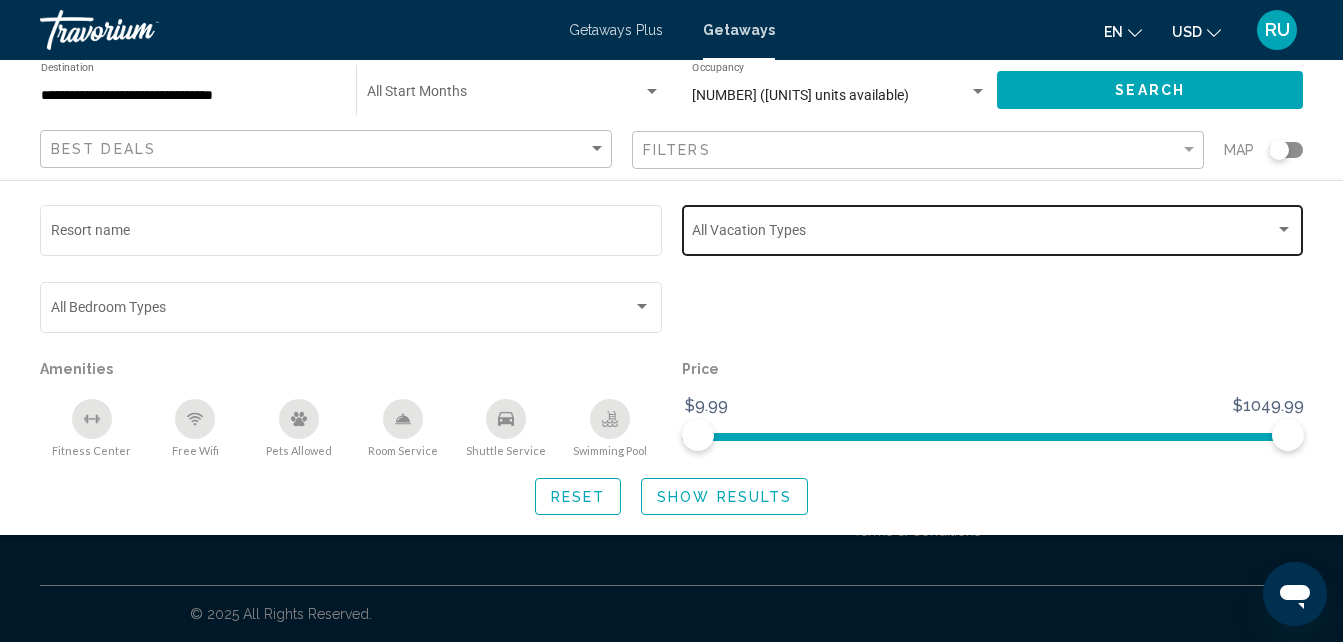 click at bounding box center (983, 234) 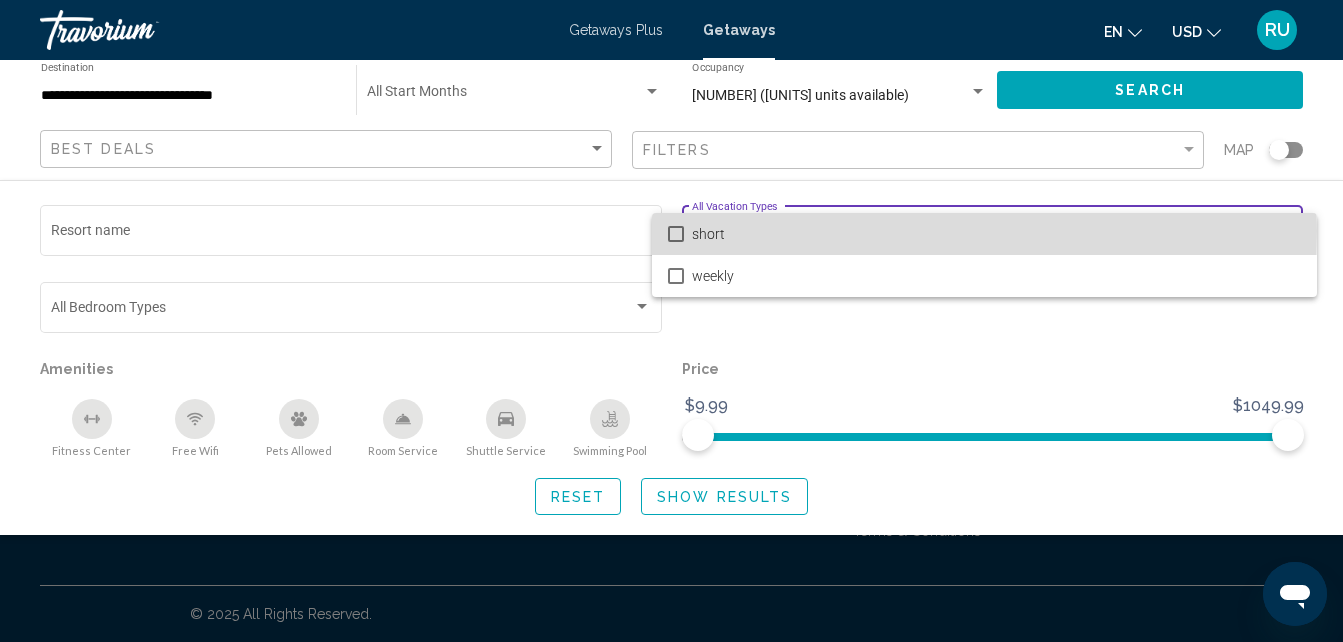 click at bounding box center (676, 234) 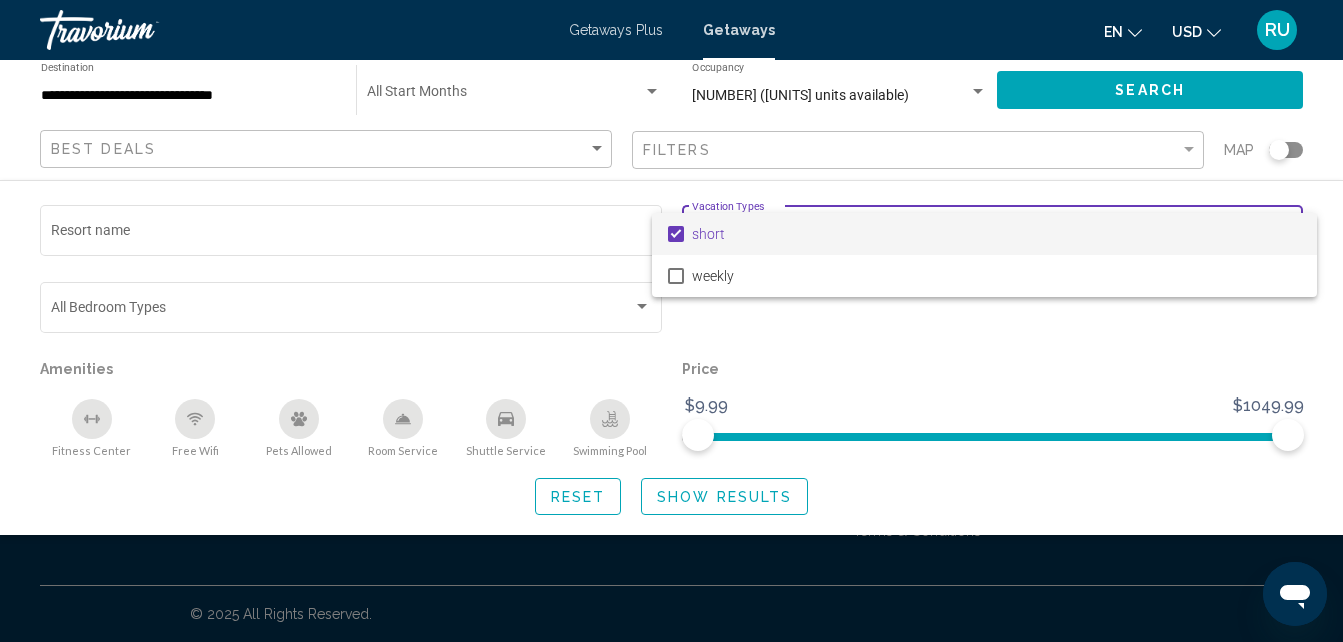 click at bounding box center (671, 321) 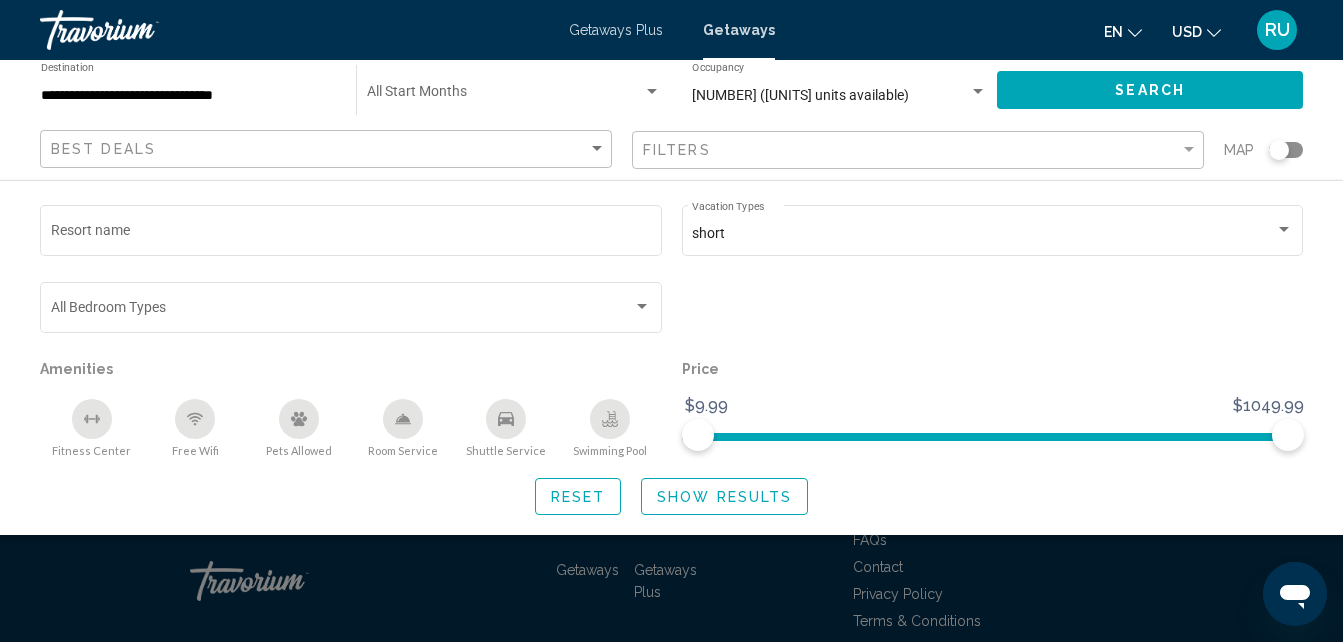 scroll, scrollTop: 2598, scrollLeft: 0, axis: vertical 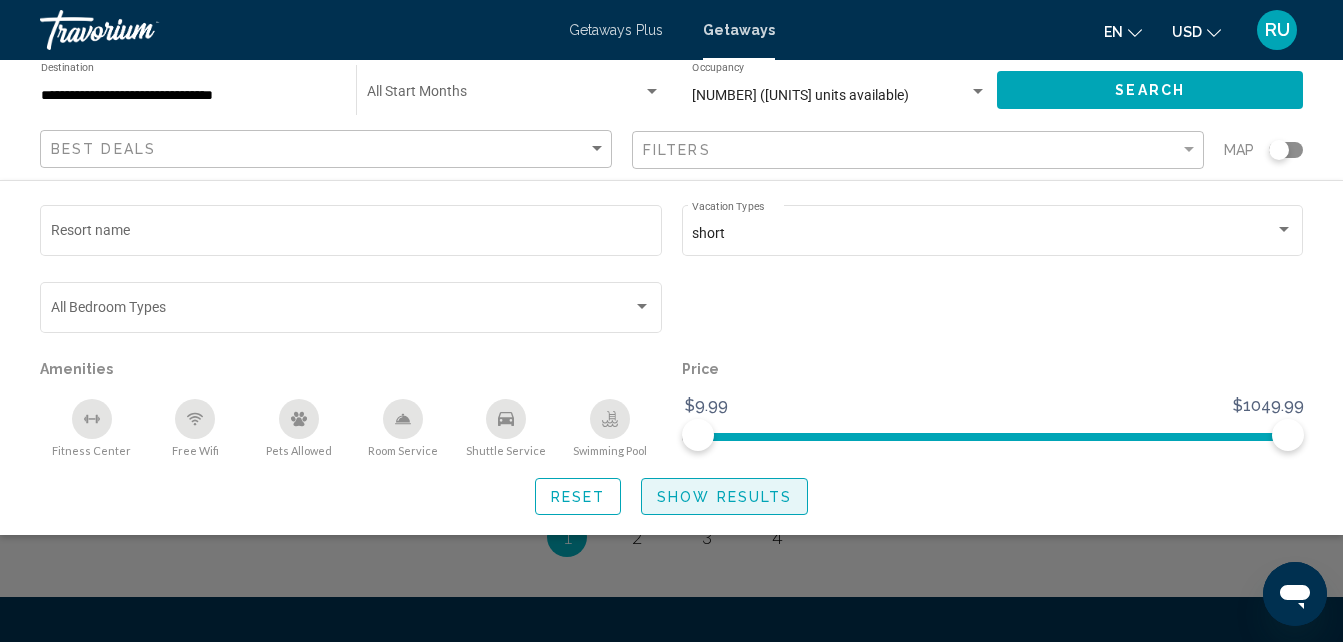 click on "Show Results" 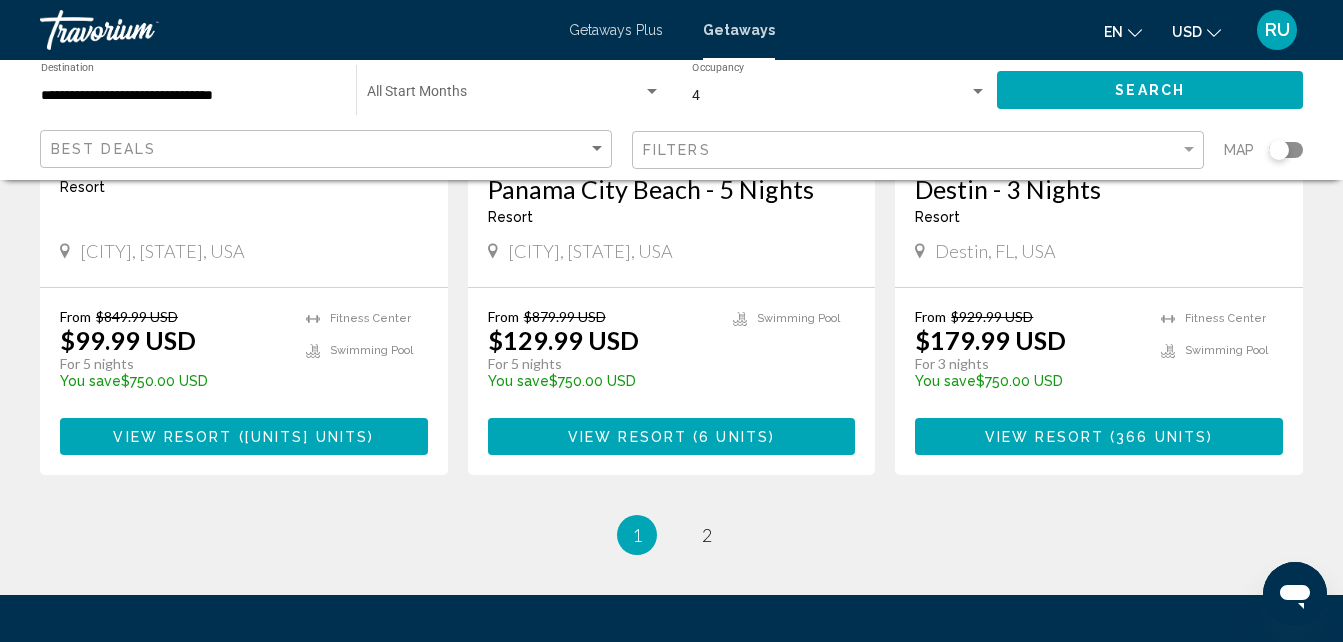 scroll, scrollTop: 2300, scrollLeft: 0, axis: vertical 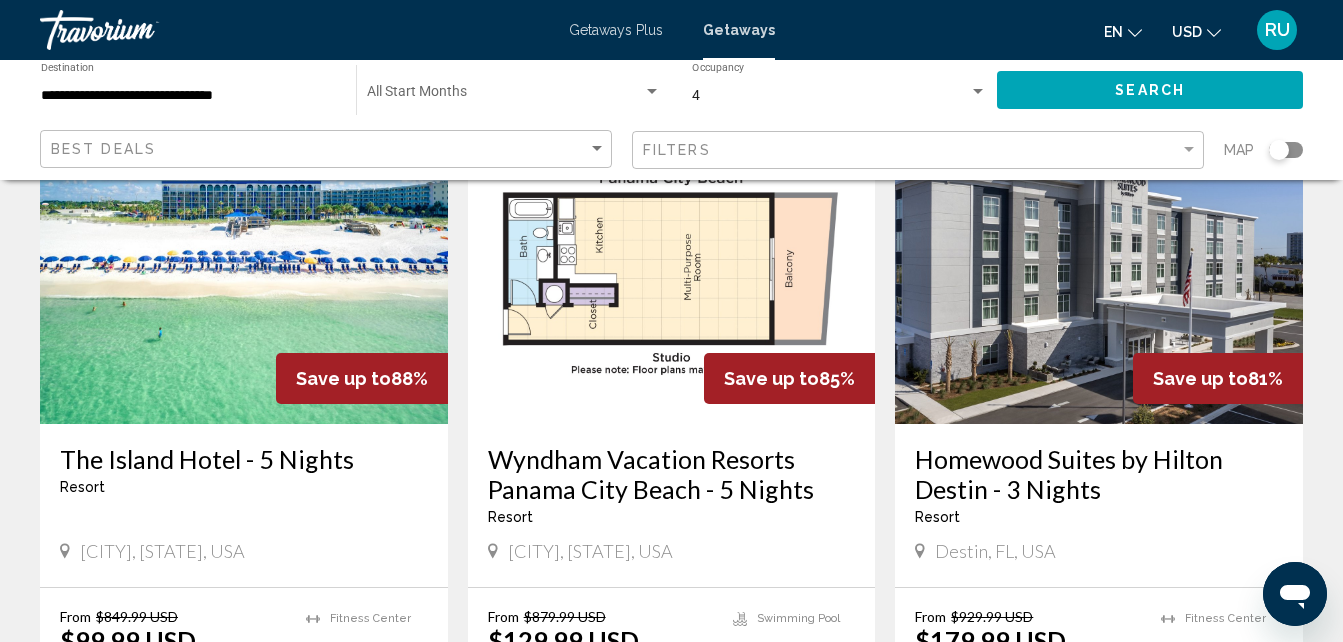 click at bounding box center [1099, 264] 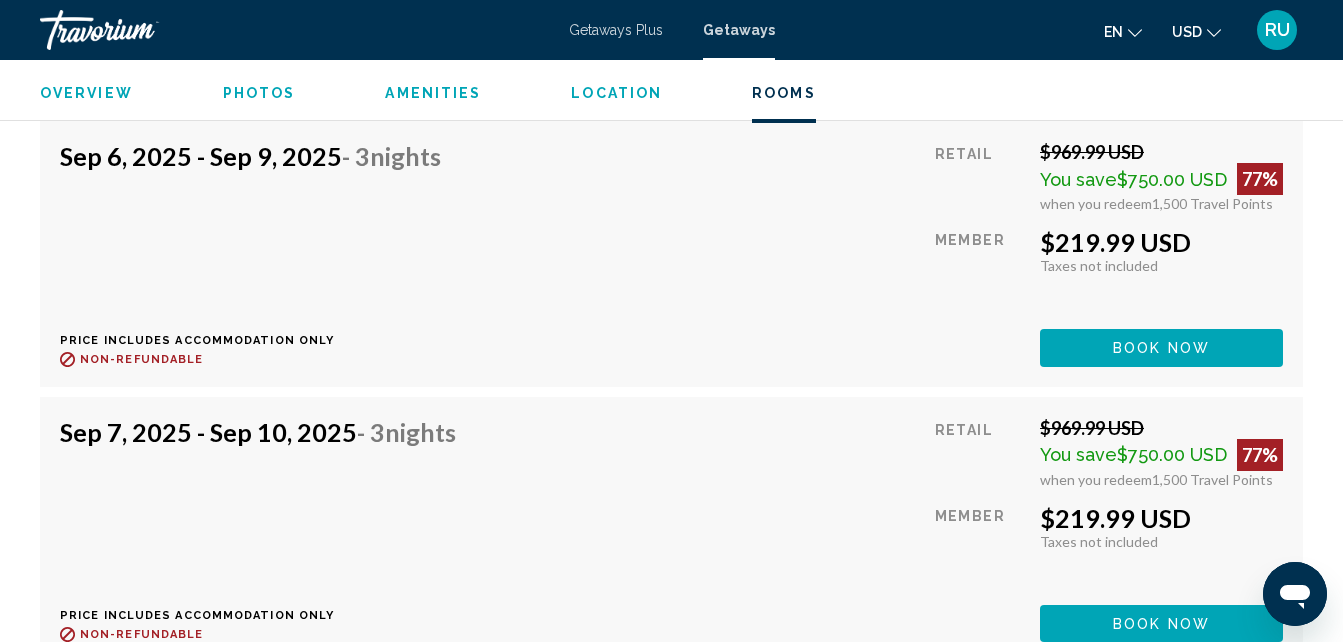 scroll, scrollTop: 4047, scrollLeft: 0, axis: vertical 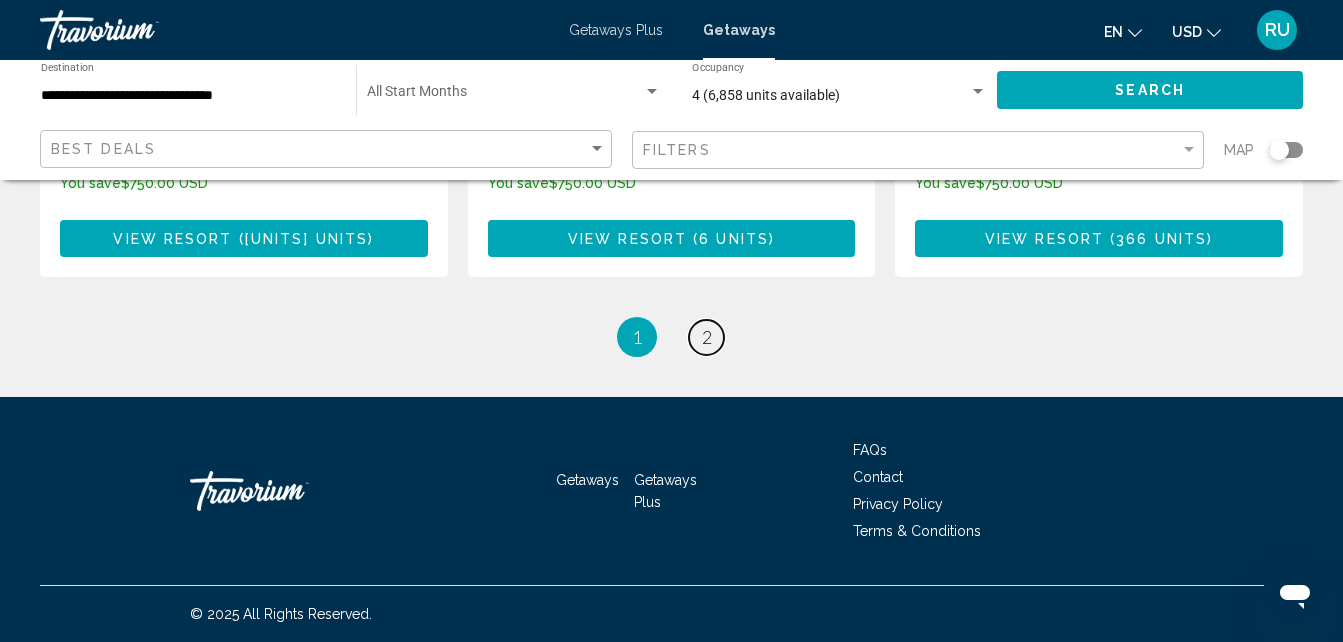 click on "2" at bounding box center (707, 337) 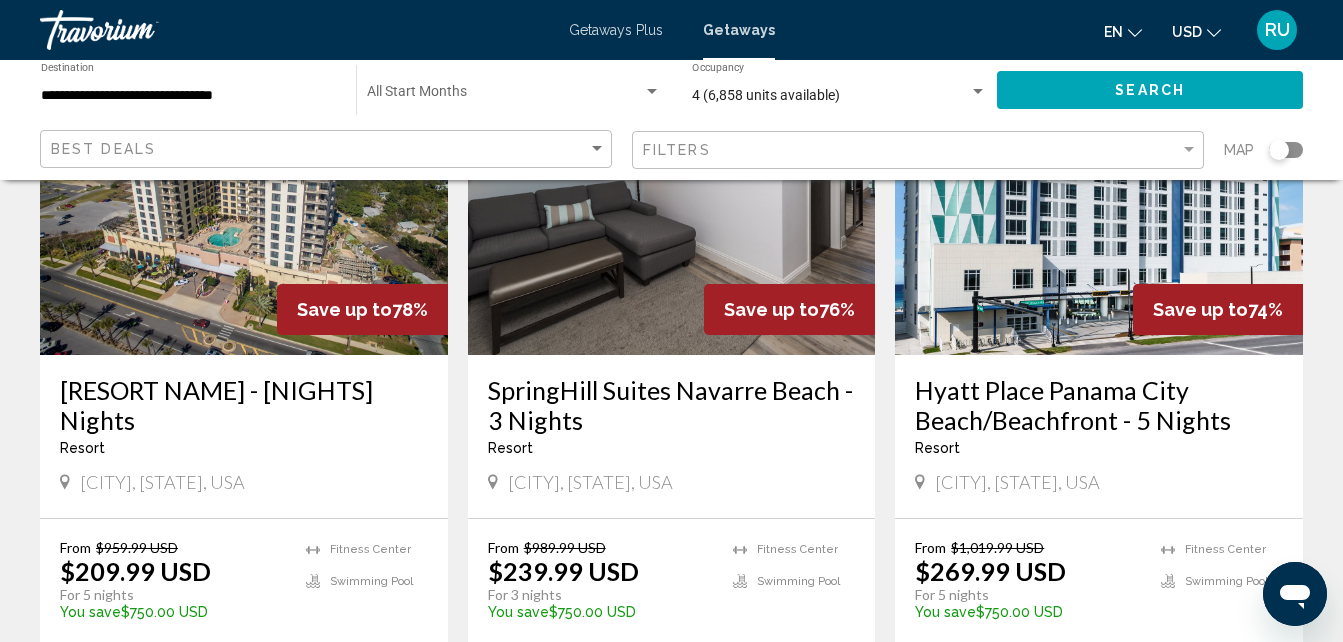scroll, scrollTop: 200, scrollLeft: 0, axis: vertical 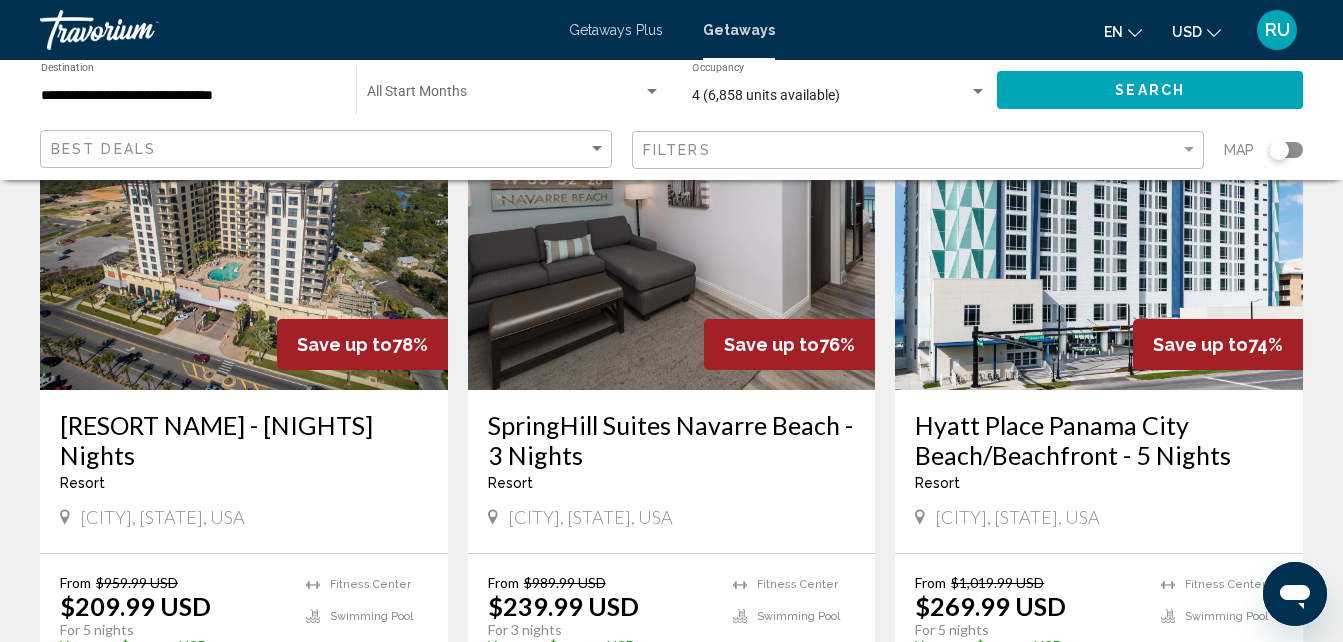 click at bounding box center (672, 230) 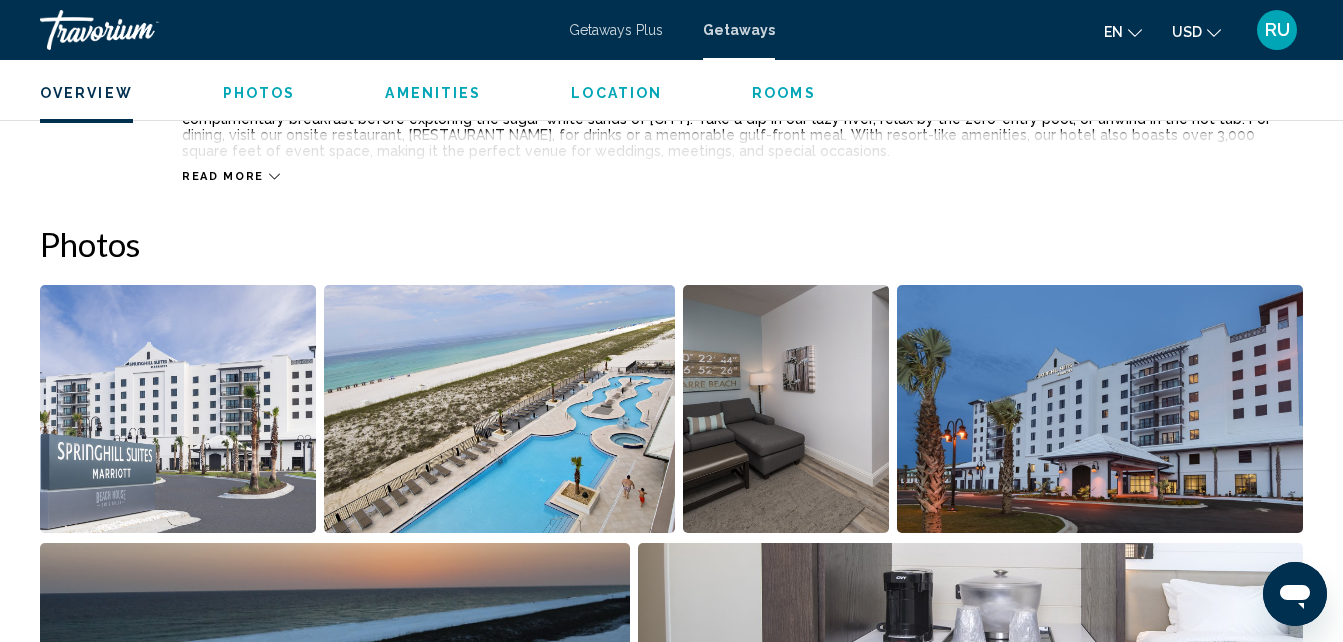 scroll, scrollTop: 1214, scrollLeft: 0, axis: vertical 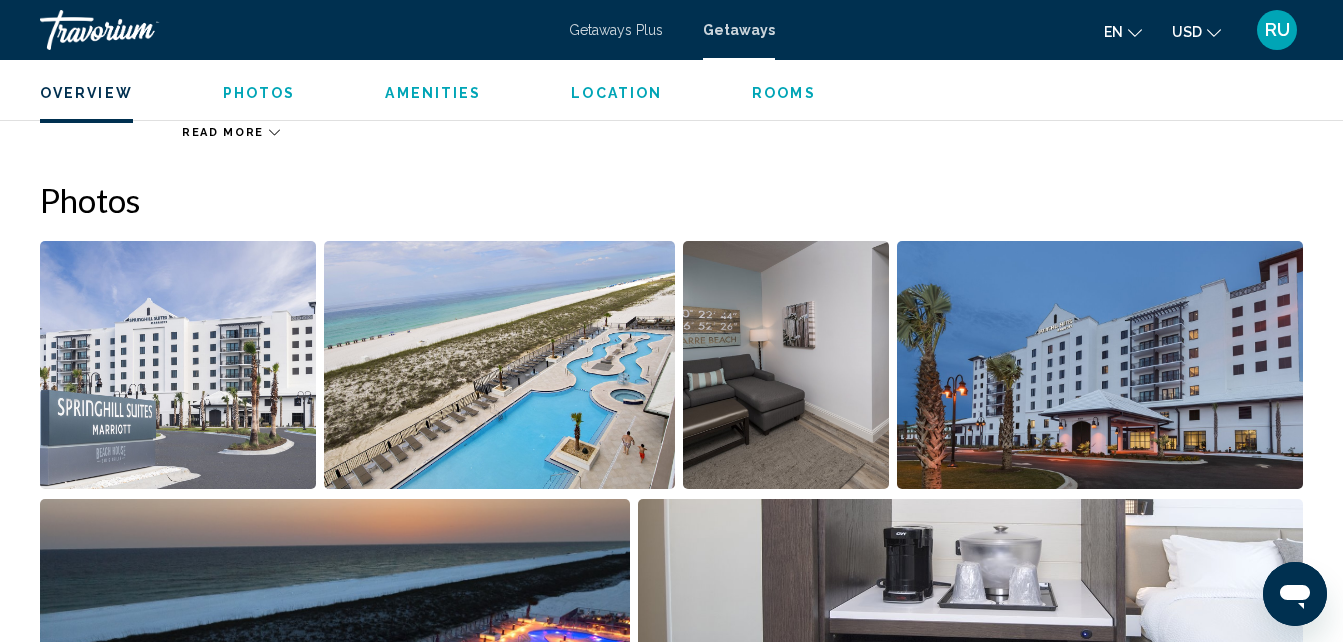 click at bounding box center (178, 365) 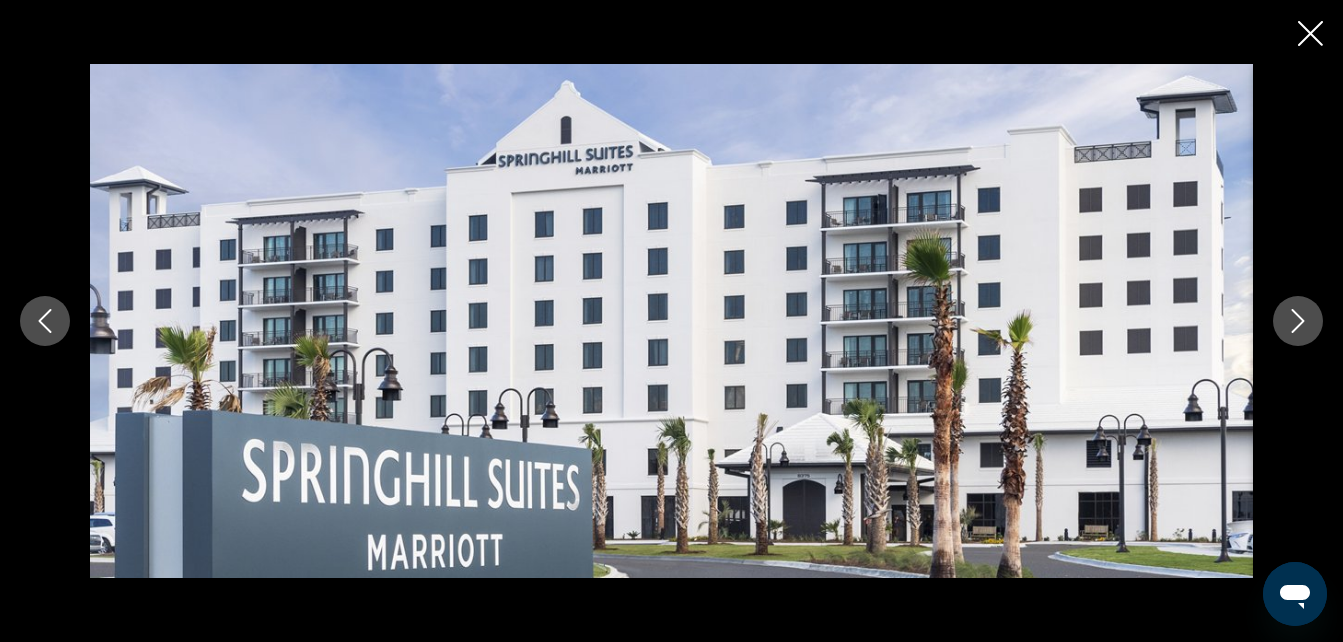 click 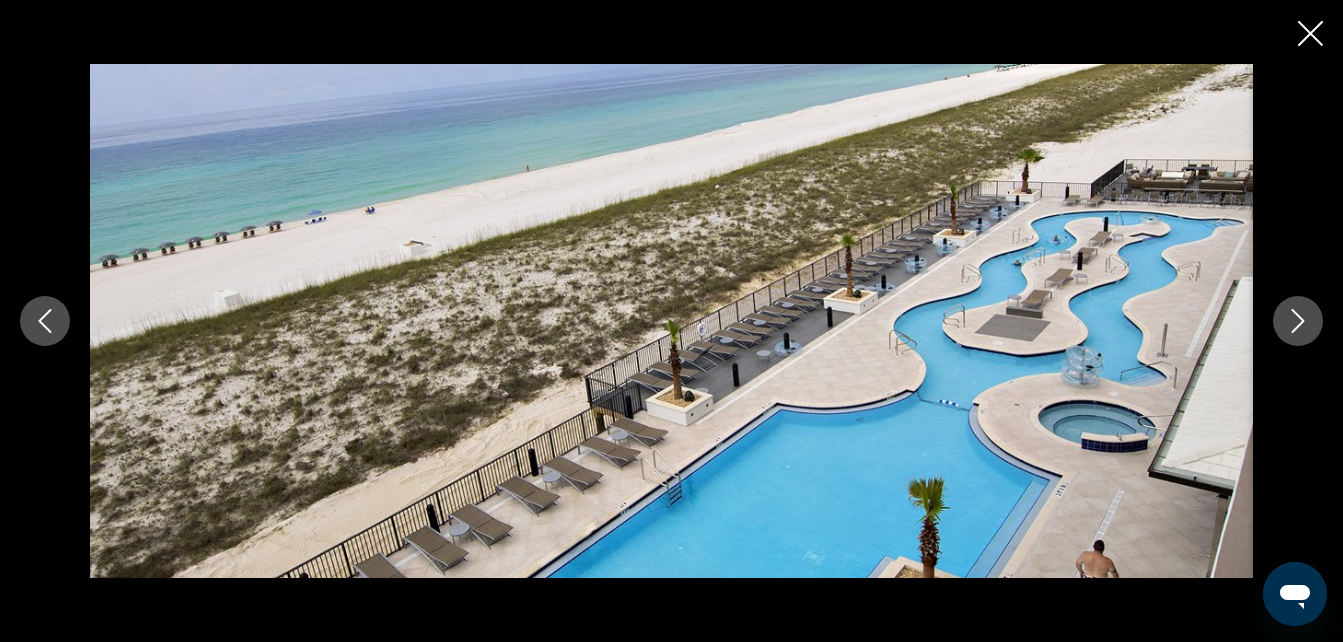 click 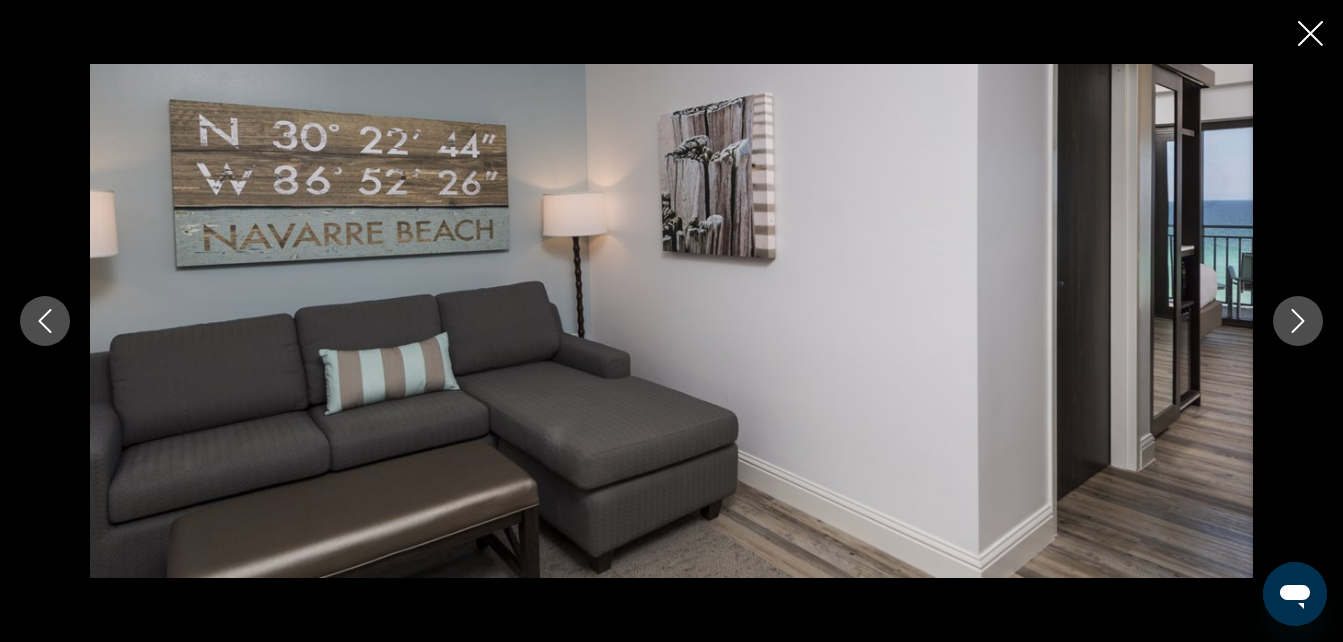 click 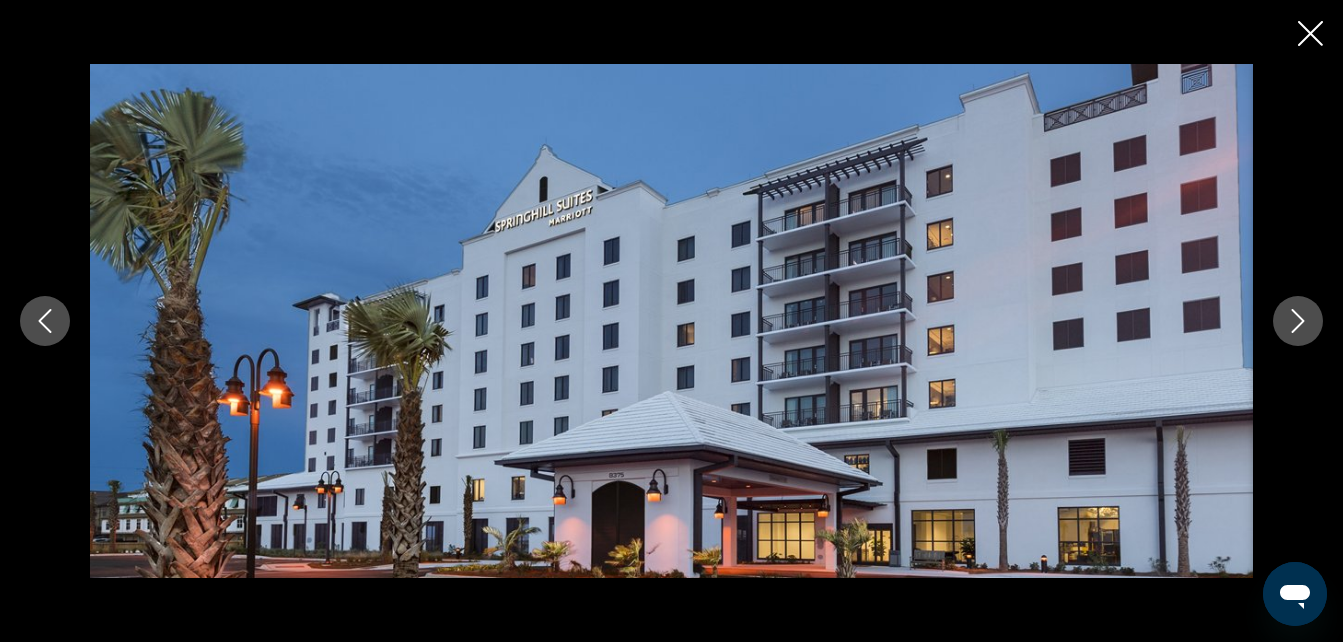 click 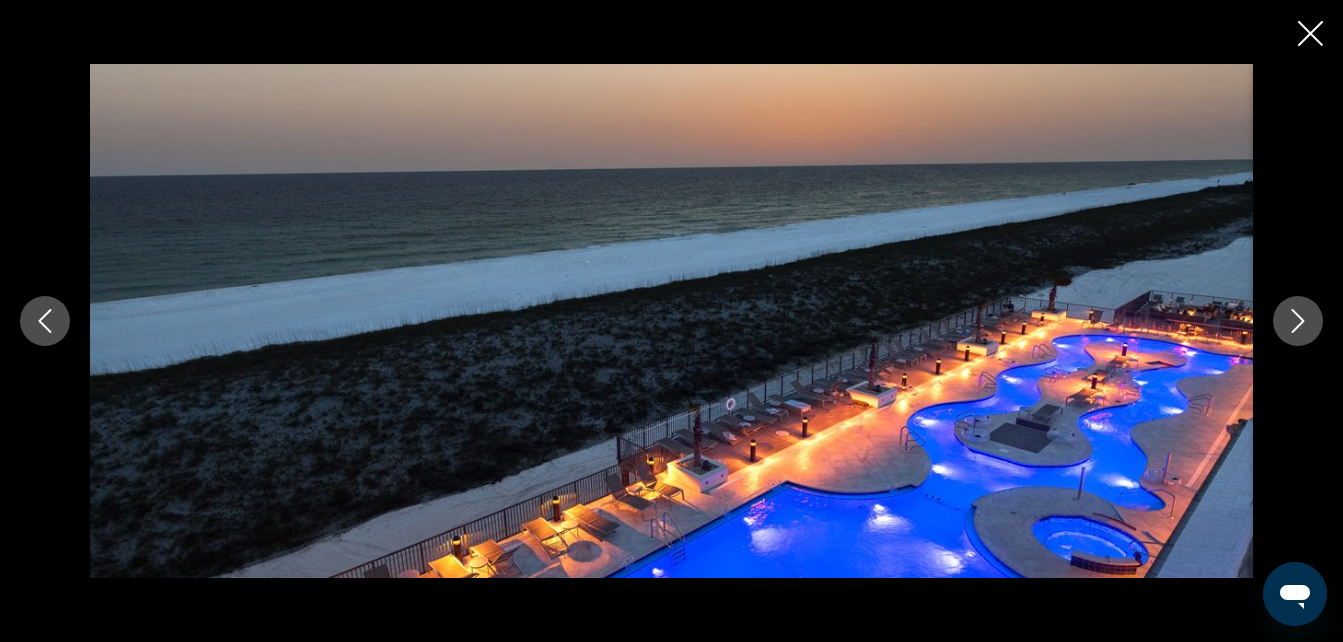 click 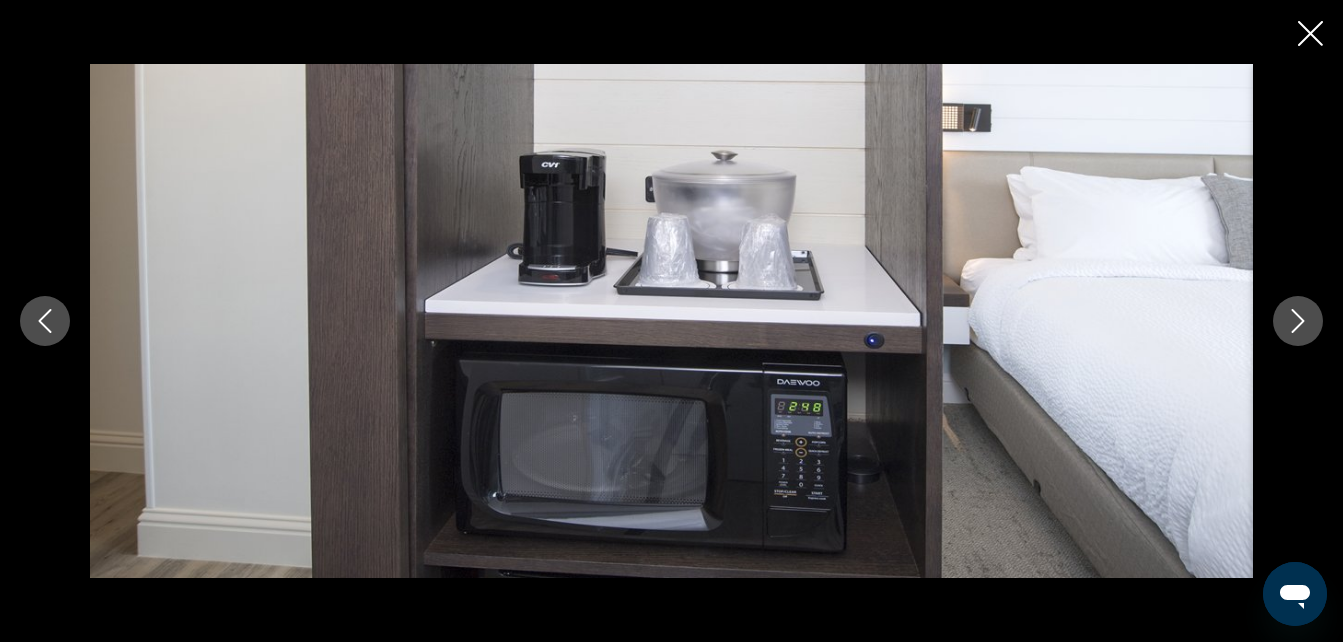 click 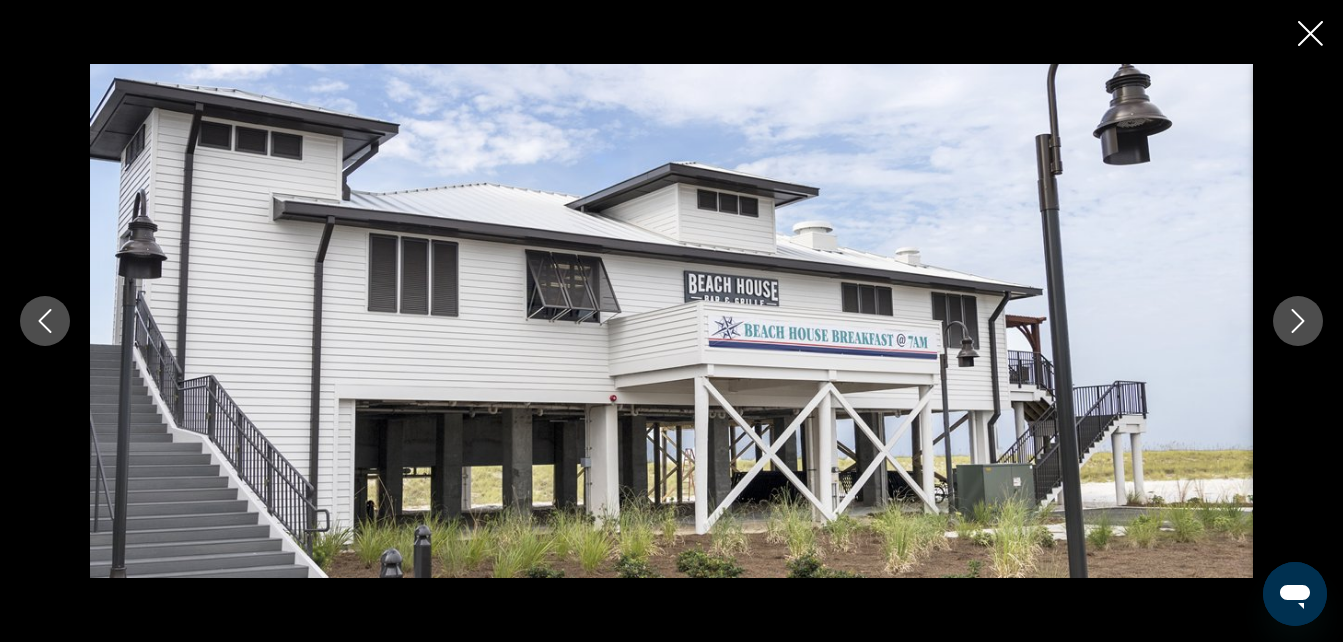 click 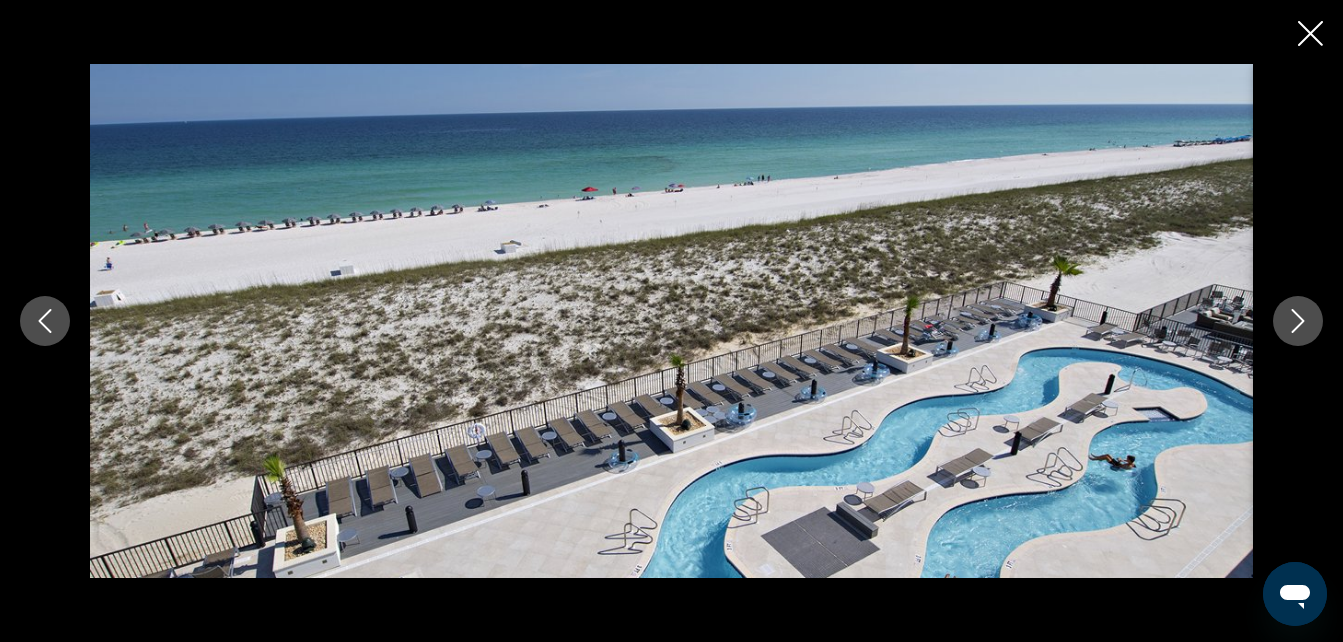 click 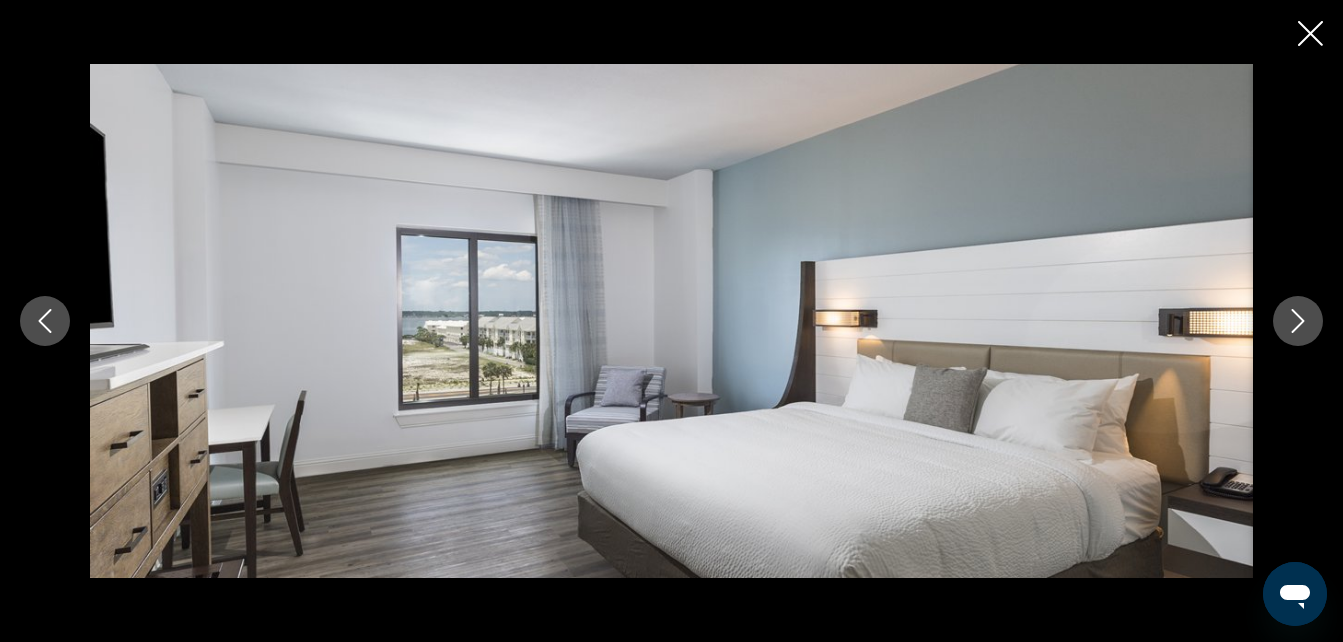 click 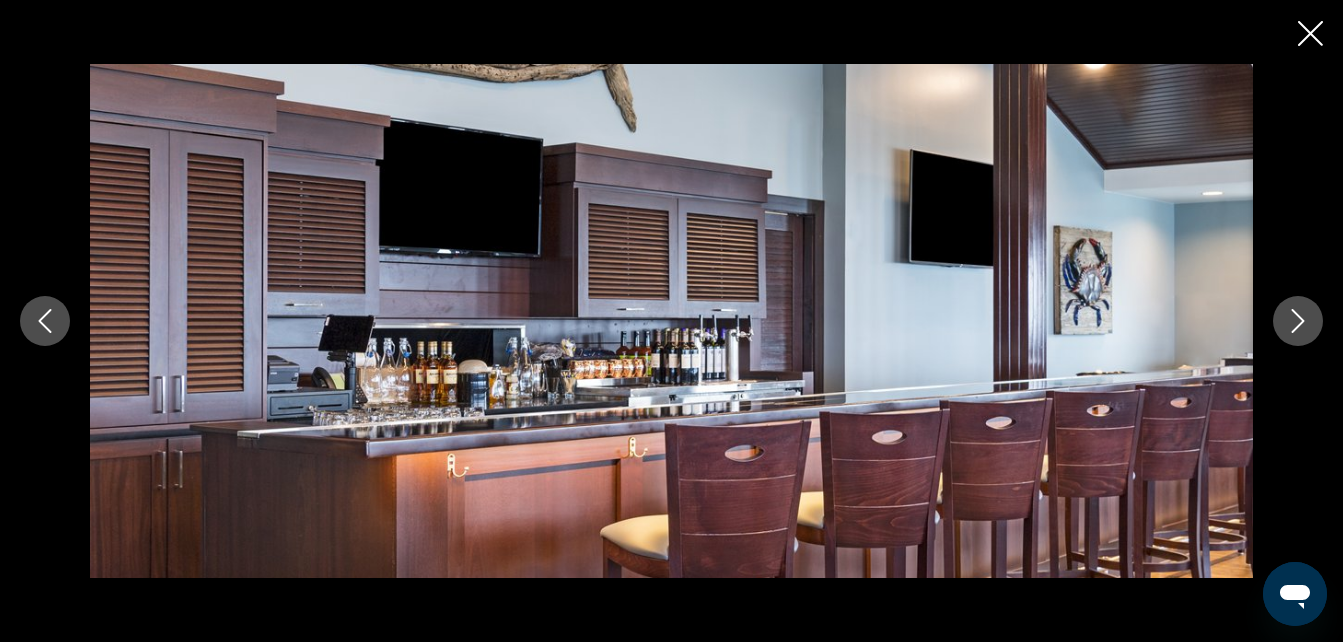 click 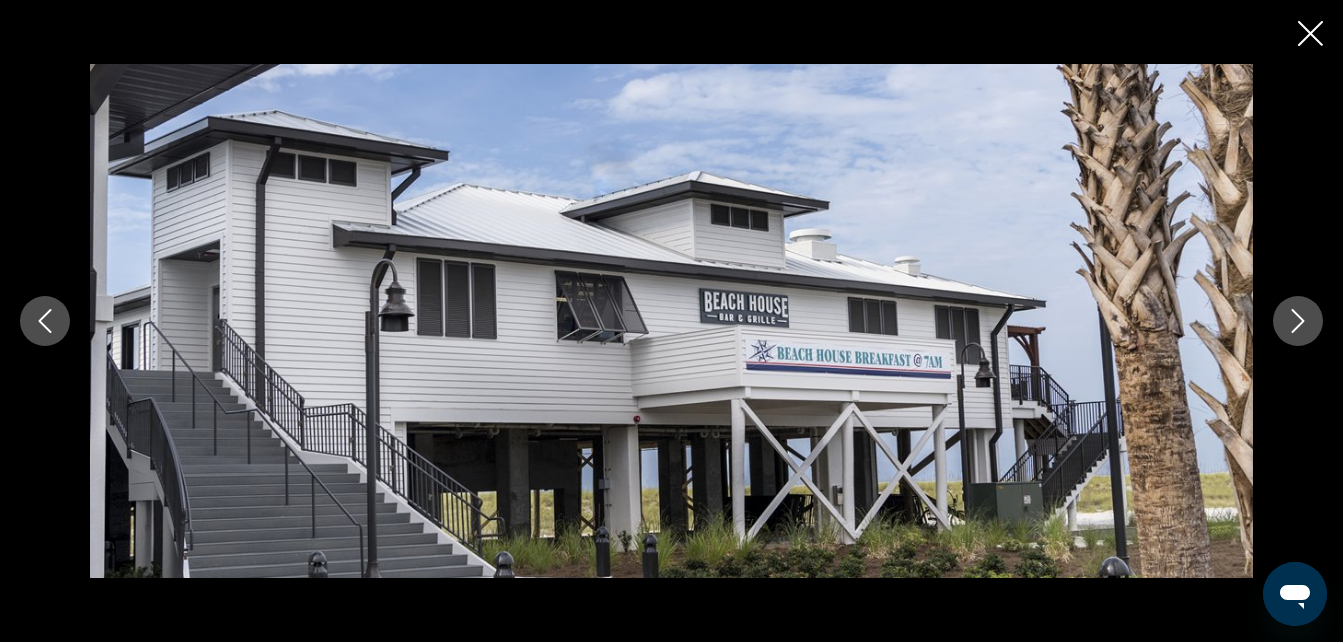 click 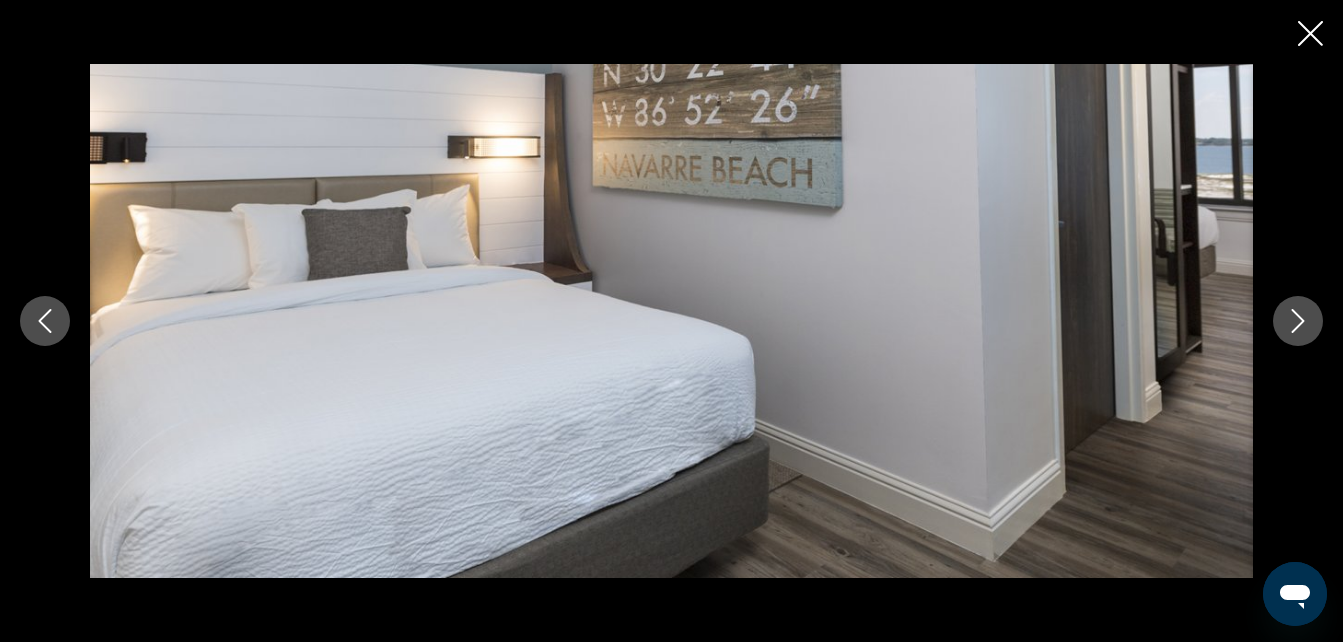click 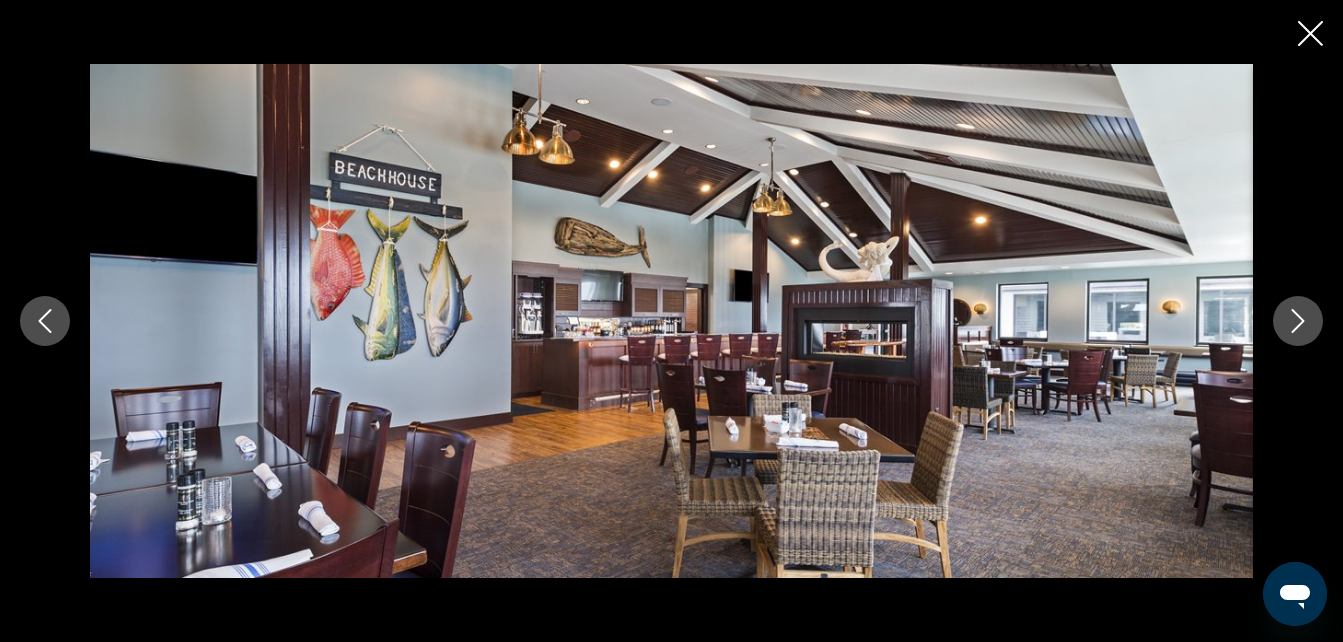 click 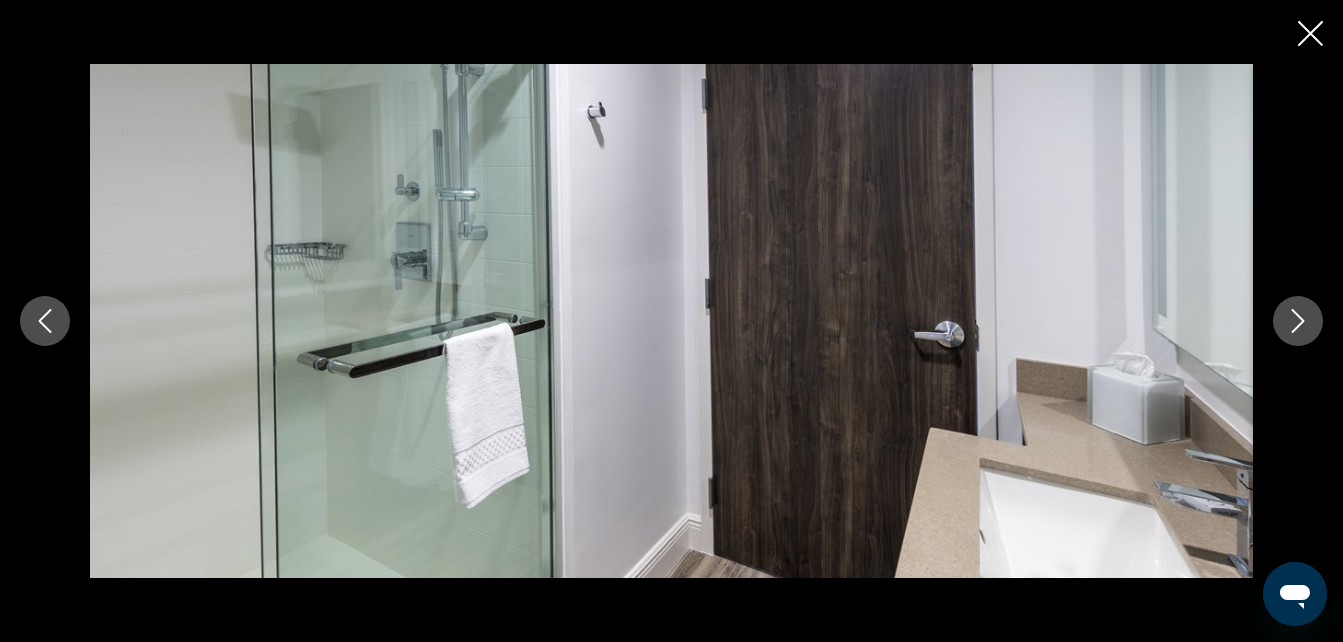 click 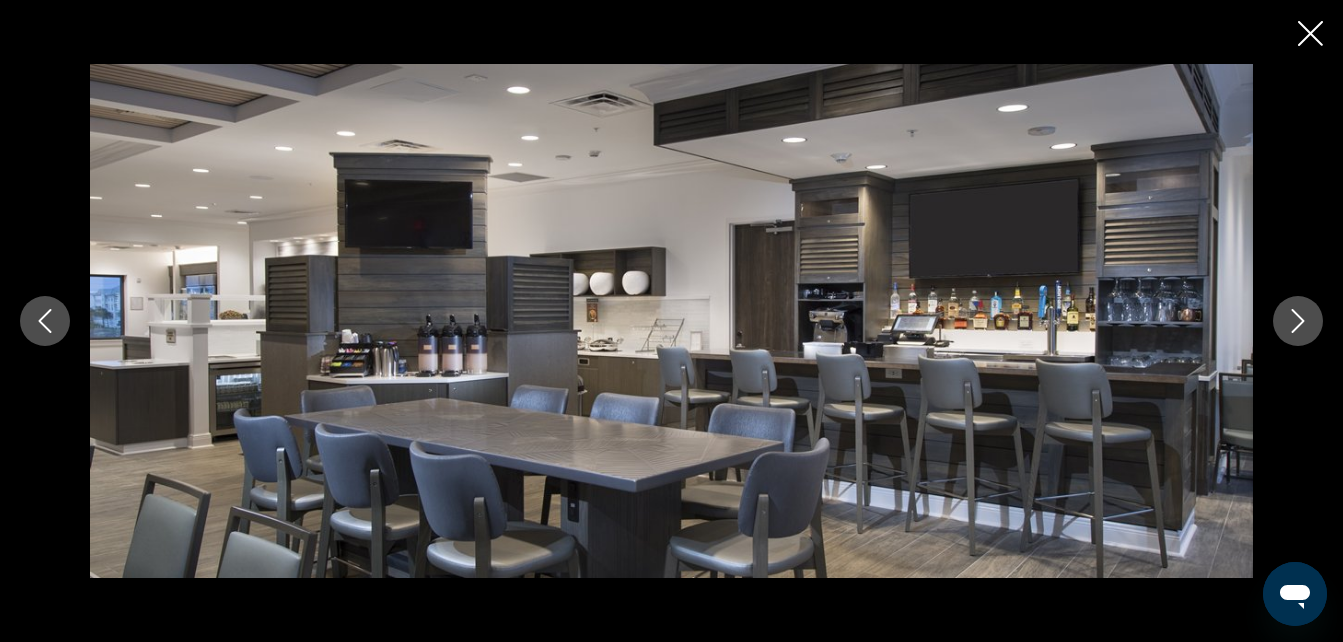 click 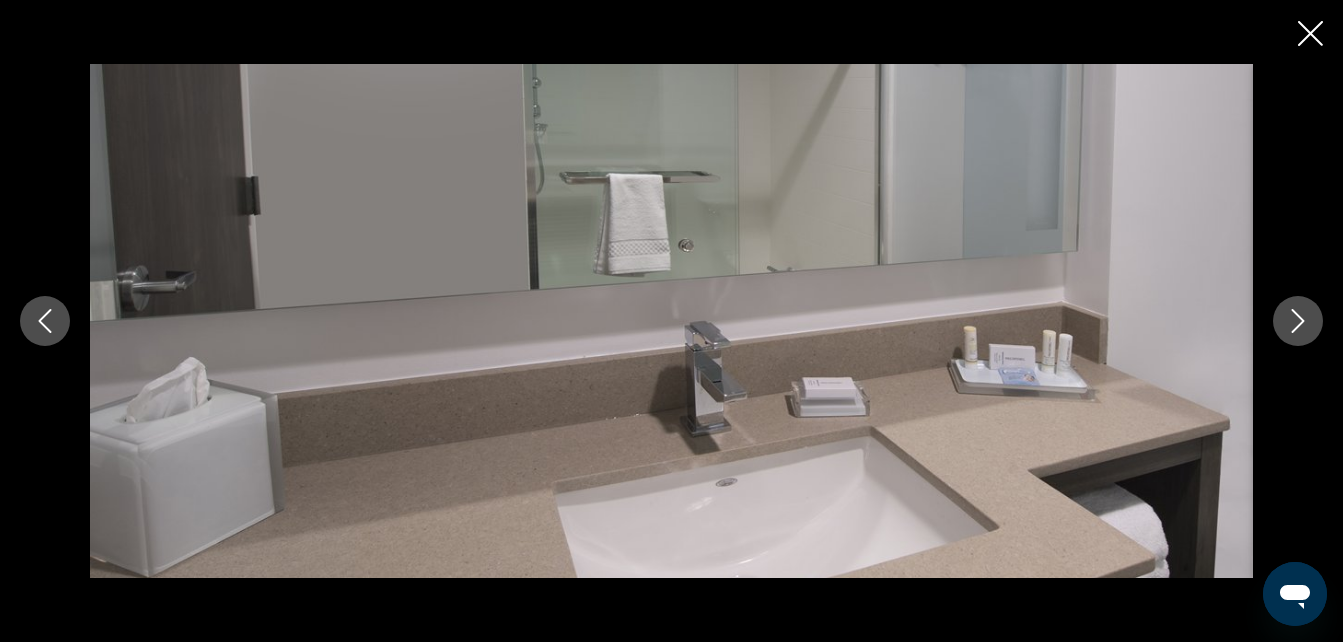 click 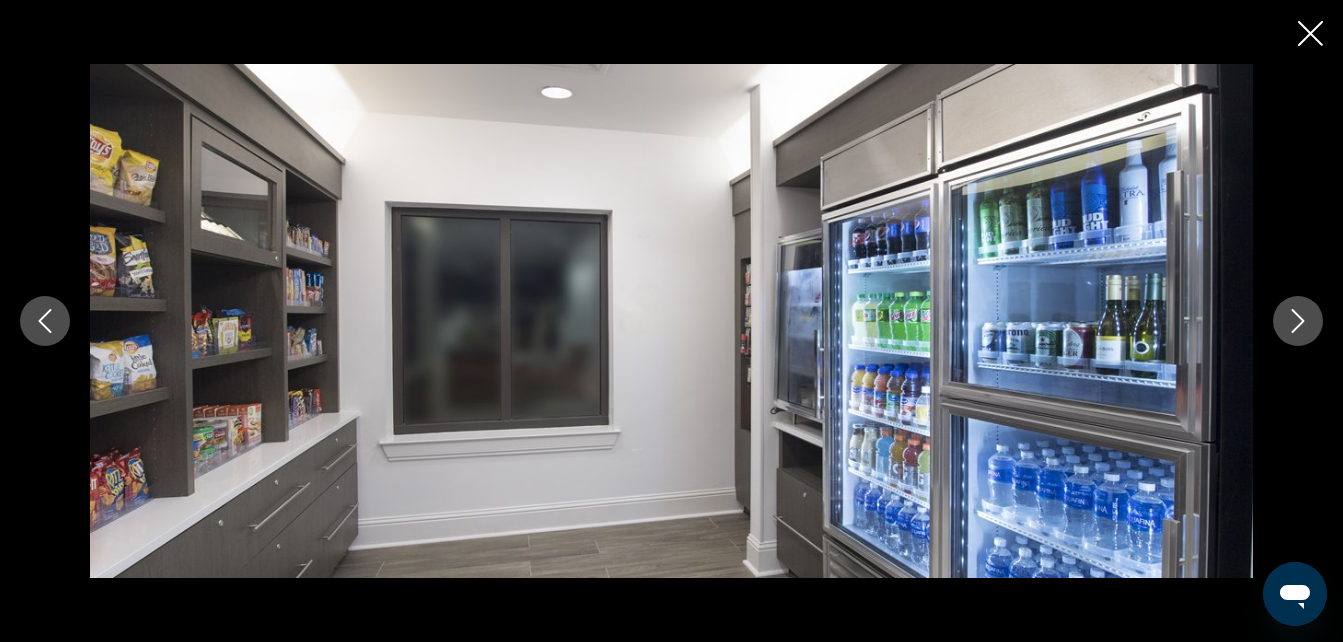 click 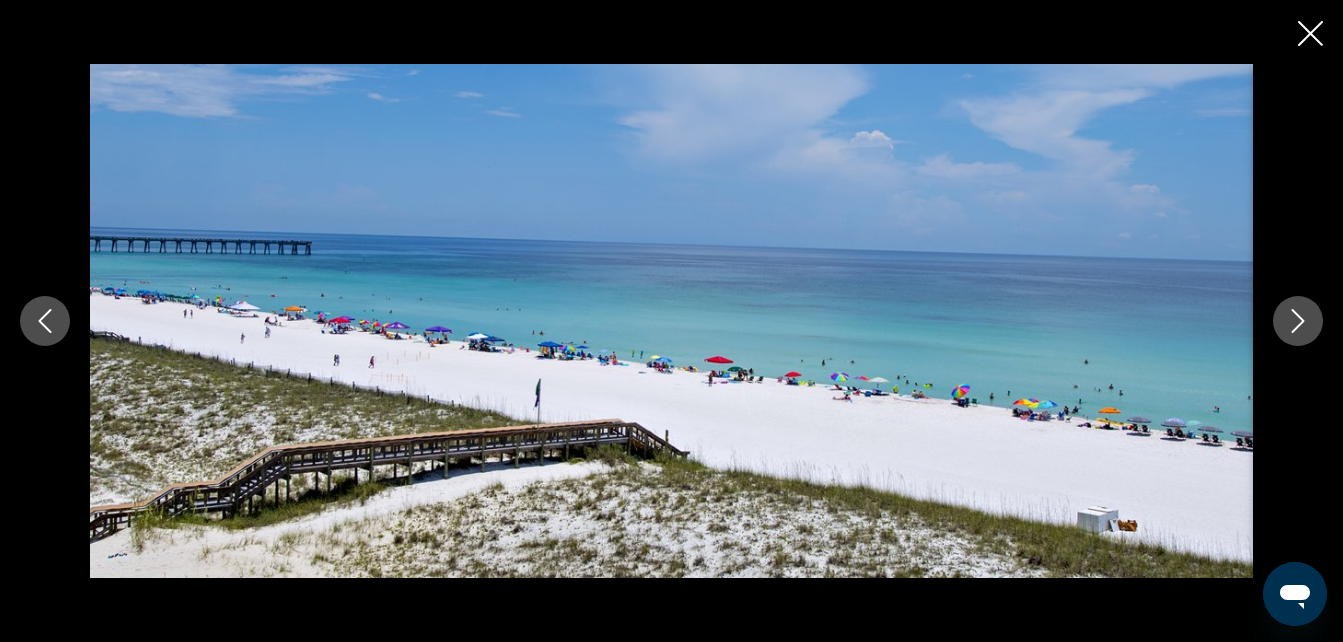 click 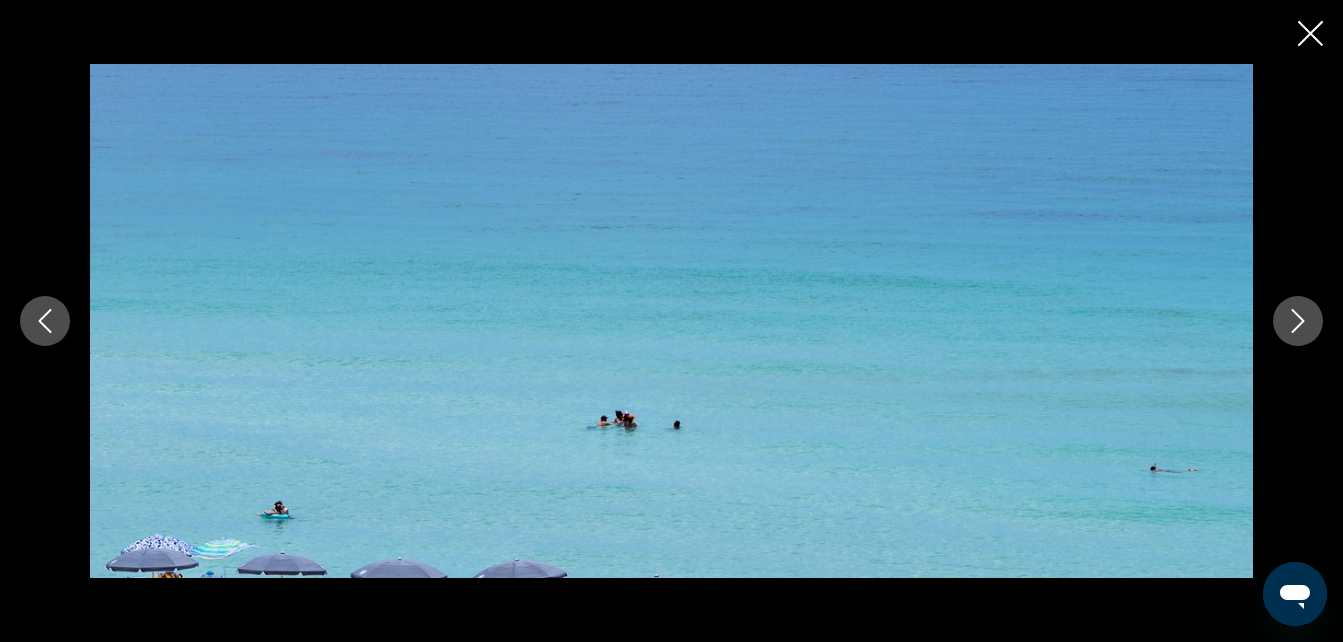click 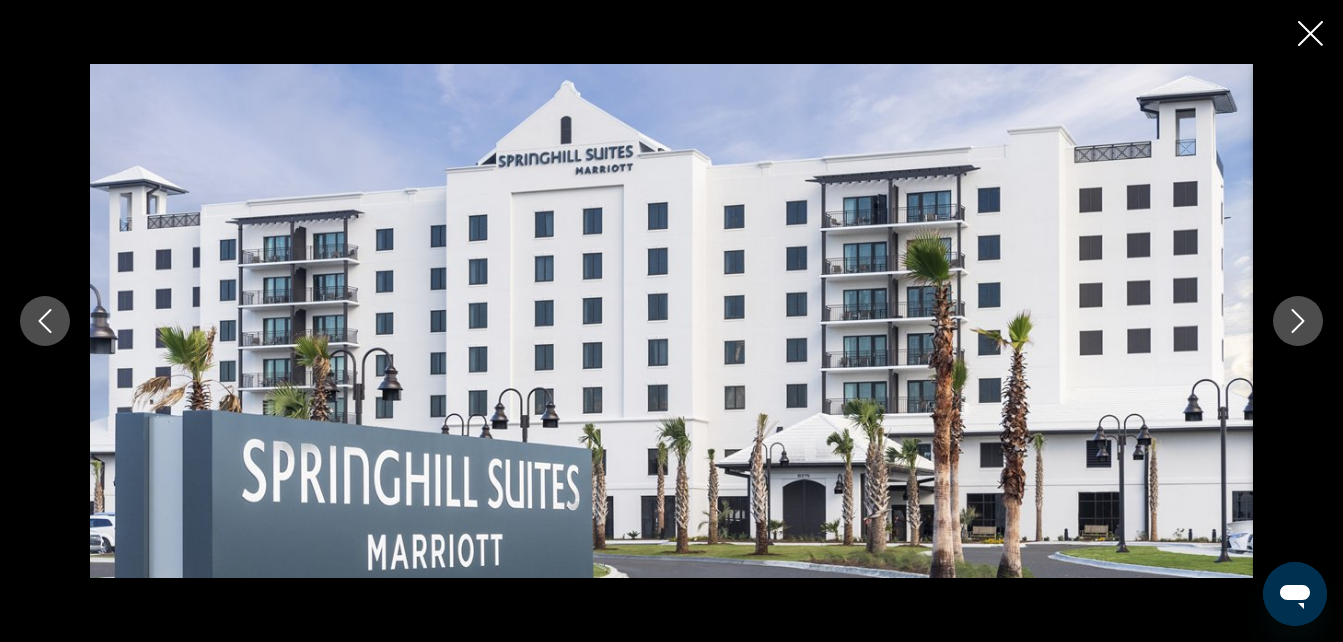click 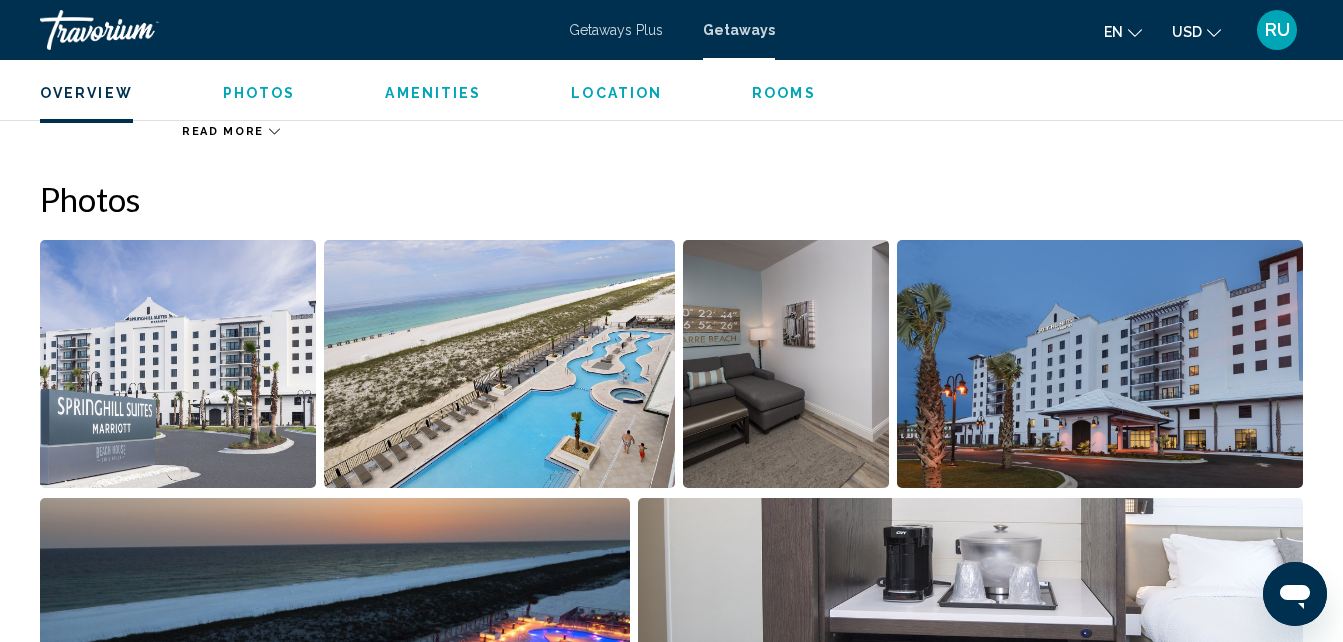 scroll, scrollTop: 915, scrollLeft: 0, axis: vertical 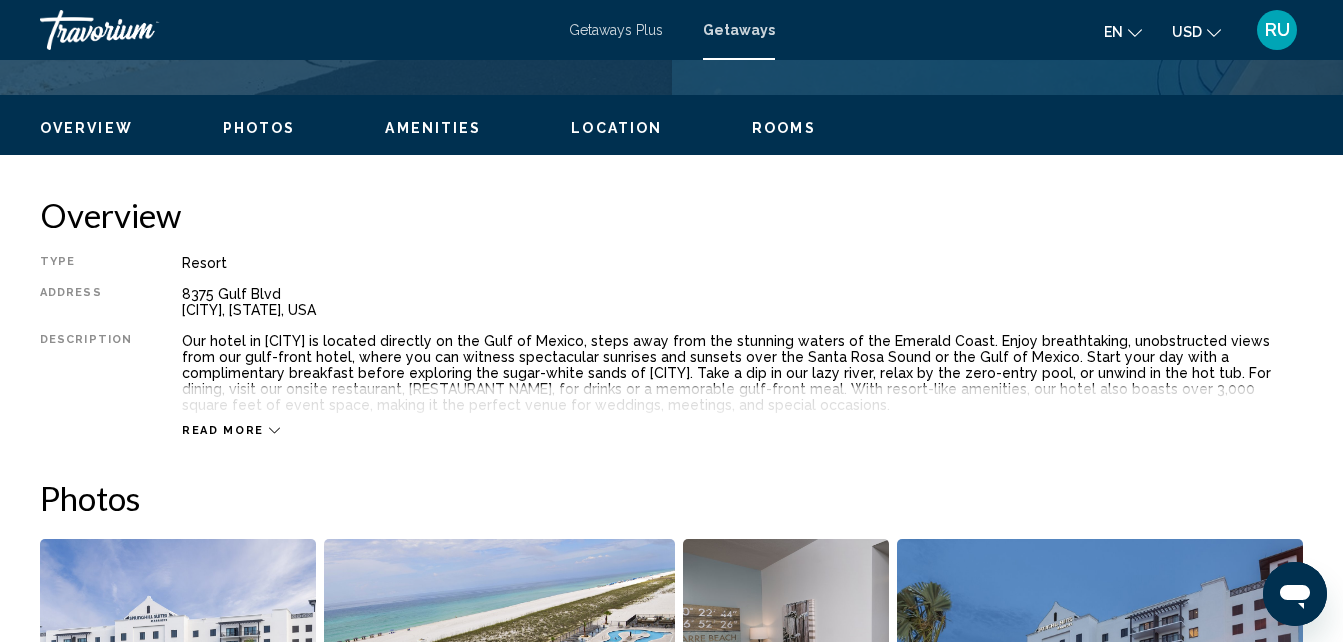 click on "Read more" at bounding box center (742, 410) 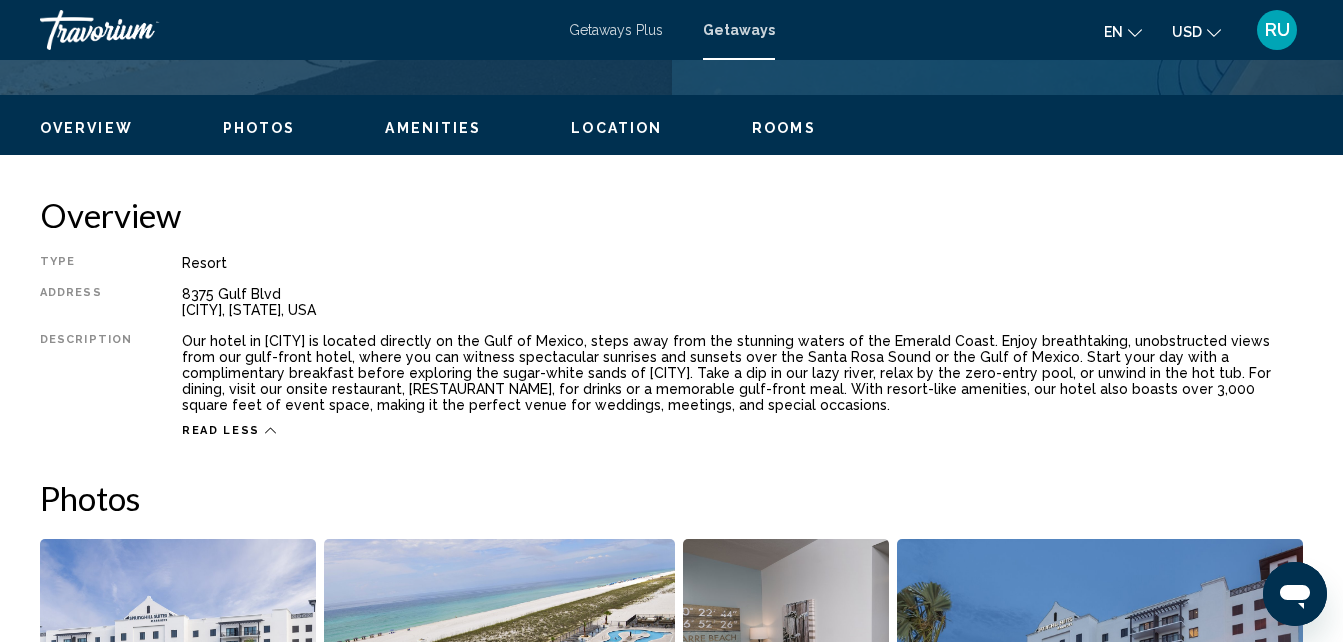 drag, startPoint x: 172, startPoint y: 337, endPoint x: 672, endPoint y: 405, distance: 504.6028 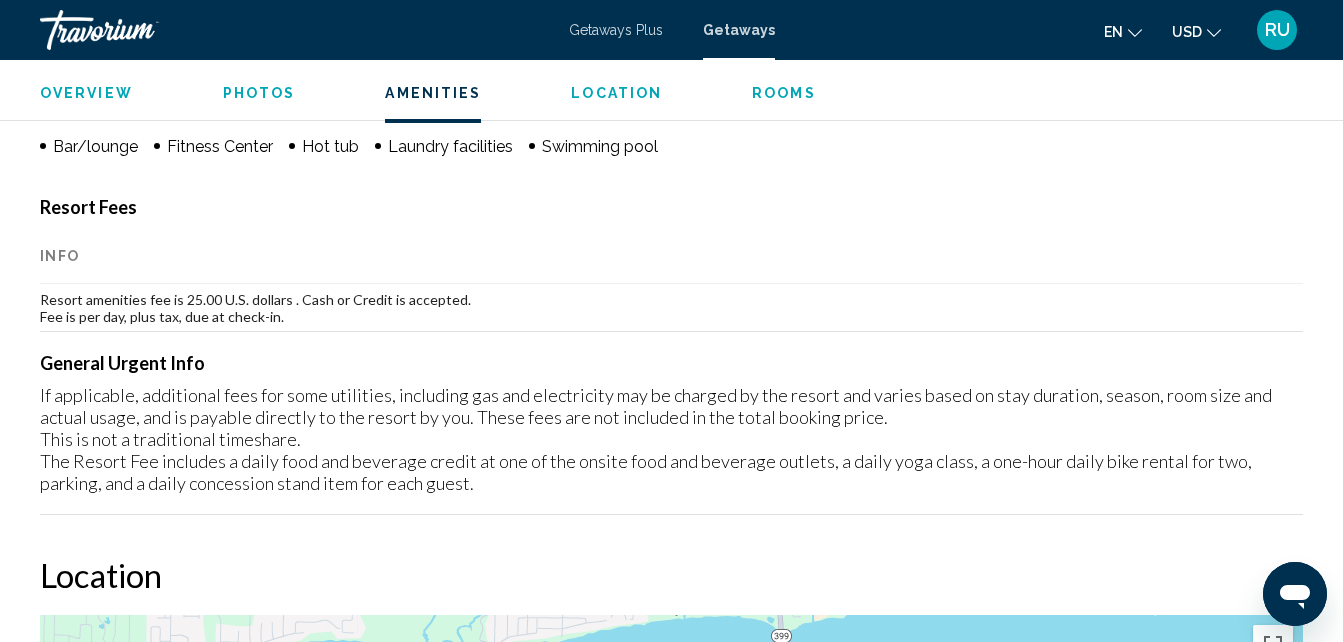 scroll, scrollTop: 2115, scrollLeft: 0, axis: vertical 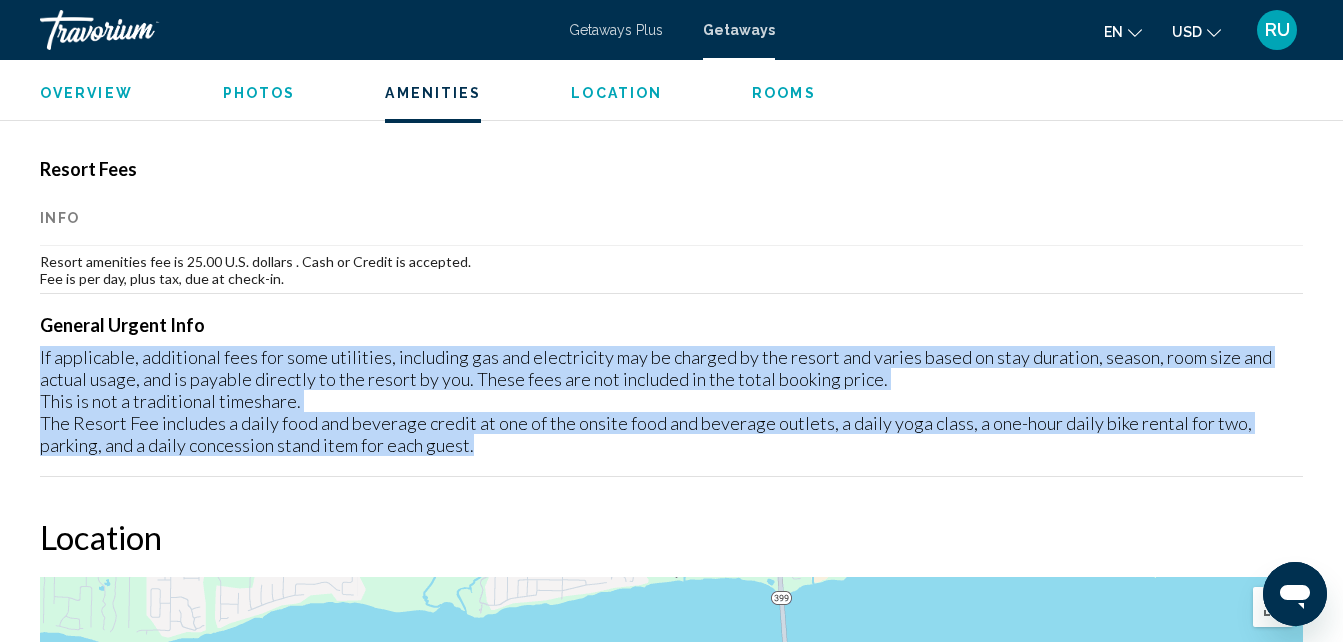 drag, startPoint x: 37, startPoint y: 353, endPoint x: 468, endPoint y: 440, distance: 439.69308 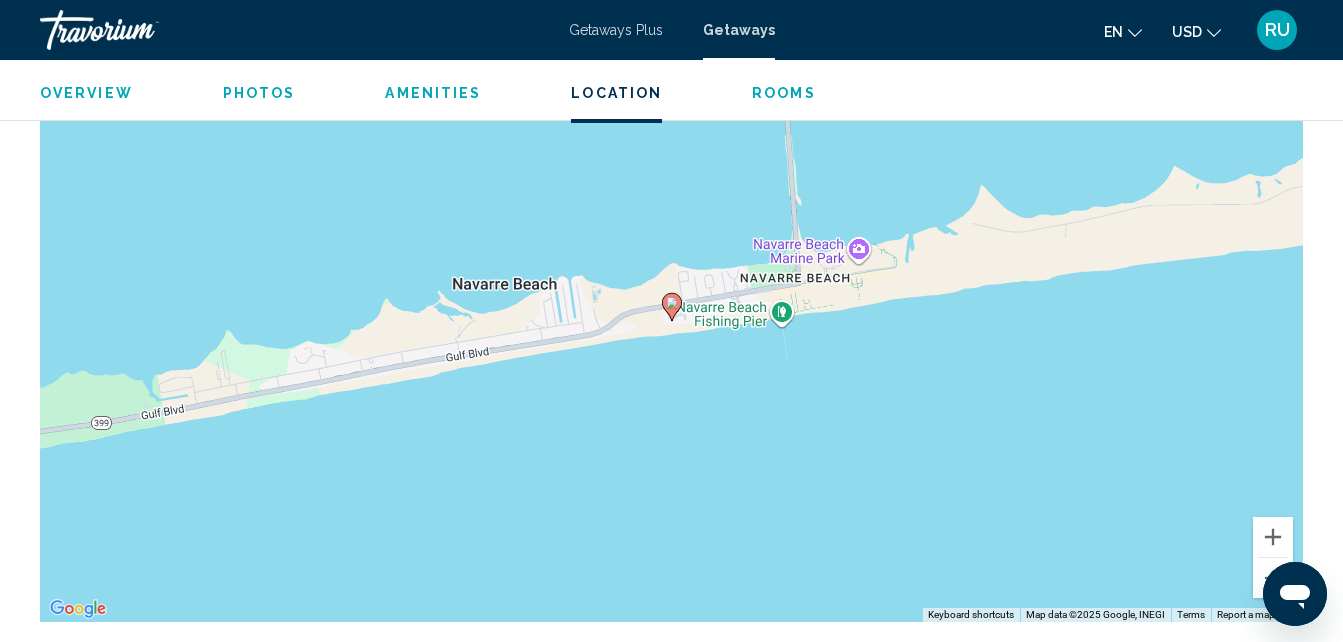 scroll, scrollTop: 2615, scrollLeft: 0, axis: vertical 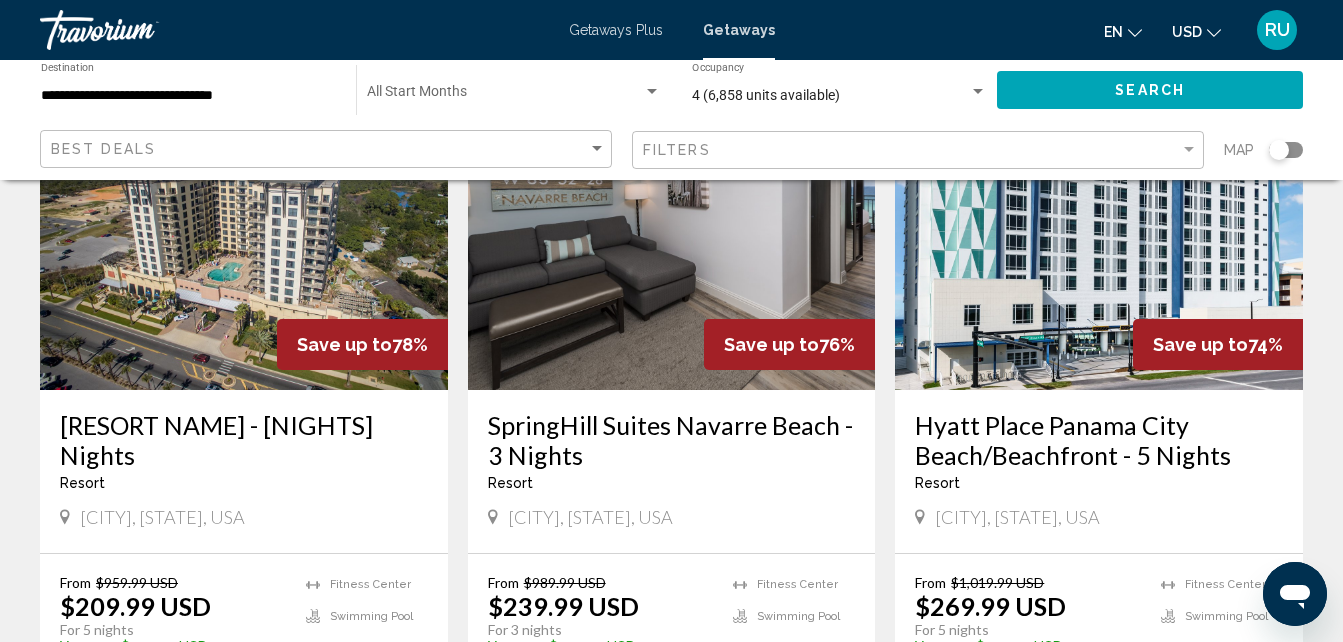 click at bounding box center (672, 230) 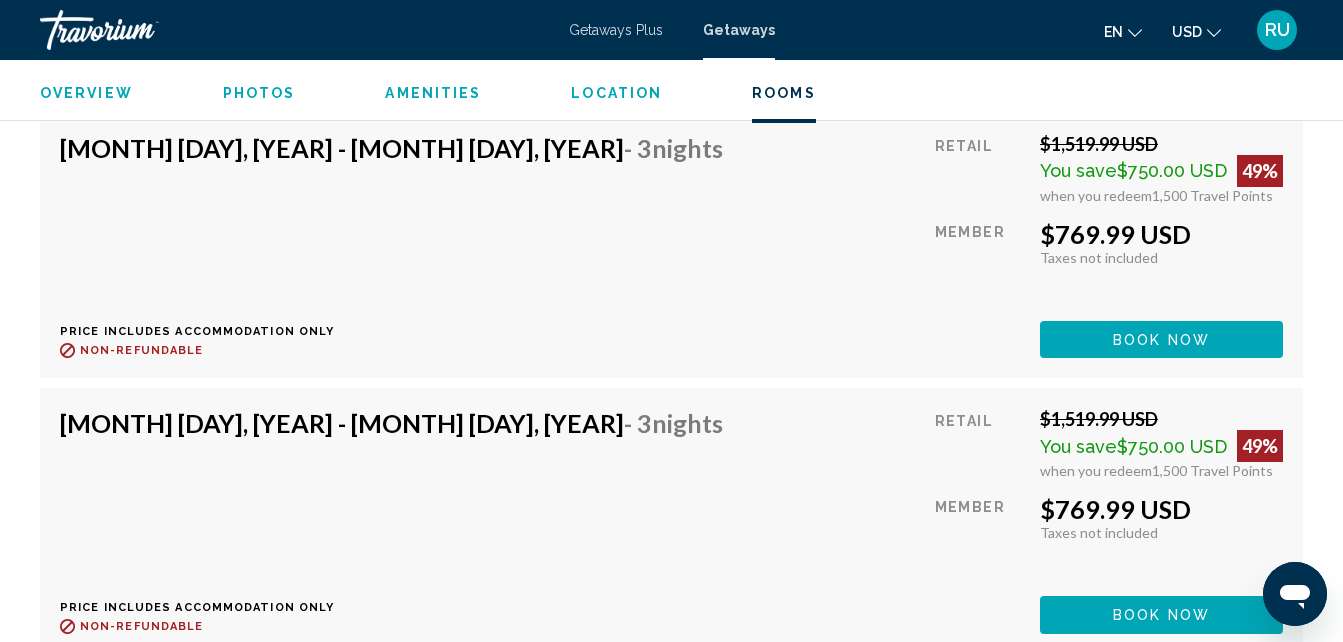 scroll, scrollTop: 6235, scrollLeft: 0, axis: vertical 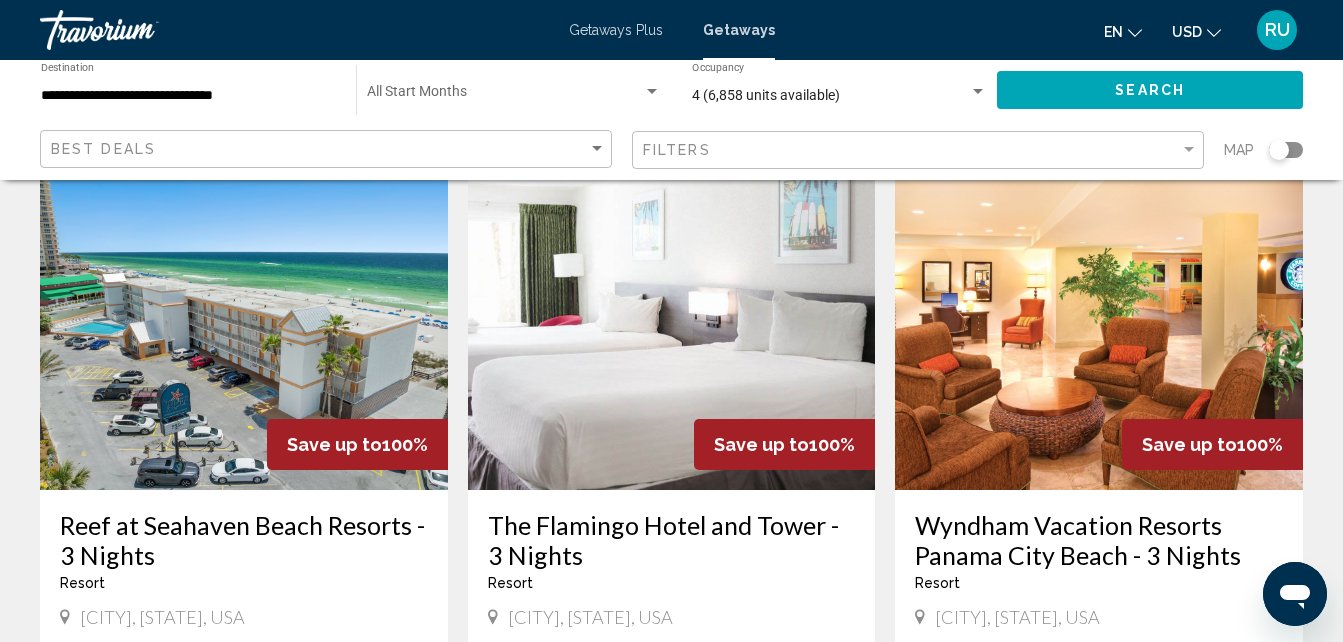 click at bounding box center [244, 330] 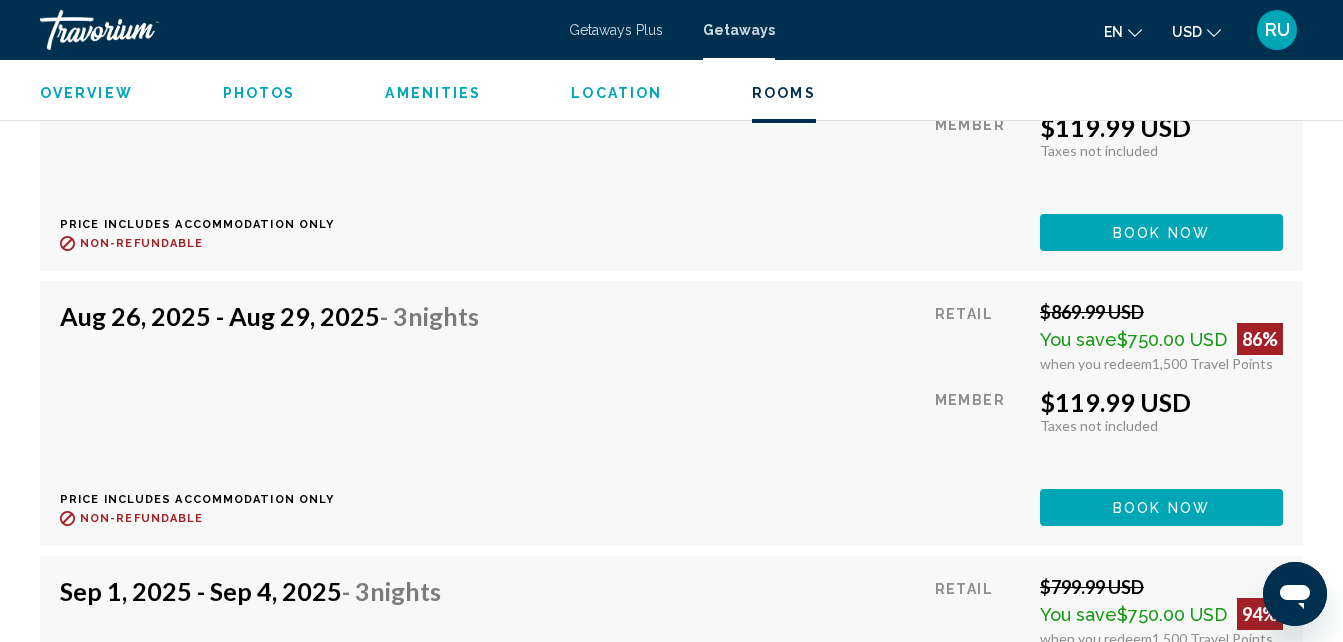 scroll, scrollTop: 5314, scrollLeft: 0, axis: vertical 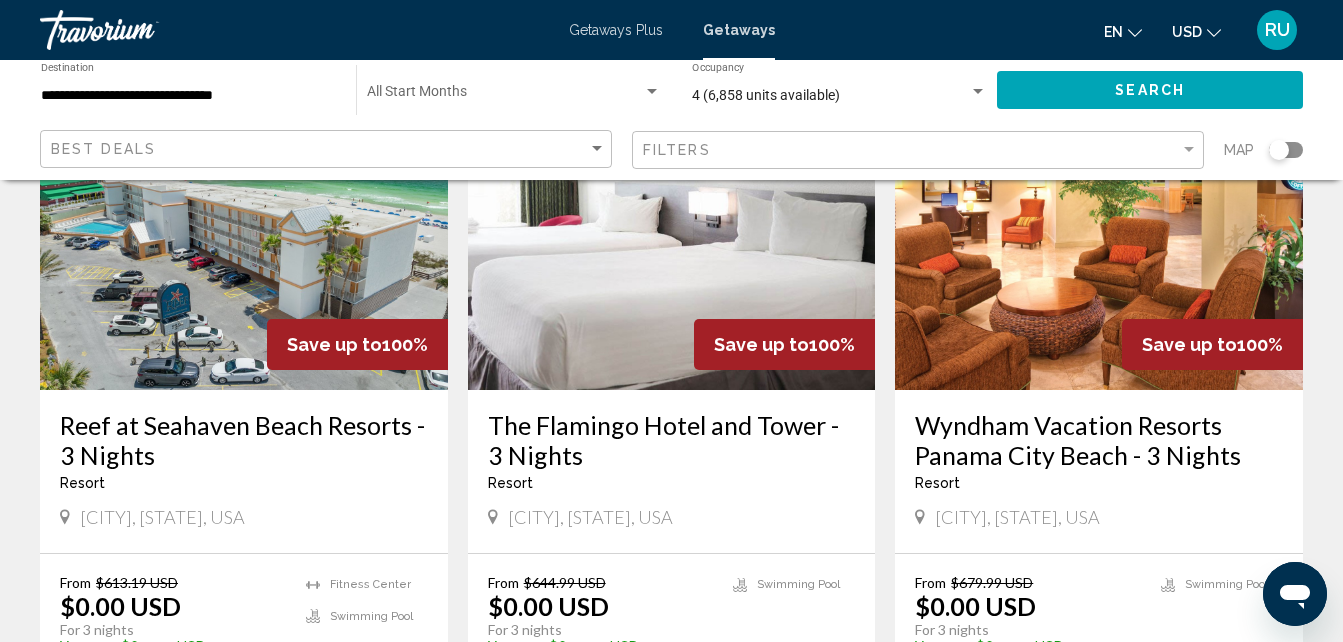 click at bounding box center (672, 230) 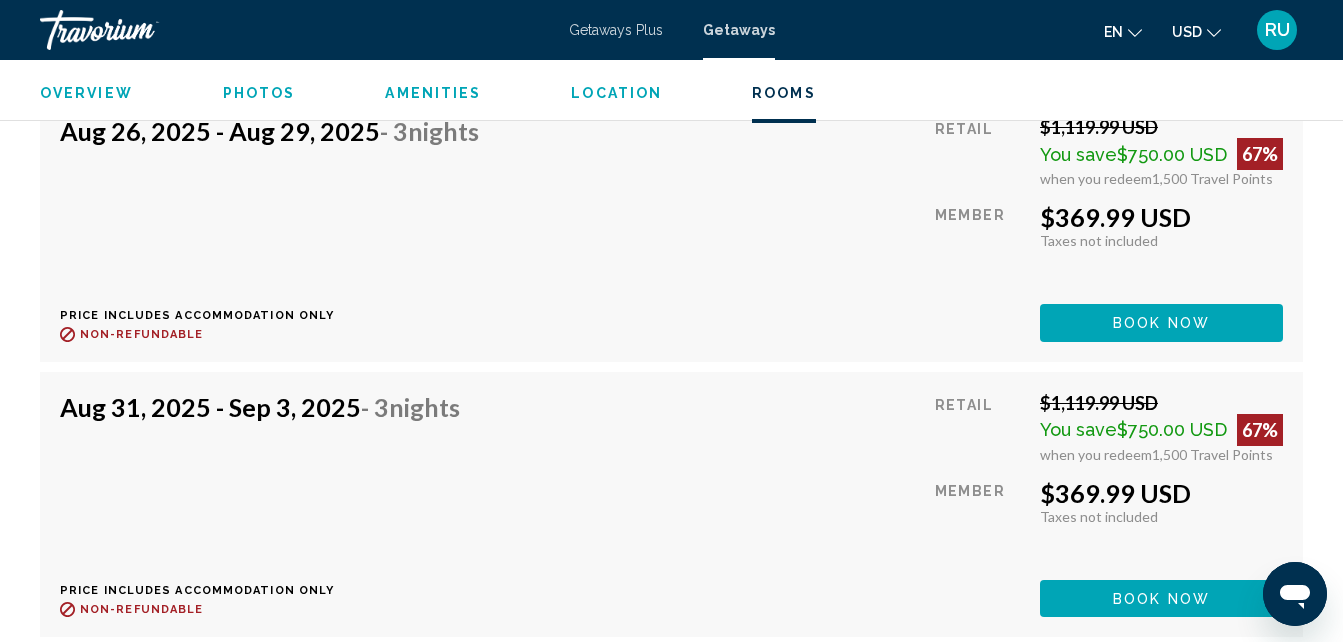 scroll, scrollTop: 4357, scrollLeft: 0, axis: vertical 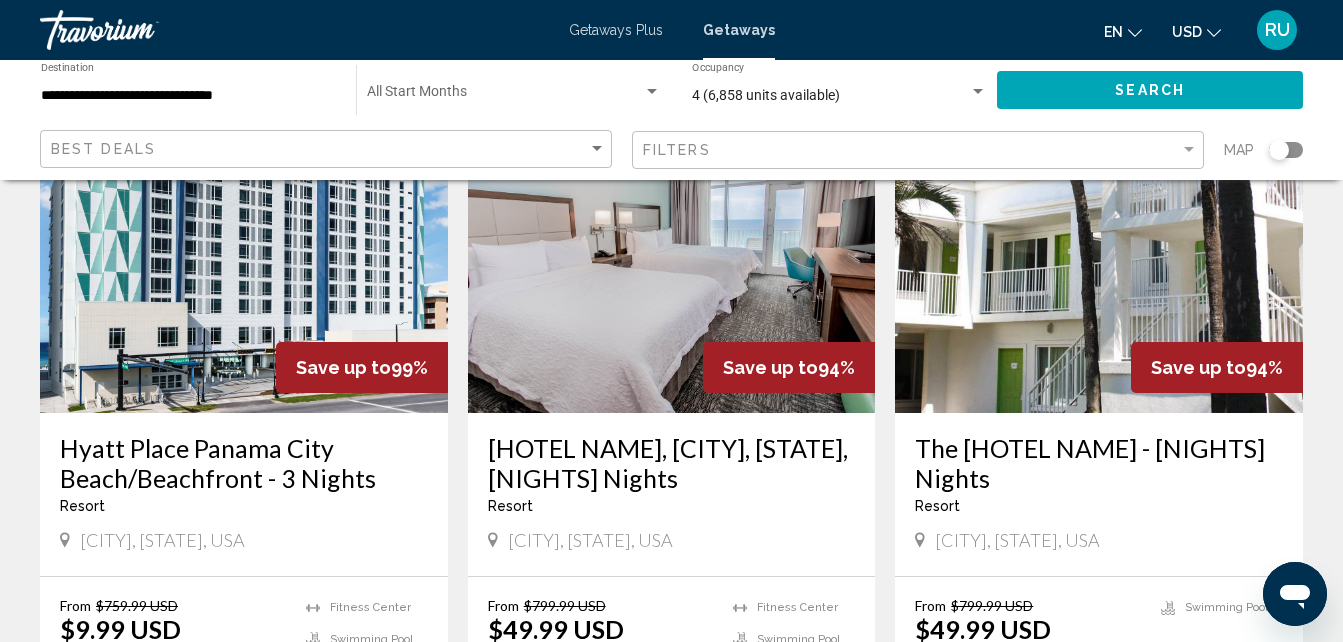 click at bounding box center (672, 253) 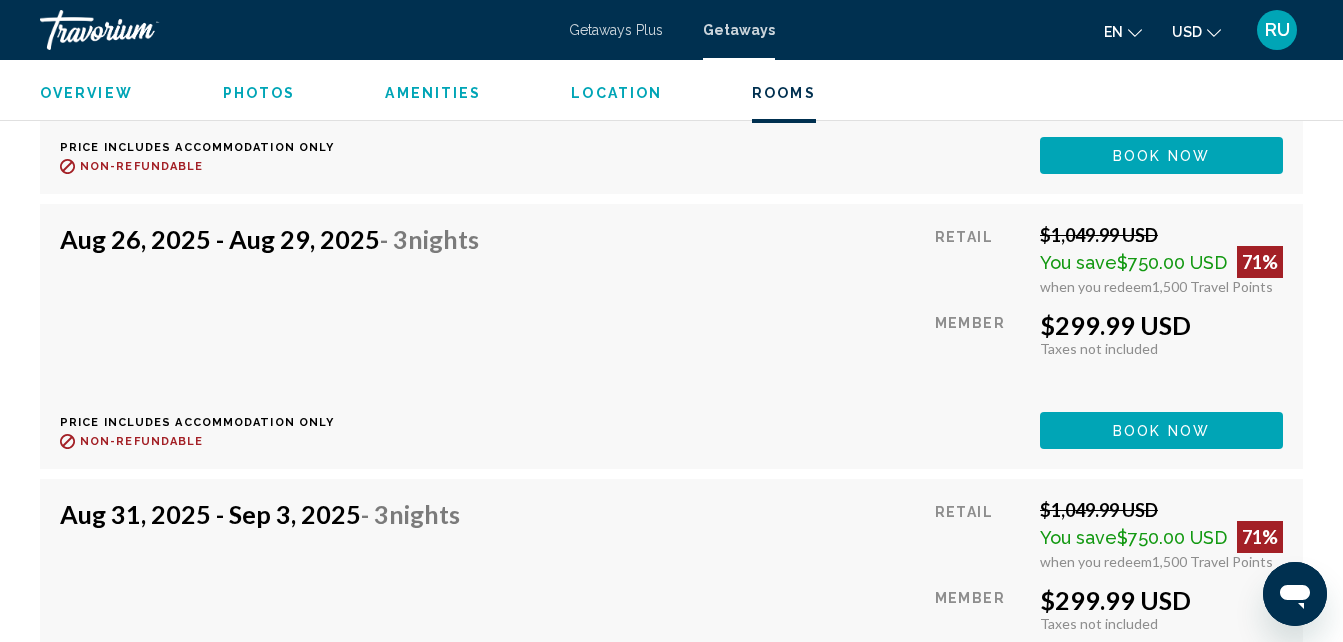 scroll, scrollTop: 5543, scrollLeft: 0, axis: vertical 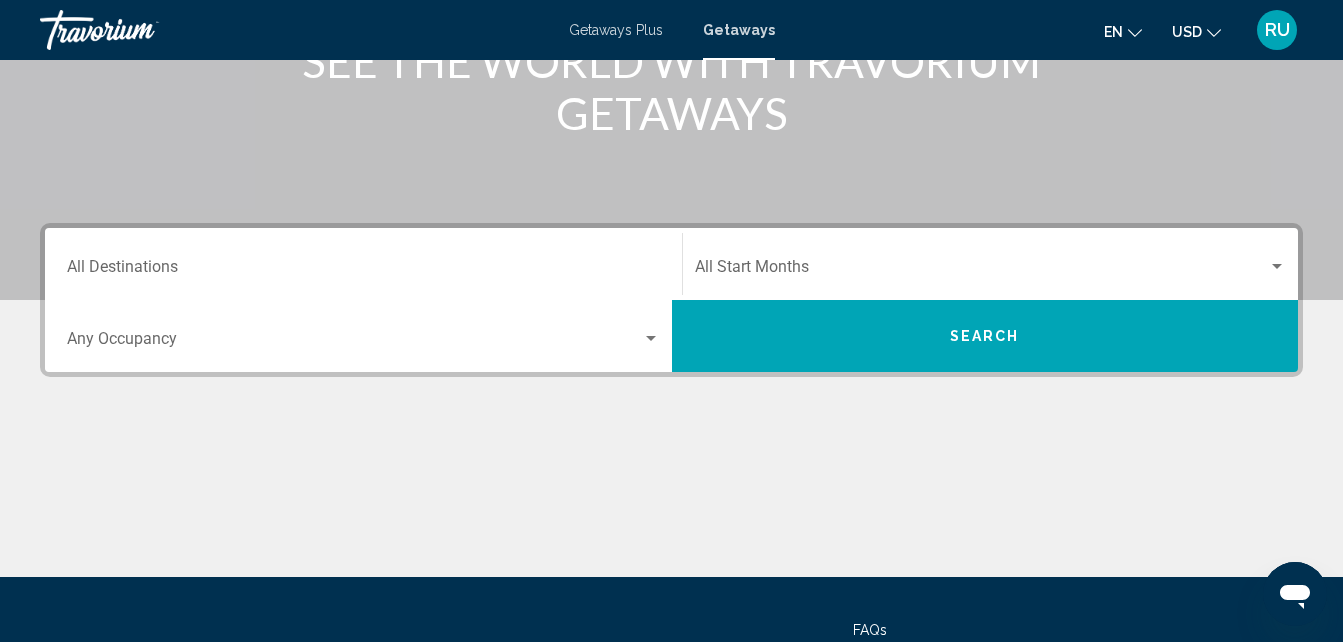 click on "Destination All Destinations" at bounding box center [363, 271] 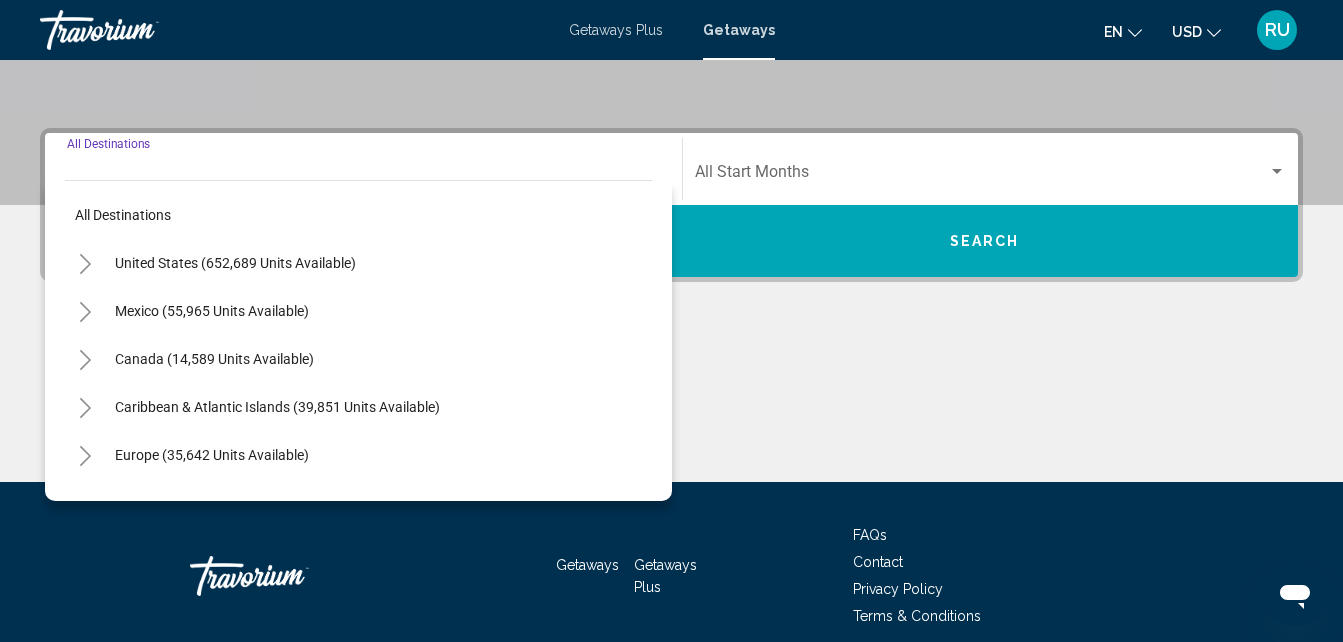 scroll, scrollTop: 458, scrollLeft: 0, axis: vertical 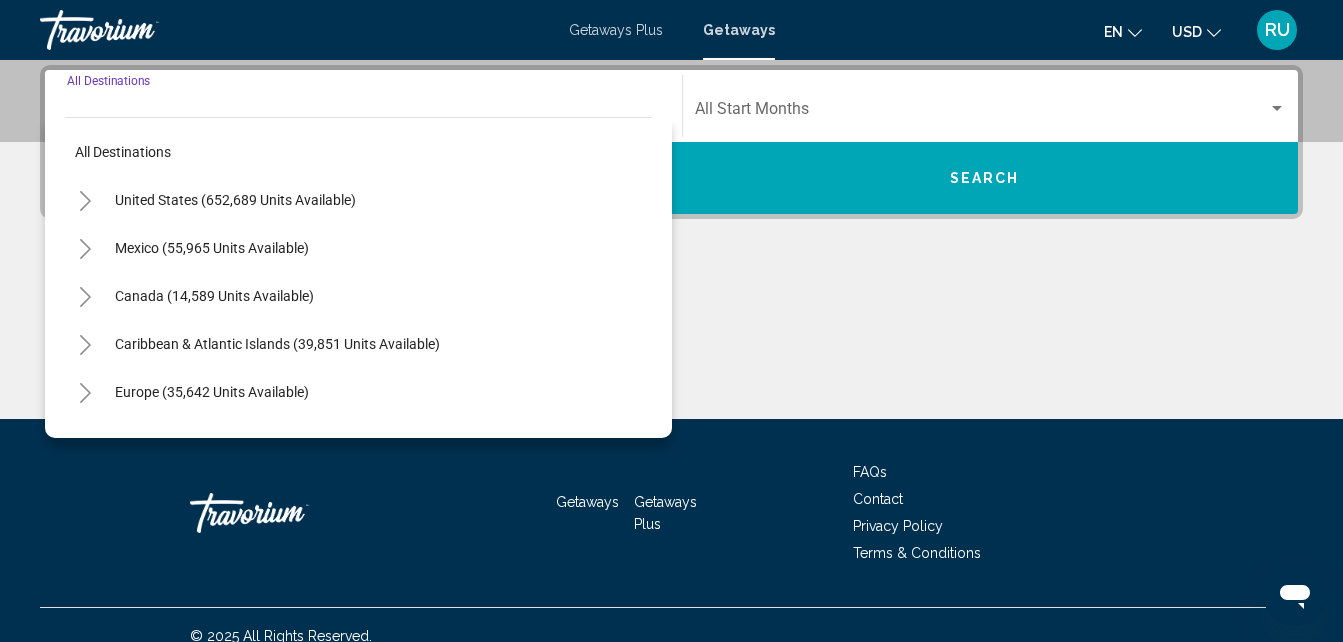 click 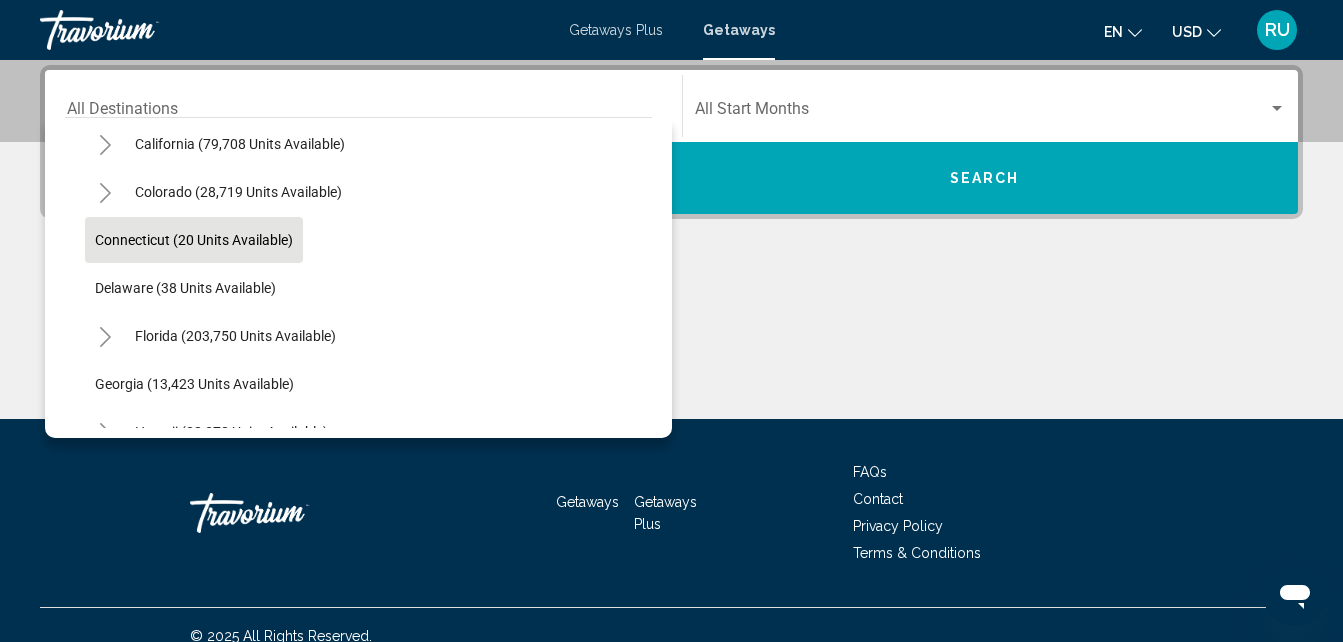 scroll, scrollTop: 300, scrollLeft: 0, axis: vertical 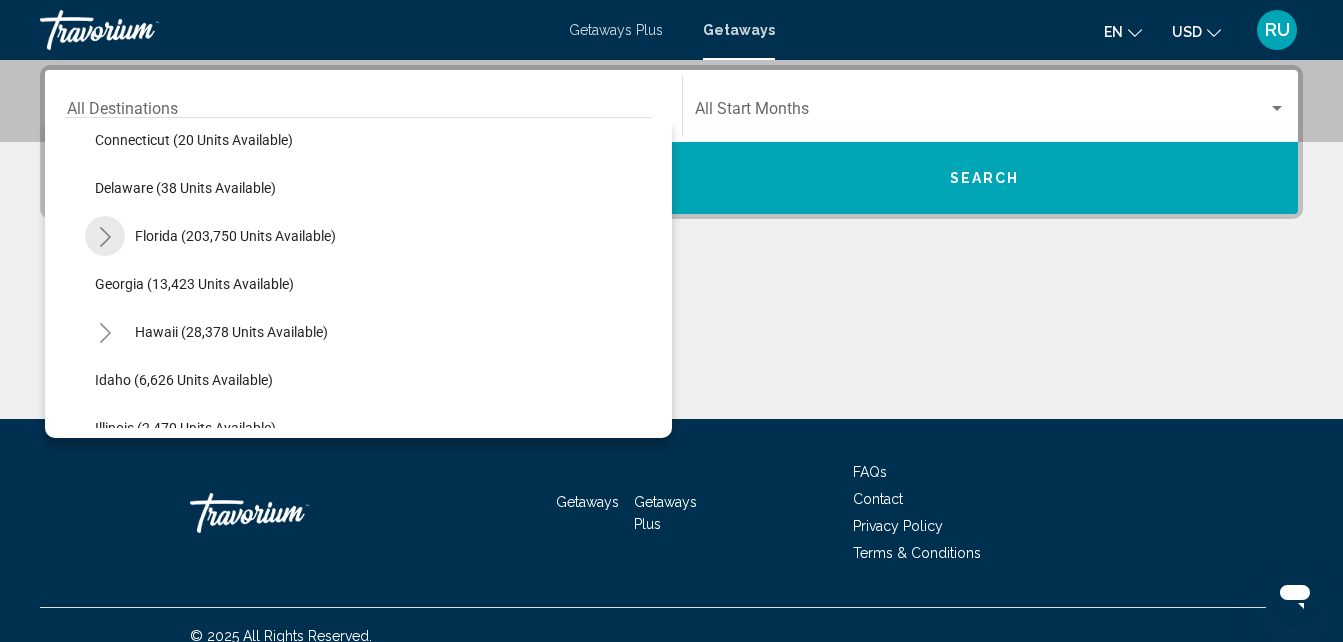 click 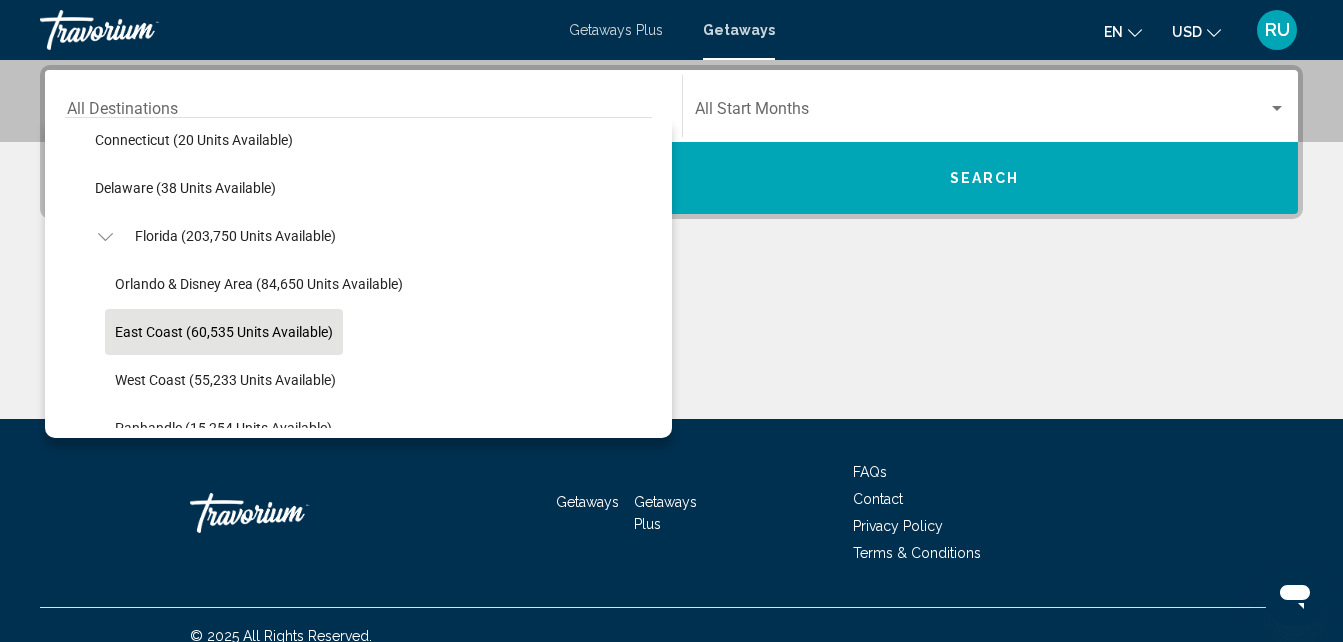 scroll, scrollTop: 400, scrollLeft: 0, axis: vertical 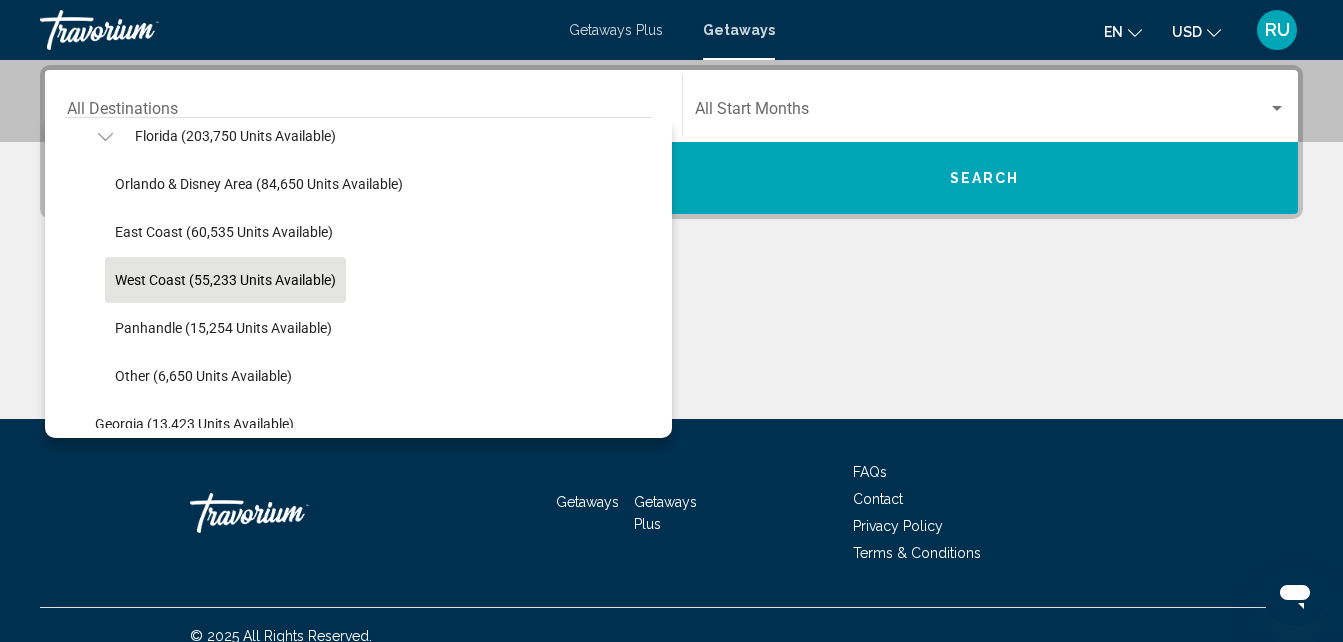 click on "West Coast (55,233 units available)" 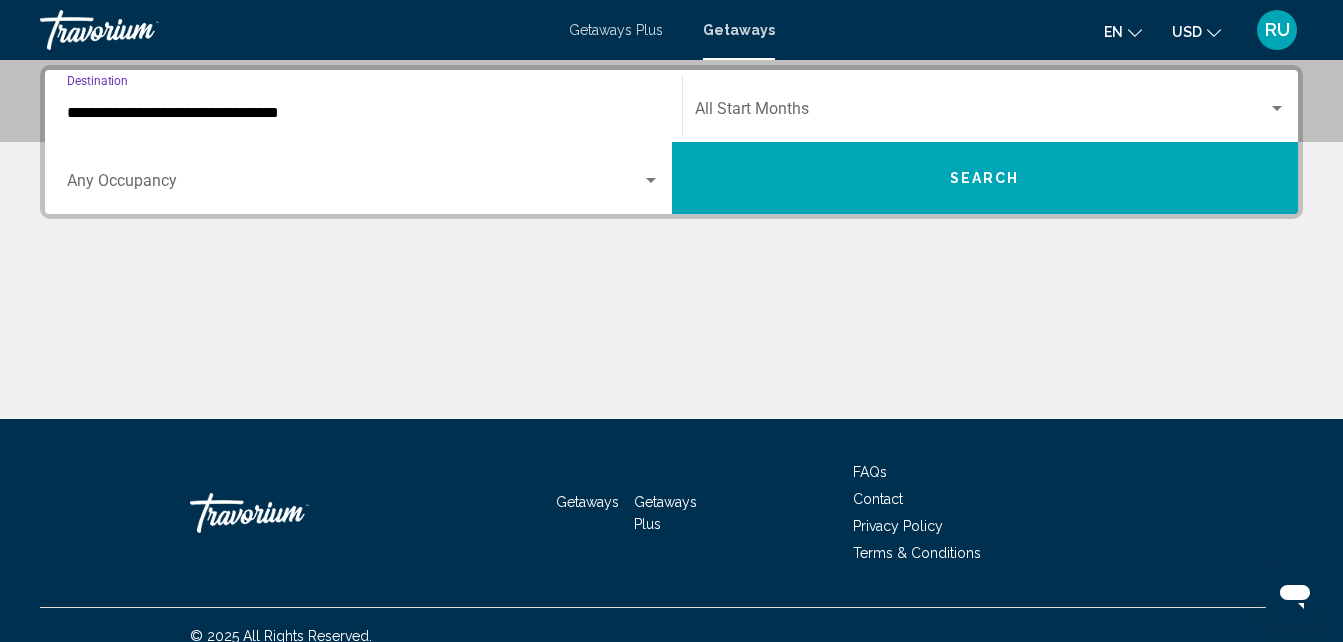 click at bounding box center [354, 185] 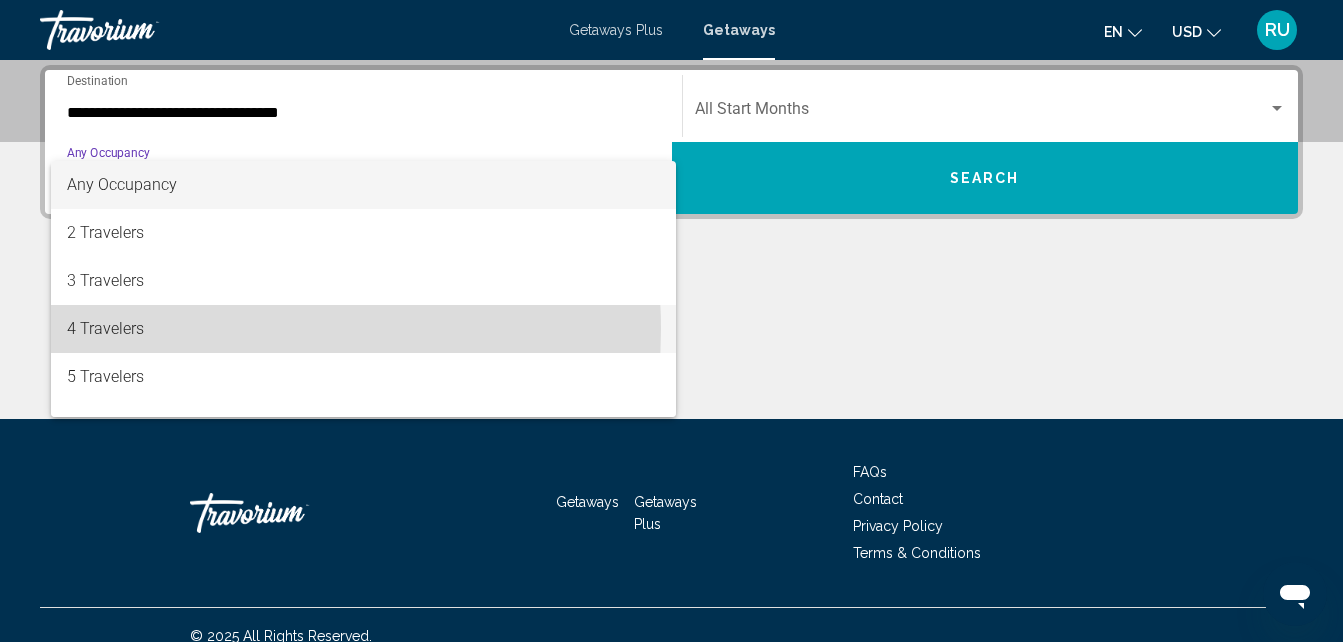 click on "4 Travelers" at bounding box center (363, 329) 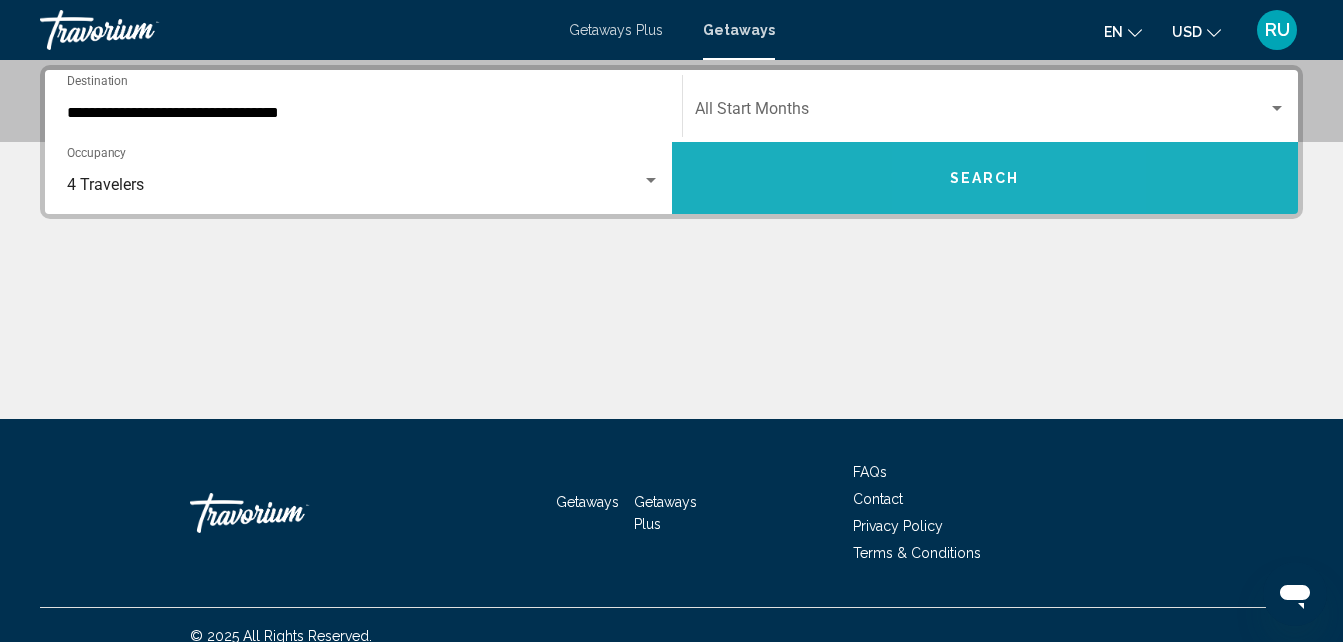 click on "Search" at bounding box center (985, 178) 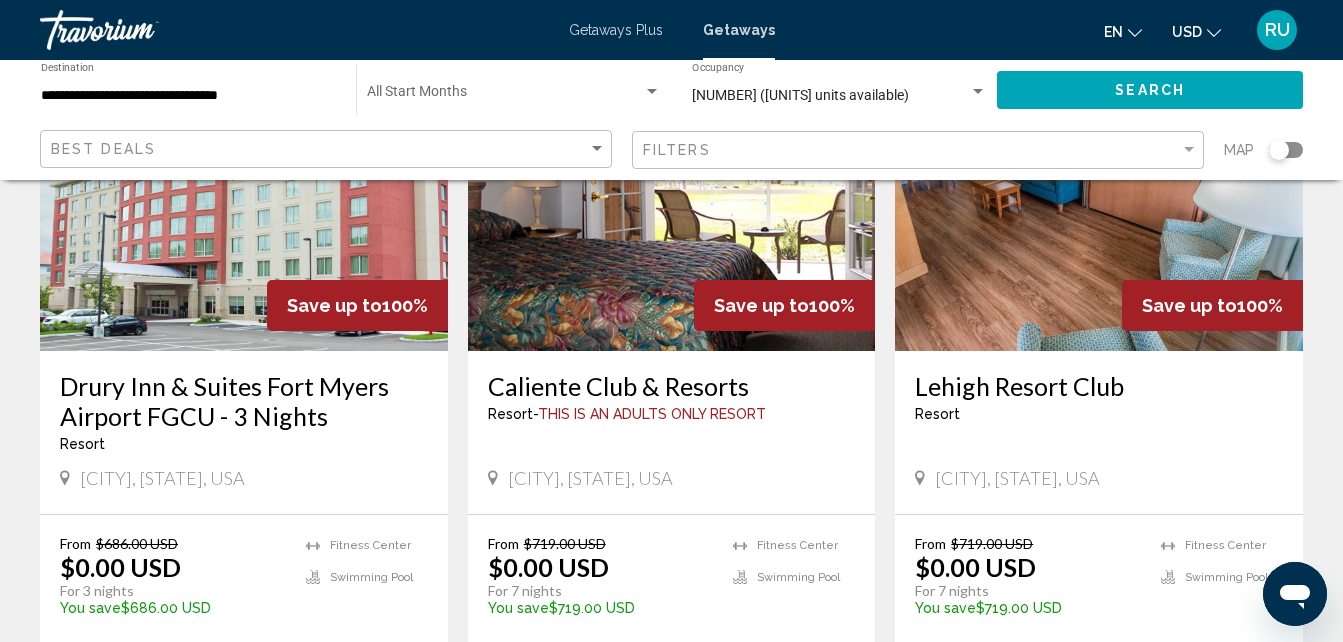 scroll, scrollTop: 100, scrollLeft: 0, axis: vertical 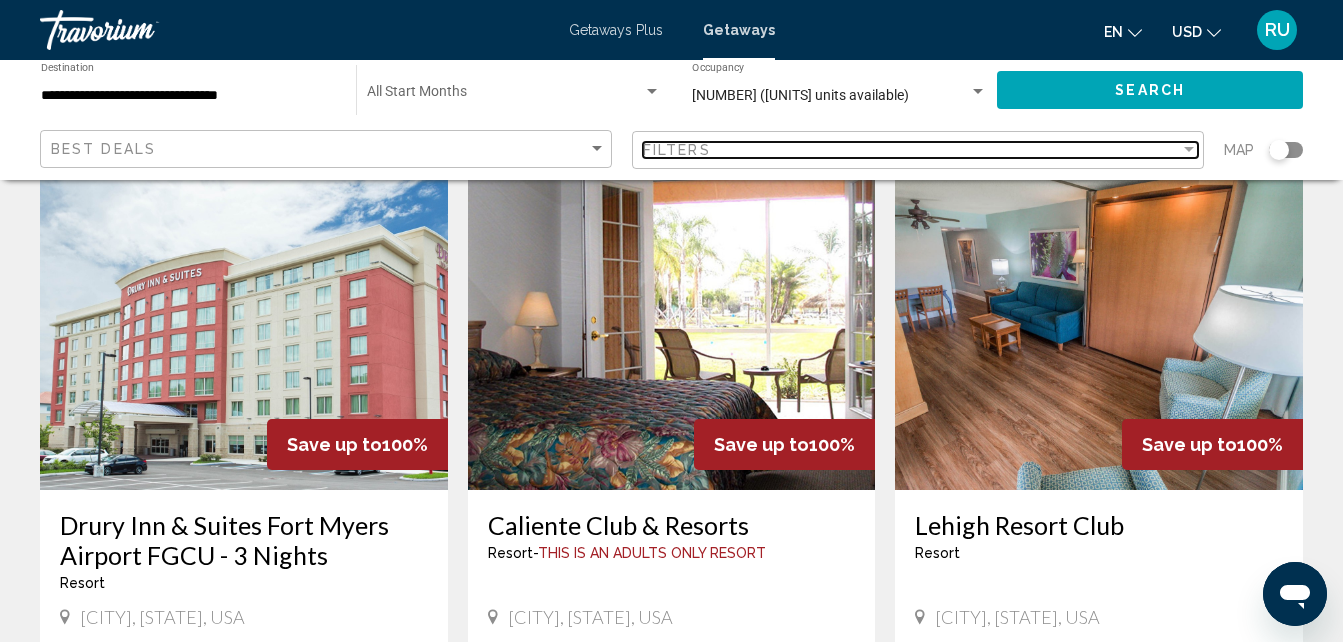click on "Filters" at bounding box center (911, 150) 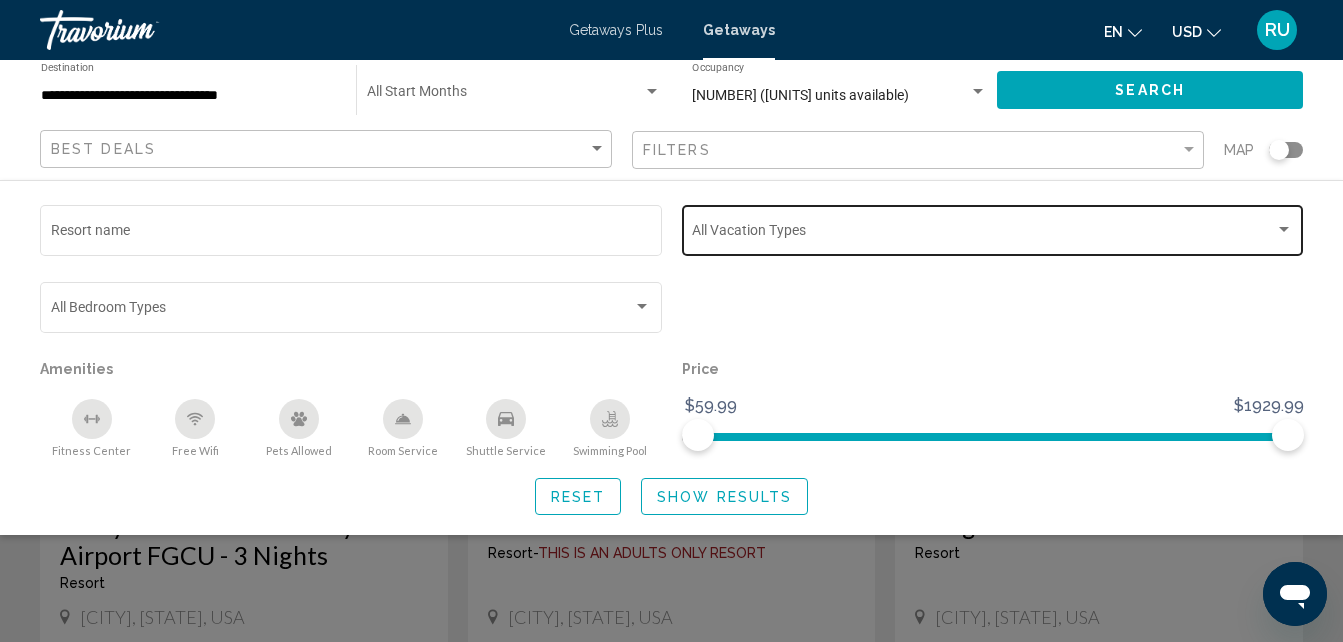 click on "Vacation Types All Vacation Types" 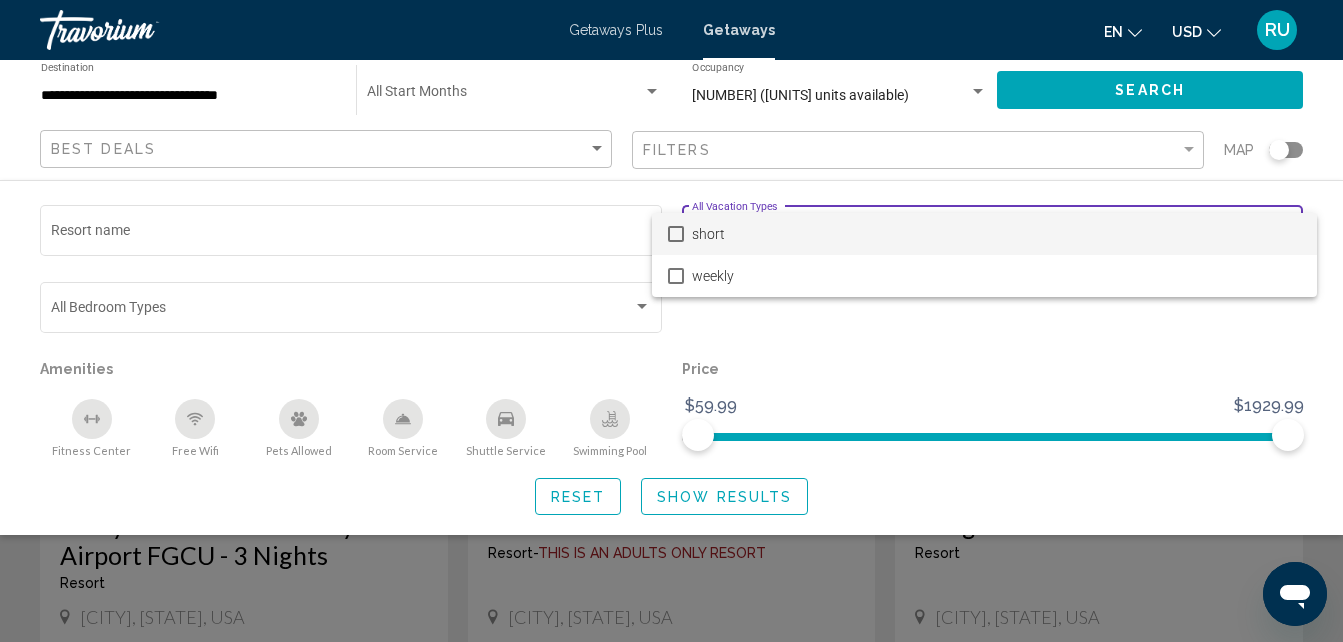 click on "short" at bounding box center [984, 234] 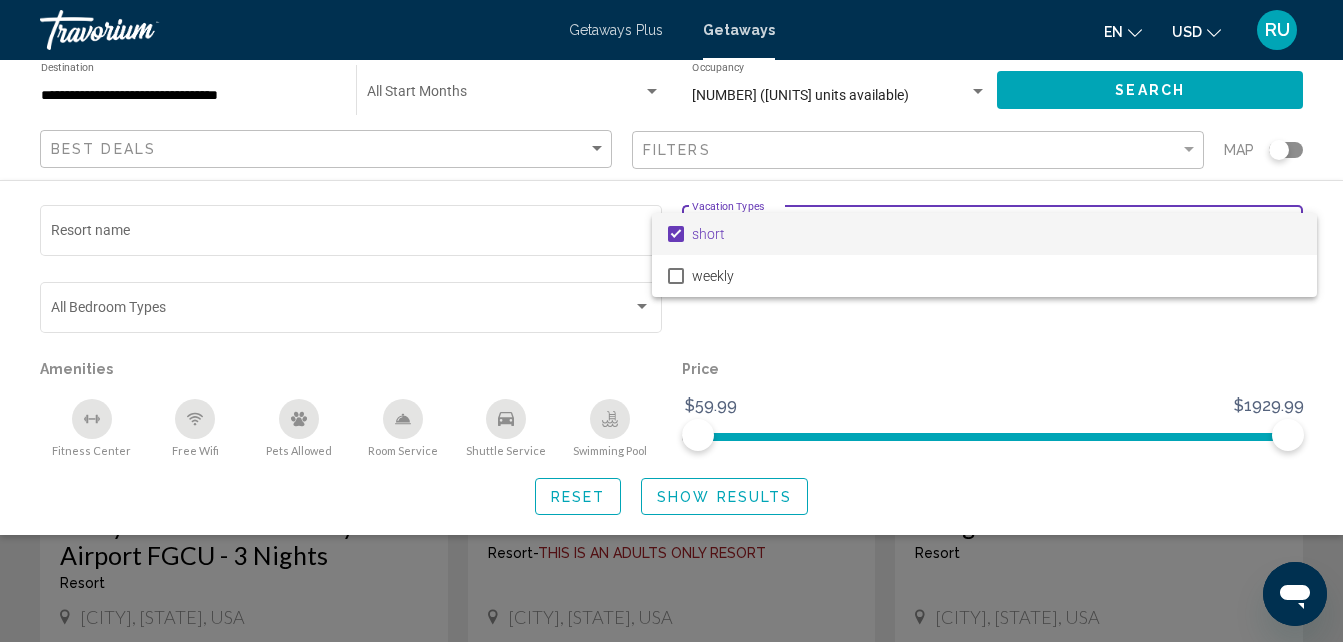 click at bounding box center [671, 321] 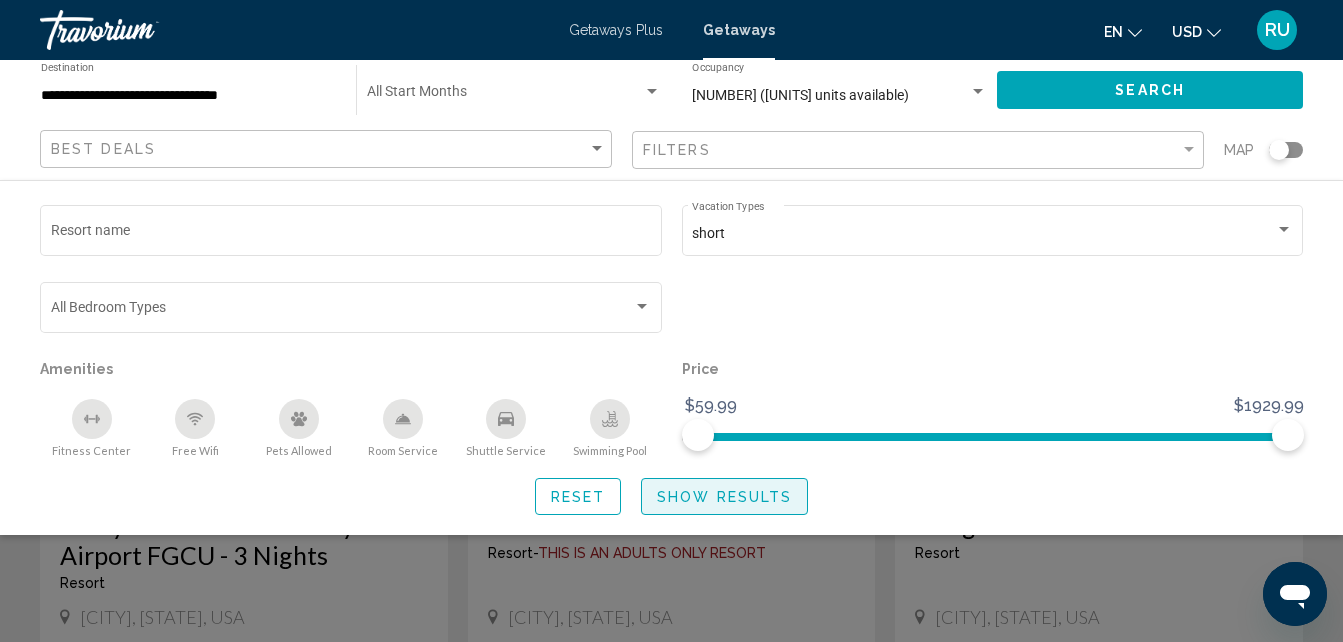 click on "Show Results" 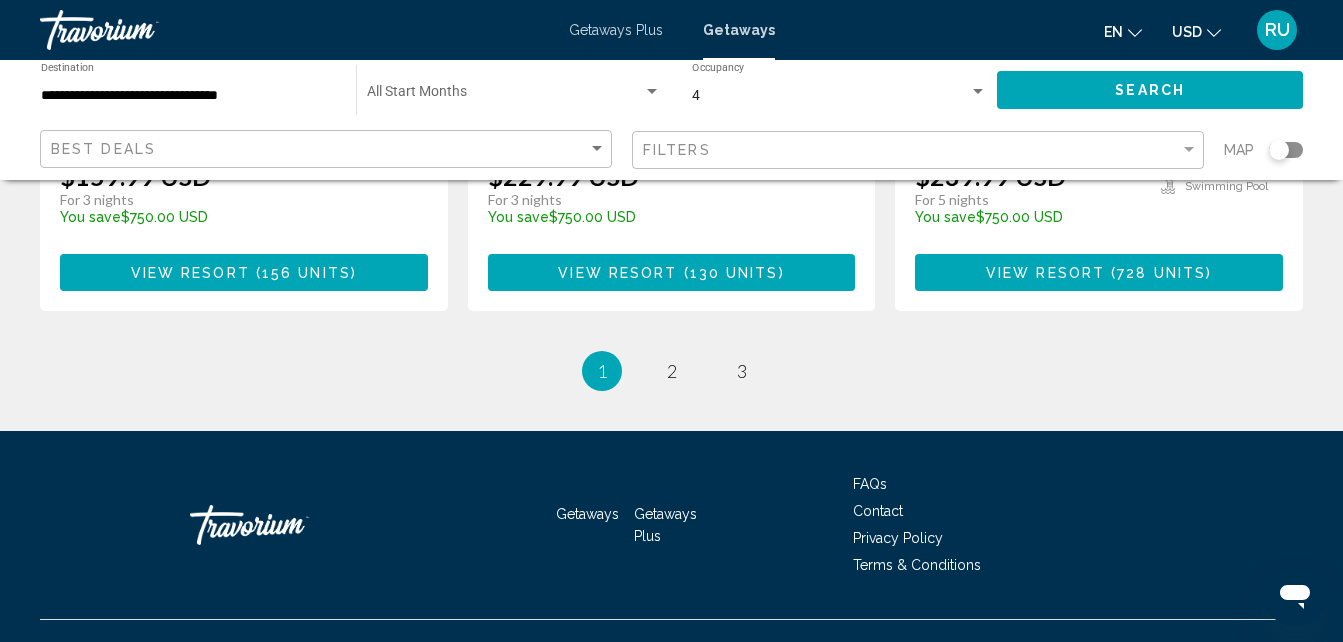 scroll, scrollTop: 2798, scrollLeft: 0, axis: vertical 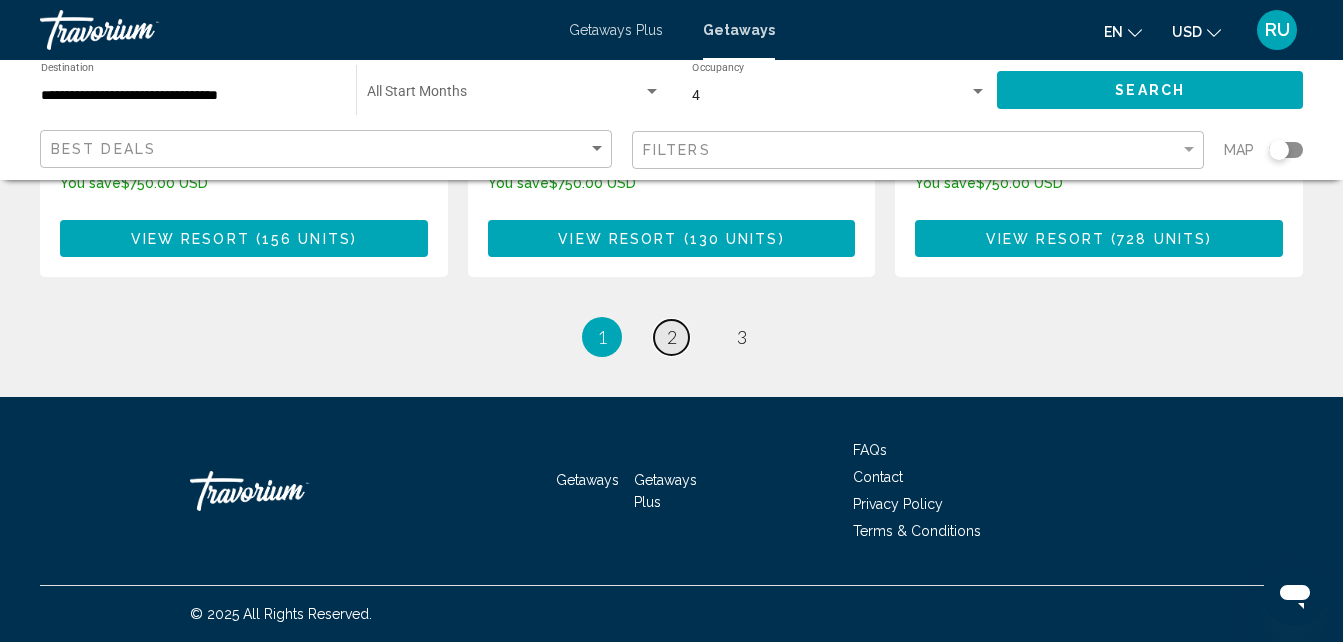 click on "page  2" at bounding box center (671, 337) 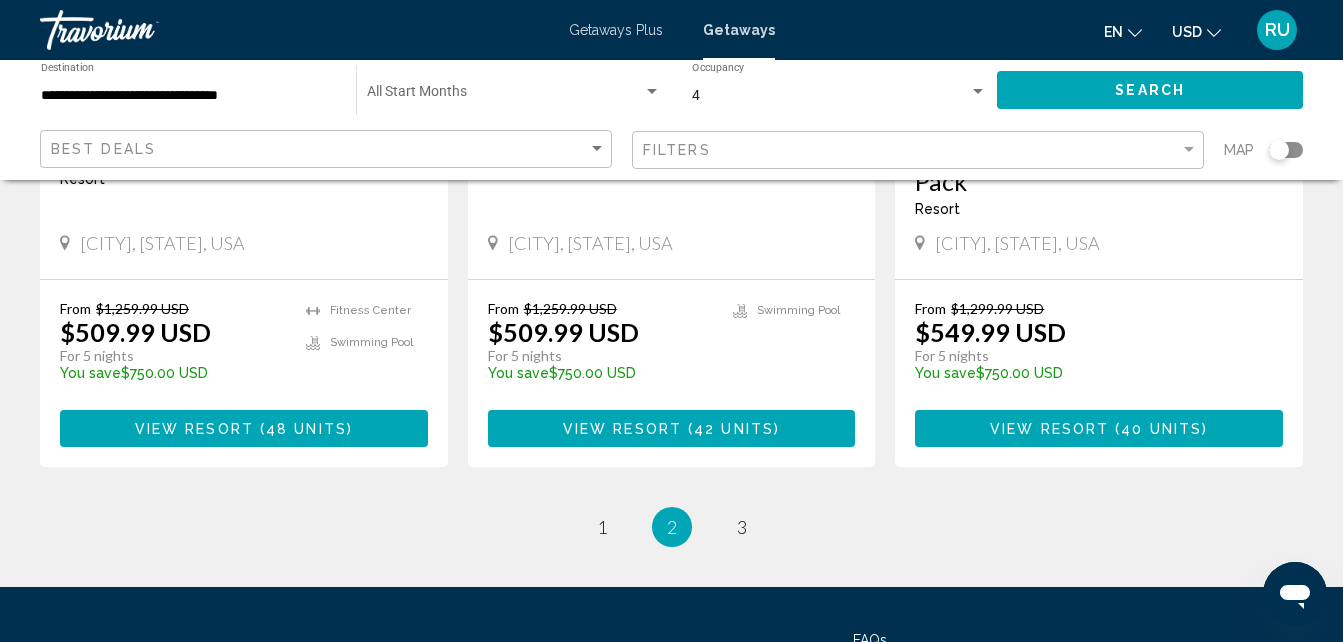 scroll, scrollTop: 2700, scrollLeft: 0, axis: vertical 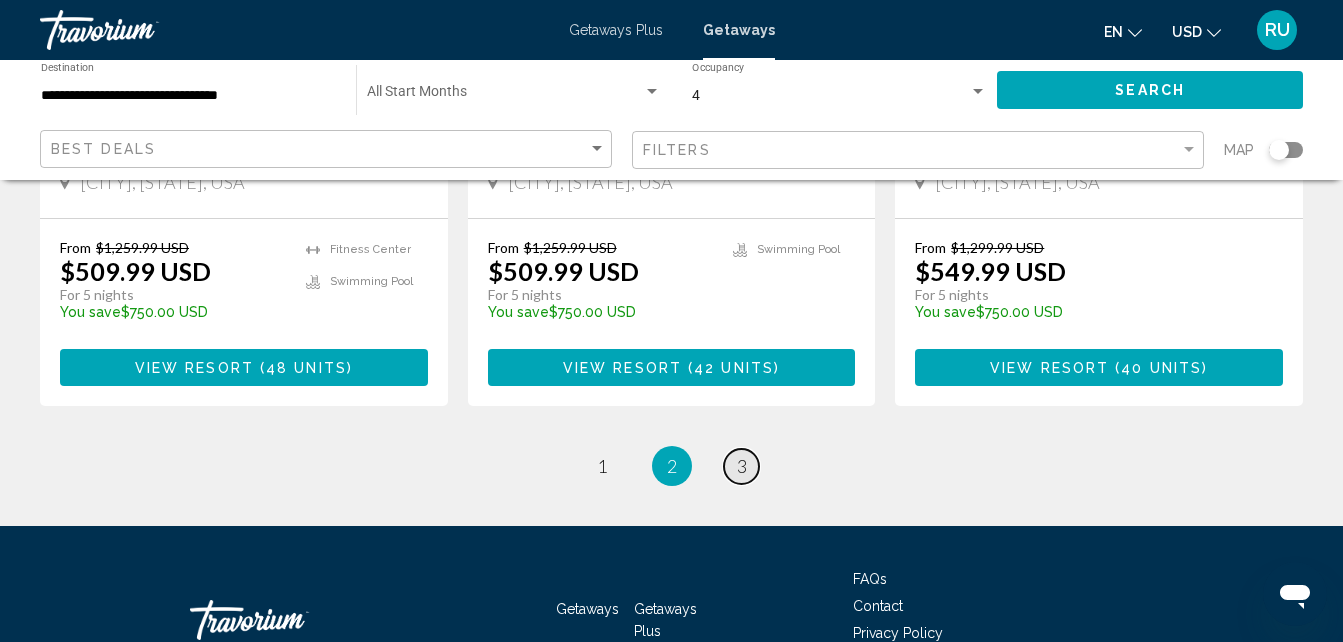 click on "3" at bounding box center [742, 466] 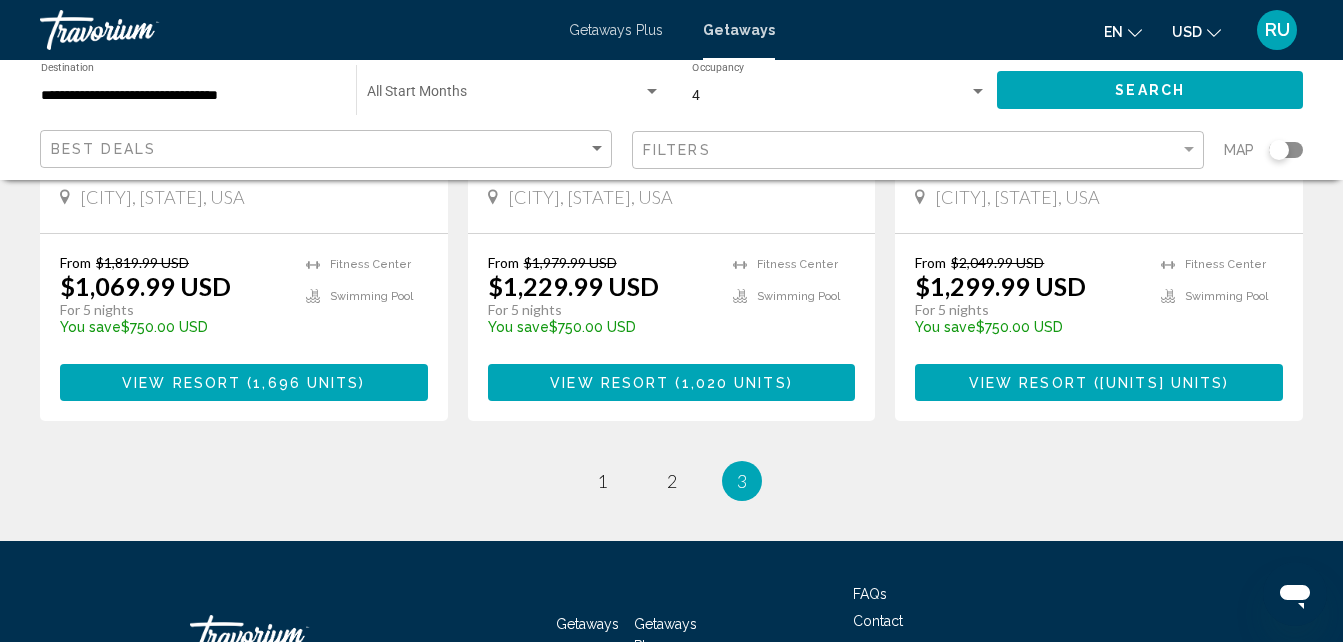 scroll, scrollTop: 2088, scrollLeft: 0, axis: vertical 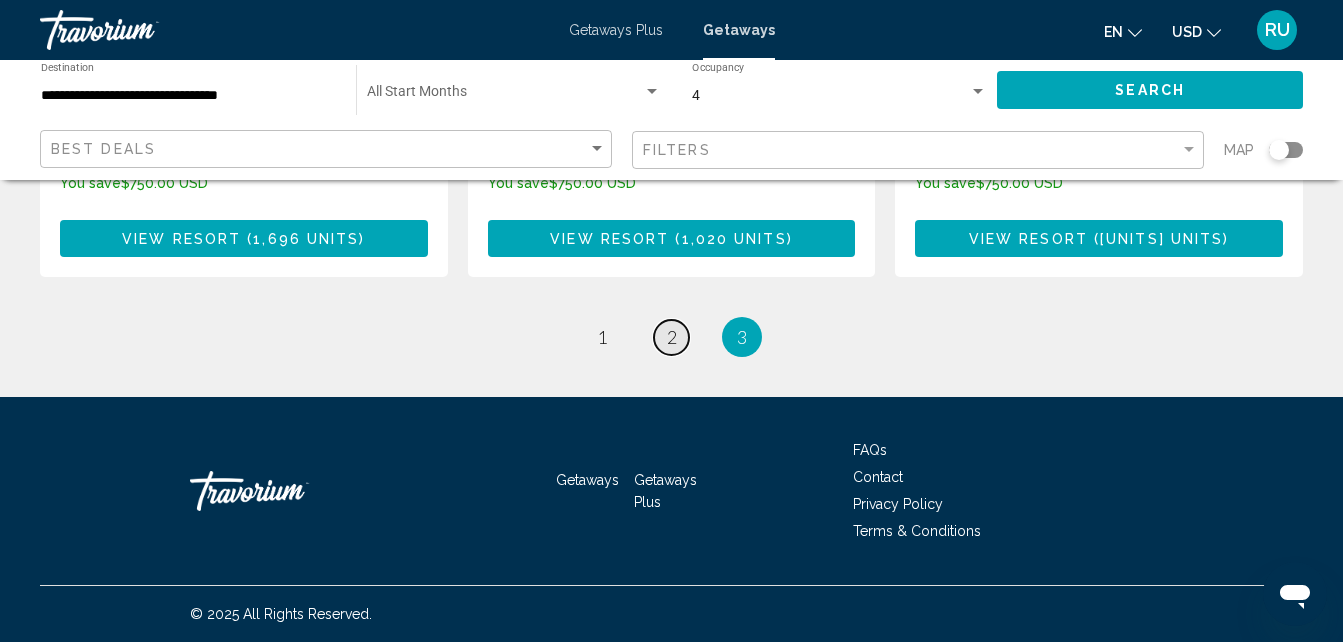 click on "2" at bounding box center [672, 337] 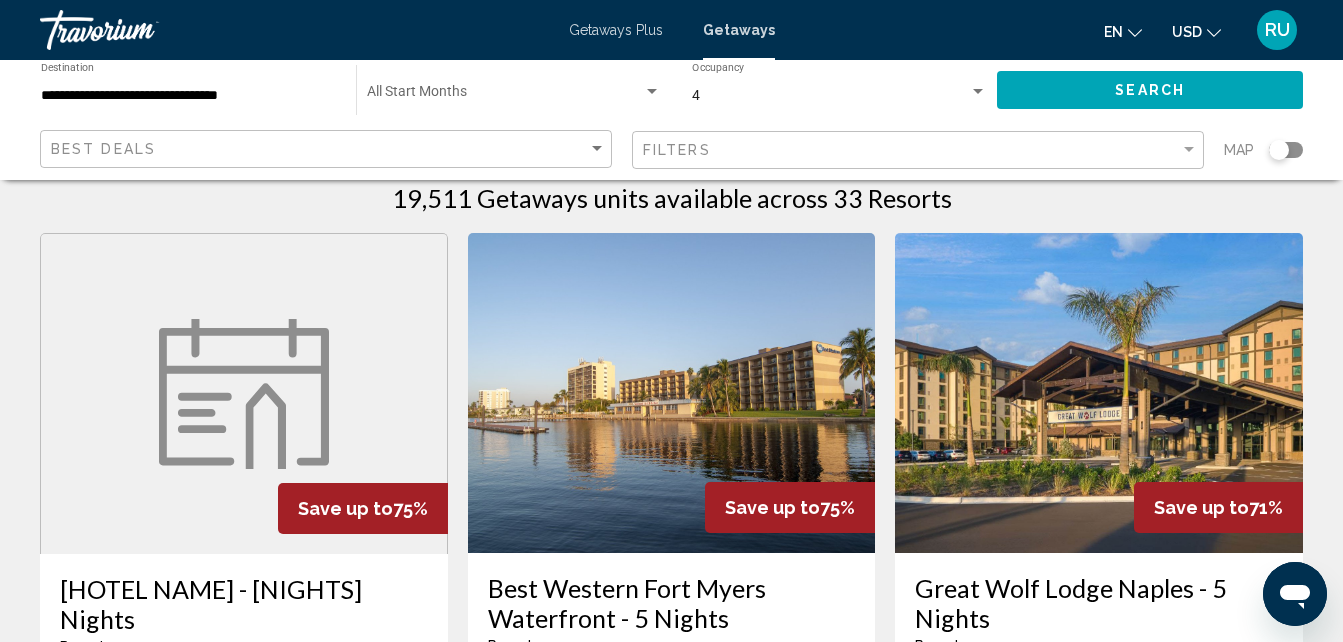 scroll, scrollTop: 100, scrollLeft: 0, axis: vertical 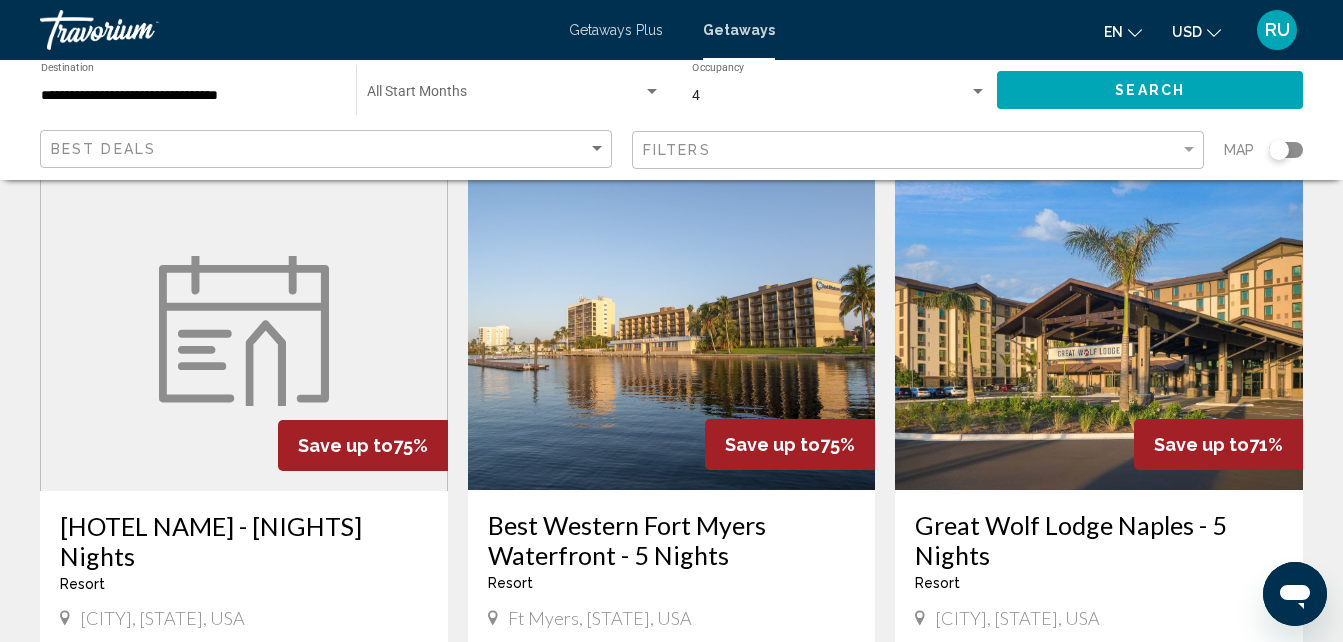 click at bounding box center [244, 331] 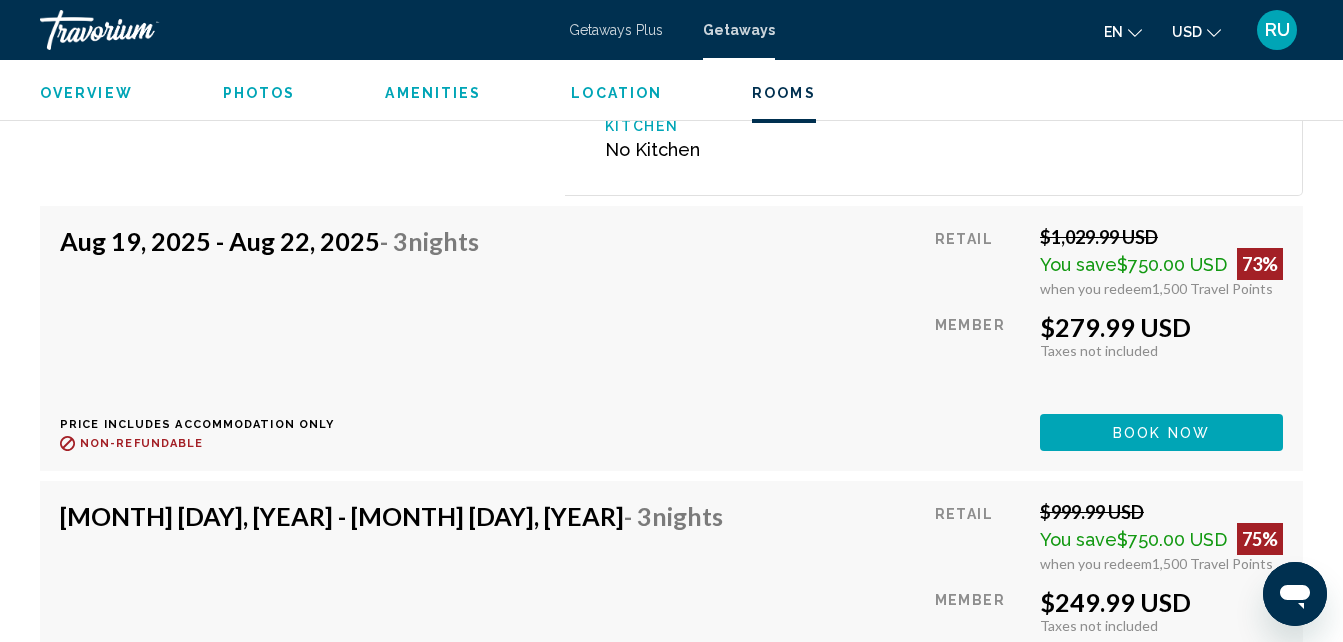 scroll, scrollTop: 3314, scrollLeft: 0, axis: vertical 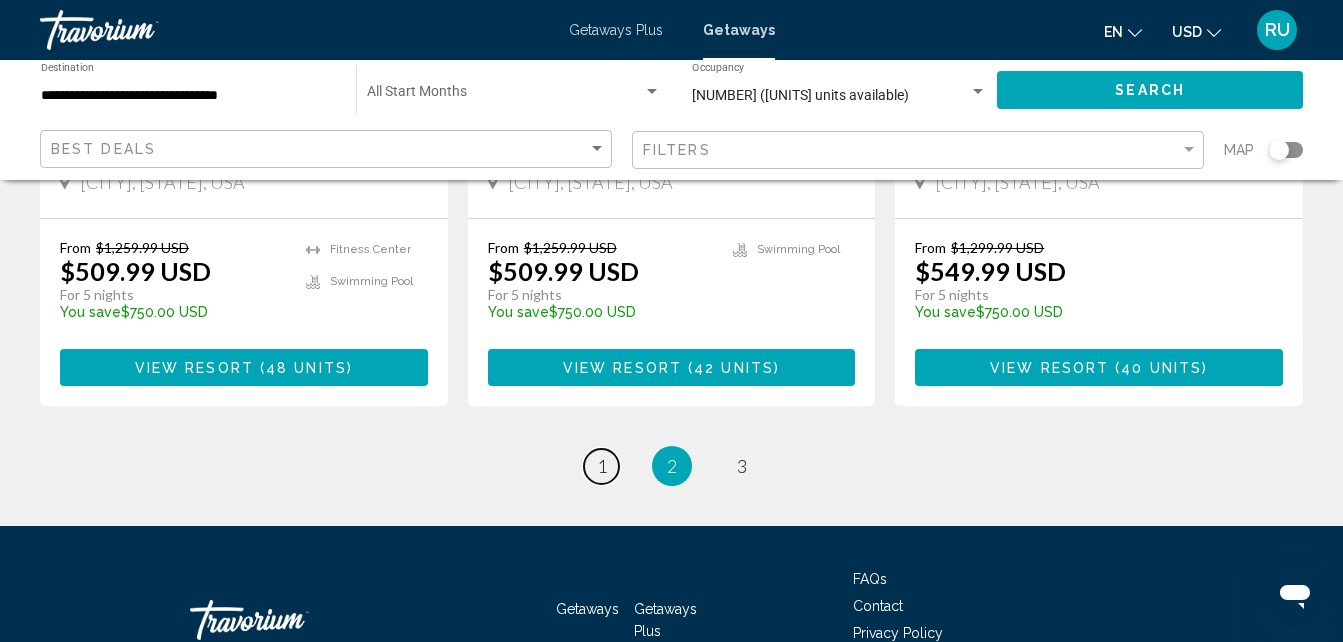 click on "page  1" at bounding box center [601, 466] 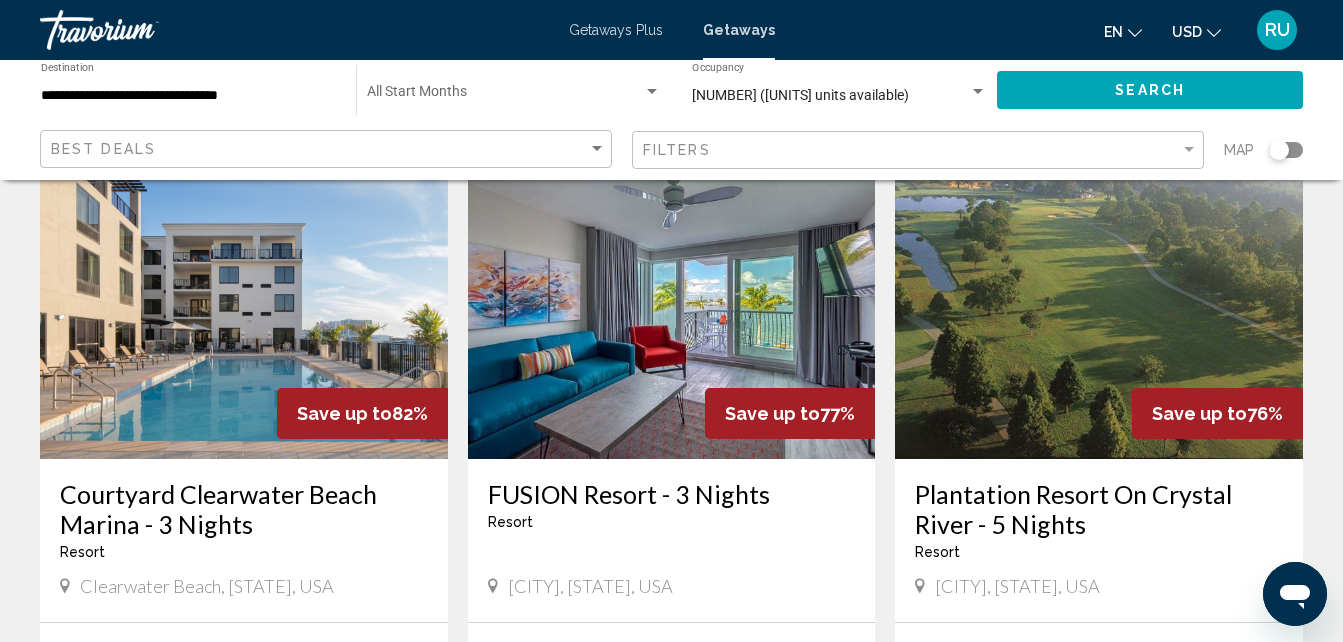scroll, scrollTop: 2300, scrollLeft: 0, axis: vertical 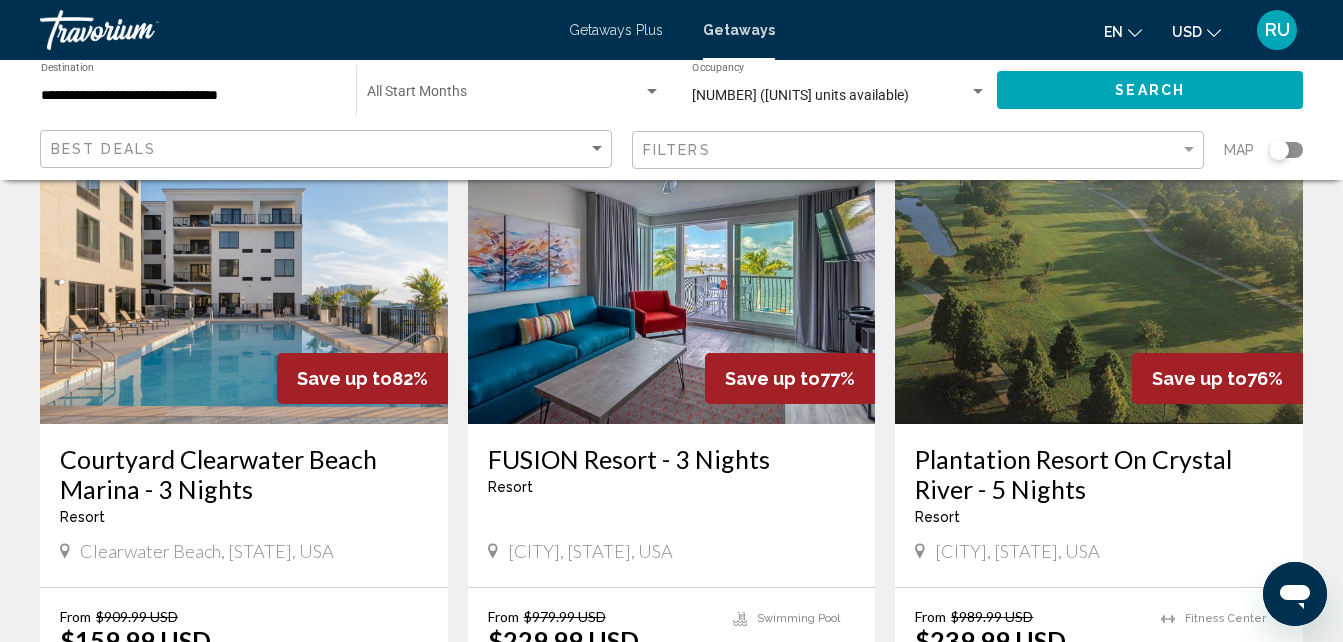 click at bounding box center (244, 264) 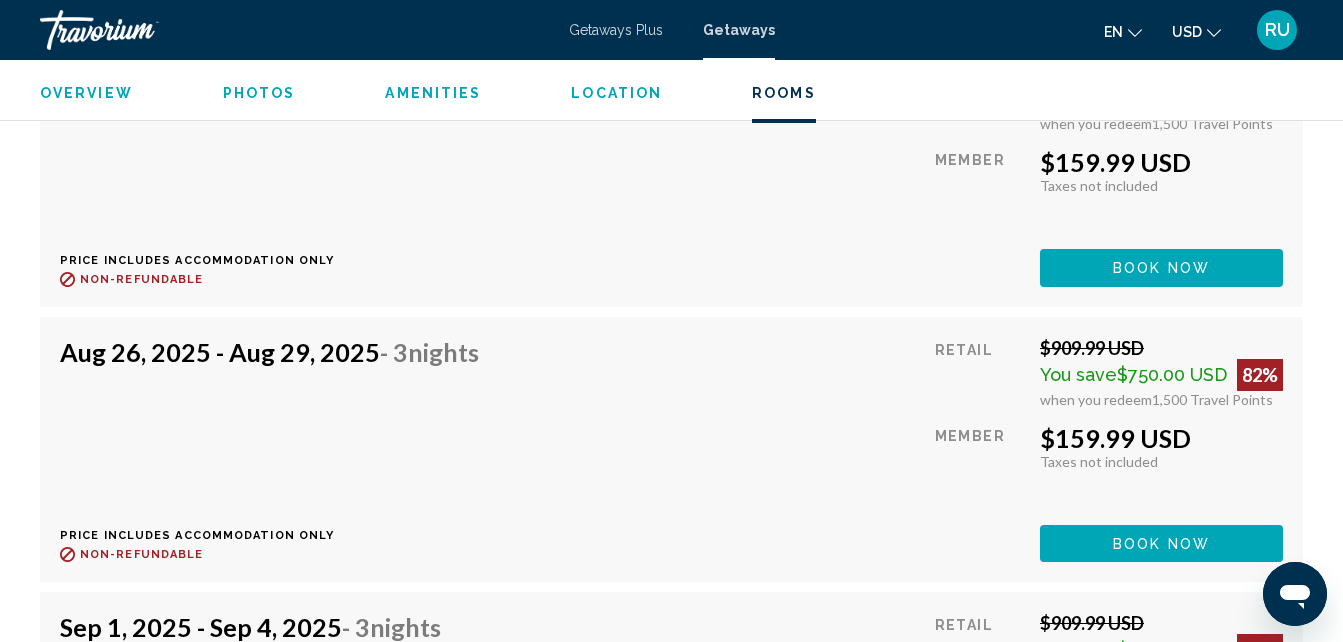 scroll, scrollTop: 4114, scrollLeft: 0, axis: vertical 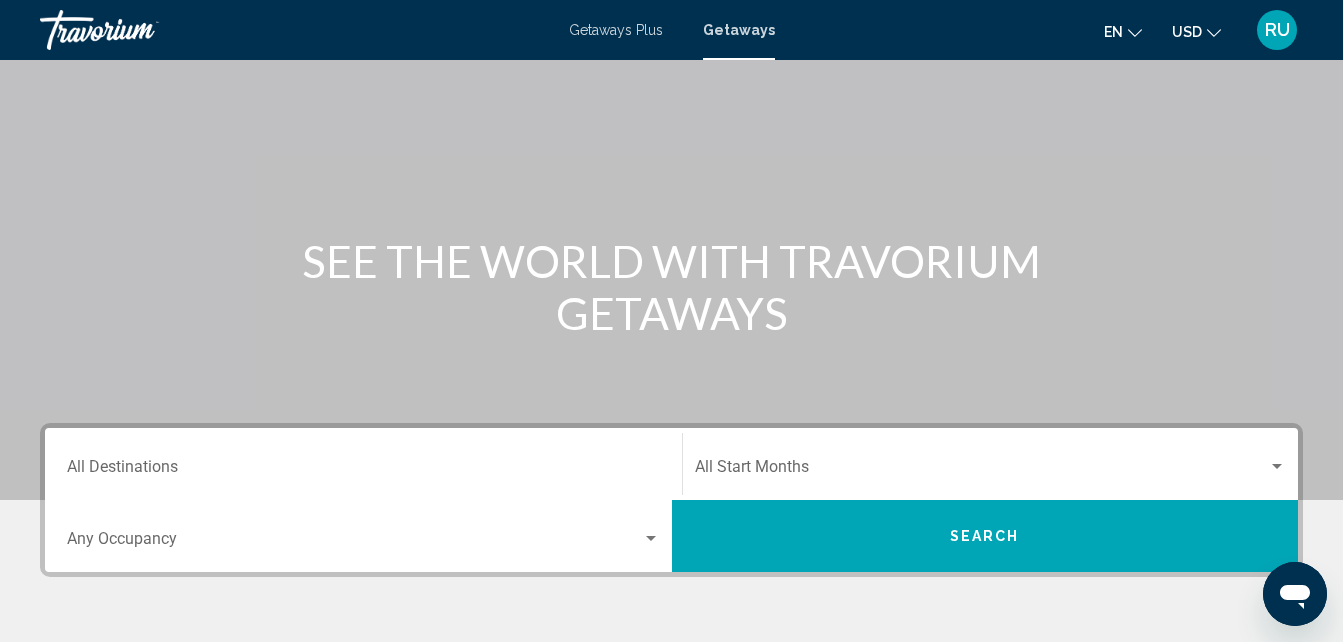click on "Destination All Destinations" at bounding box center [363, 464] 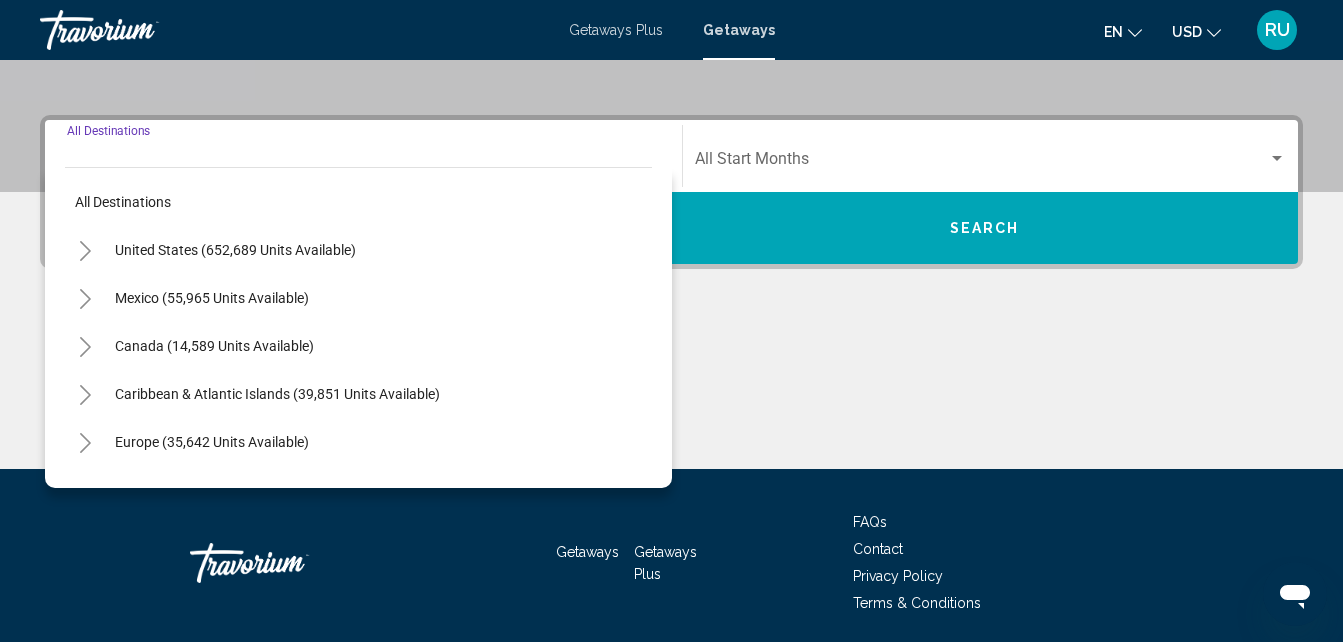 scroll, scrollTop: 458, scrollLeft: 0, axis: vertical 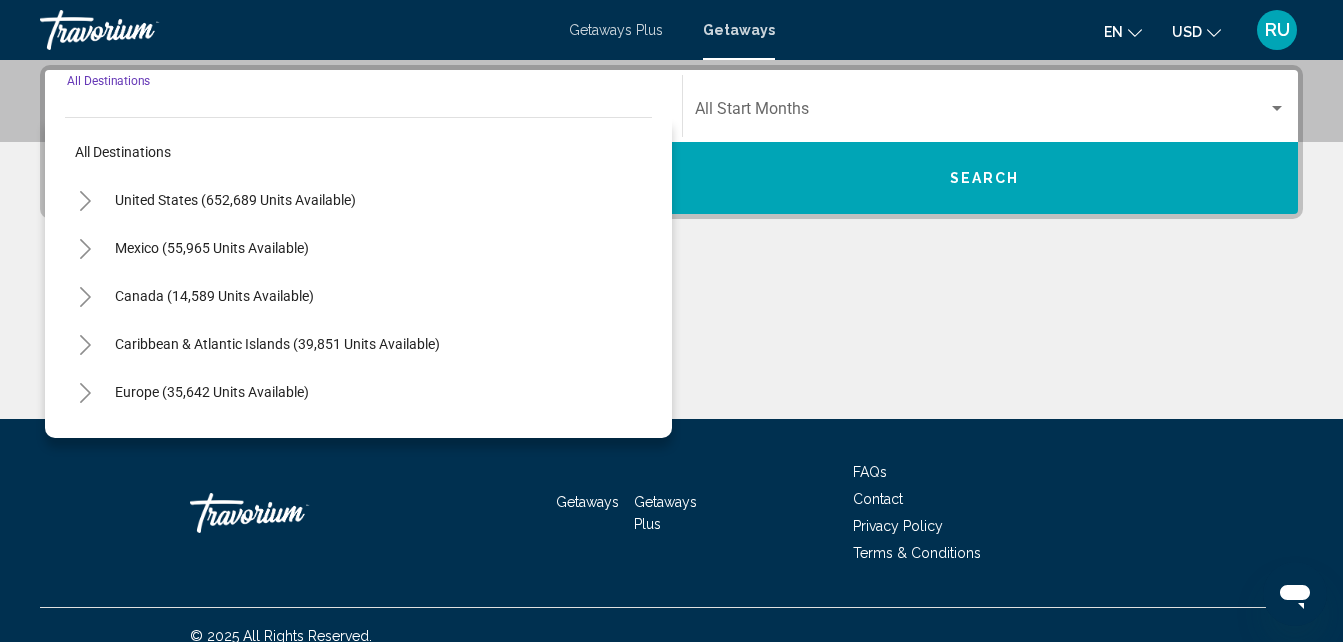 click 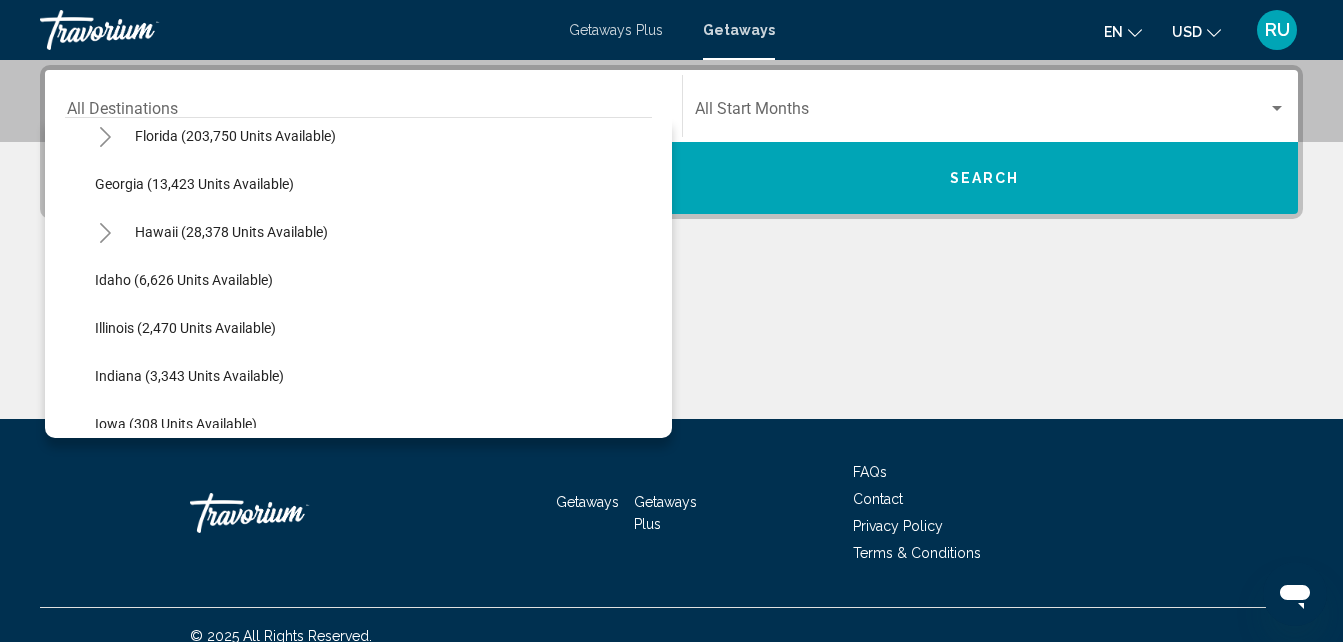 scroll, scrollTop: 300, scrollLeft: 0, axis: vertical 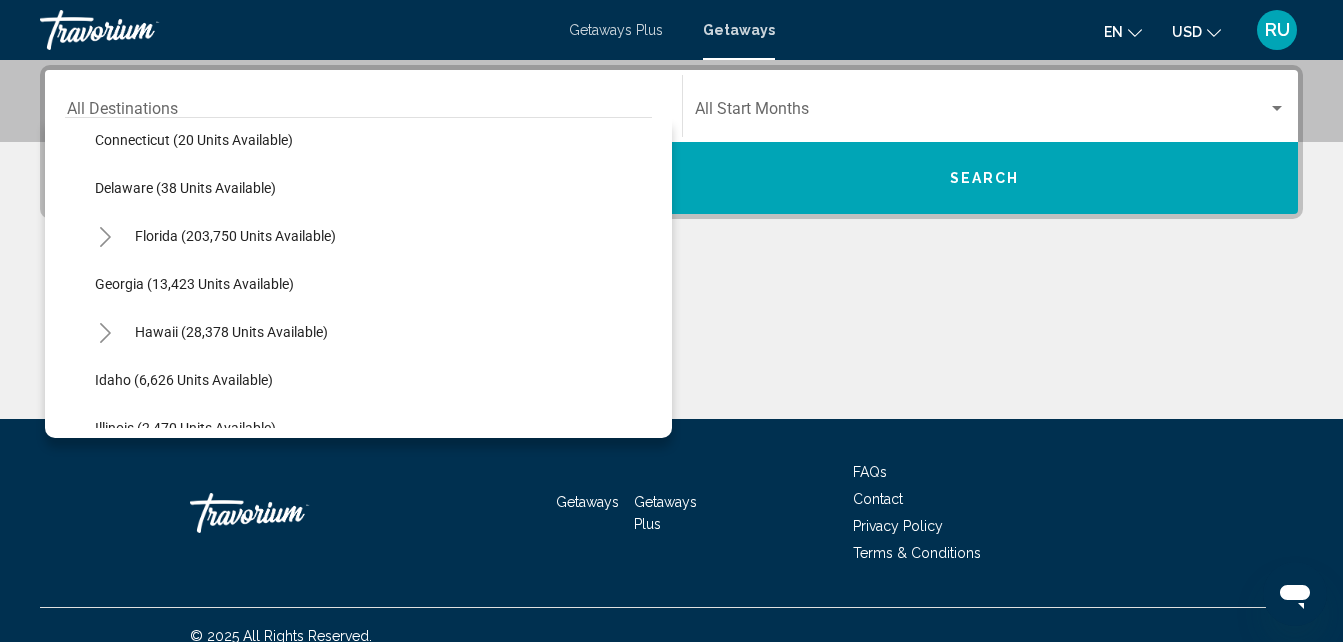 click 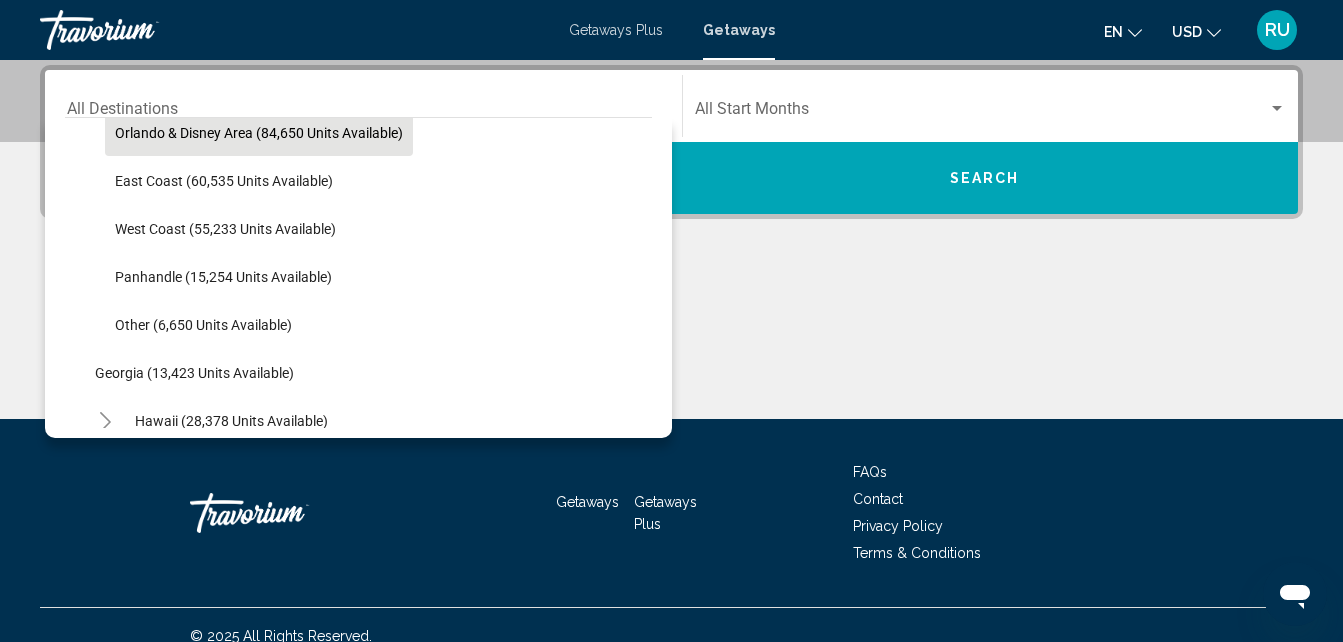 scroll, scrollTop: 500, scrollLeft: 0, axis: vertical 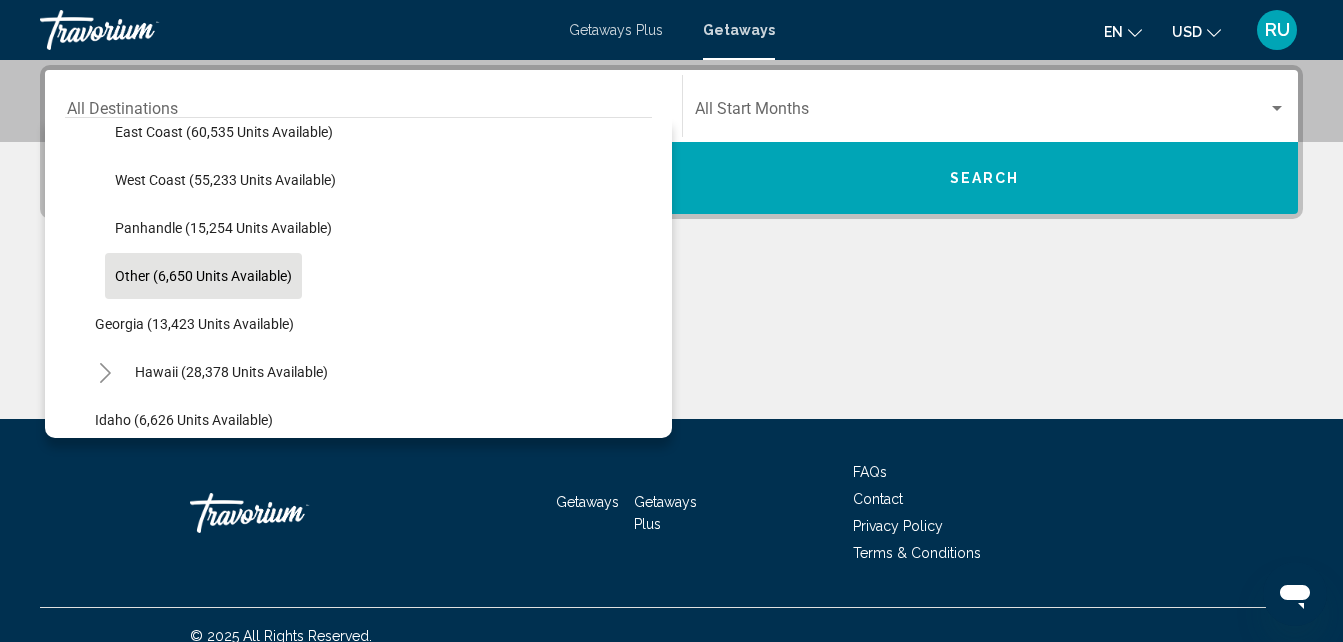 click on "Other (6,650 units available)" 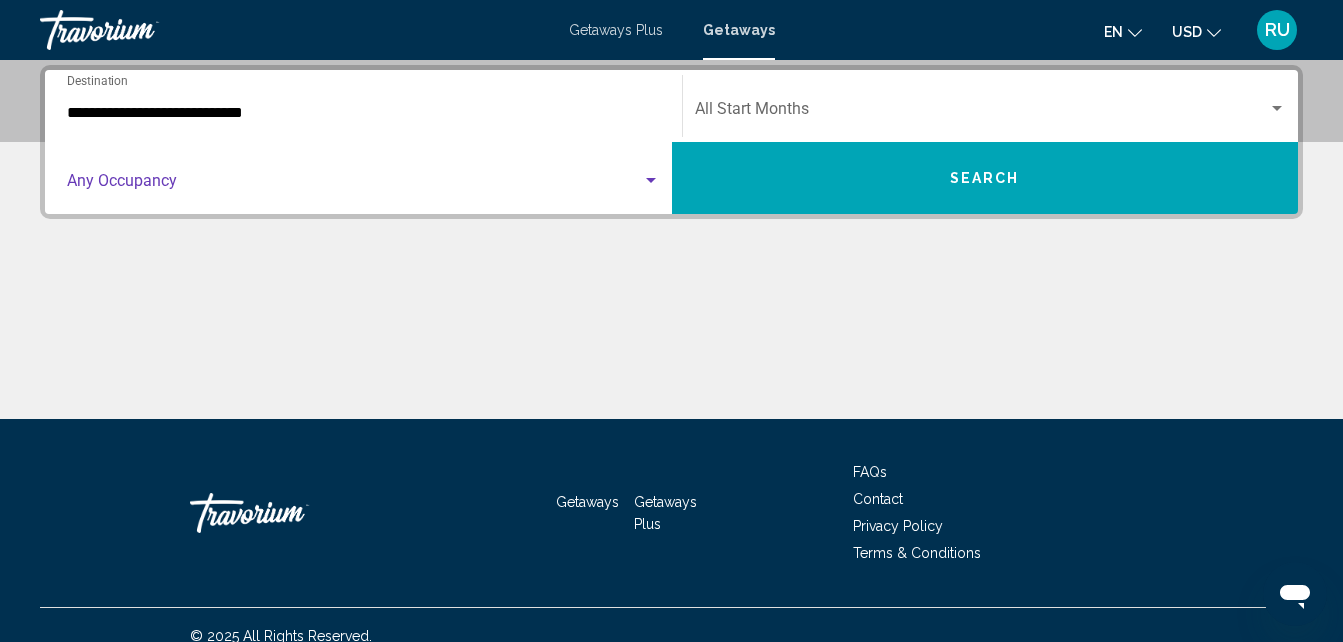 click at bounding box center (354, 185) 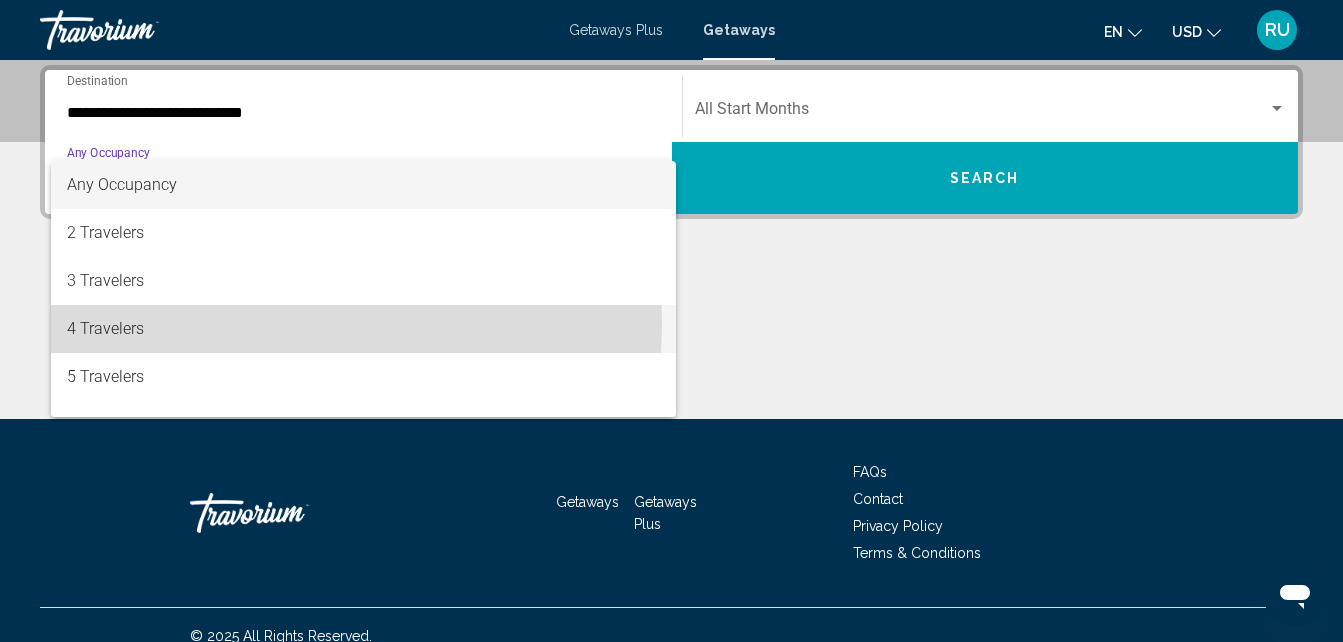 click on "4 Travelers" at bounding box center (363, 329) 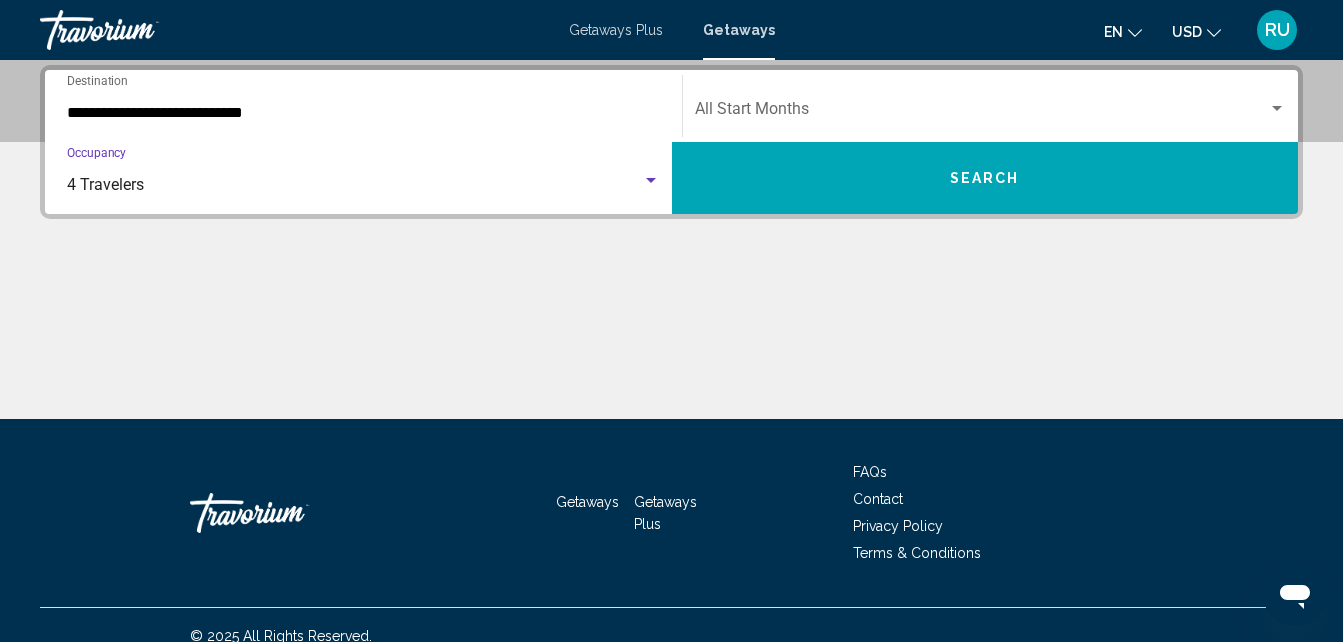 click on "Search" at bounding box center (985, 178) 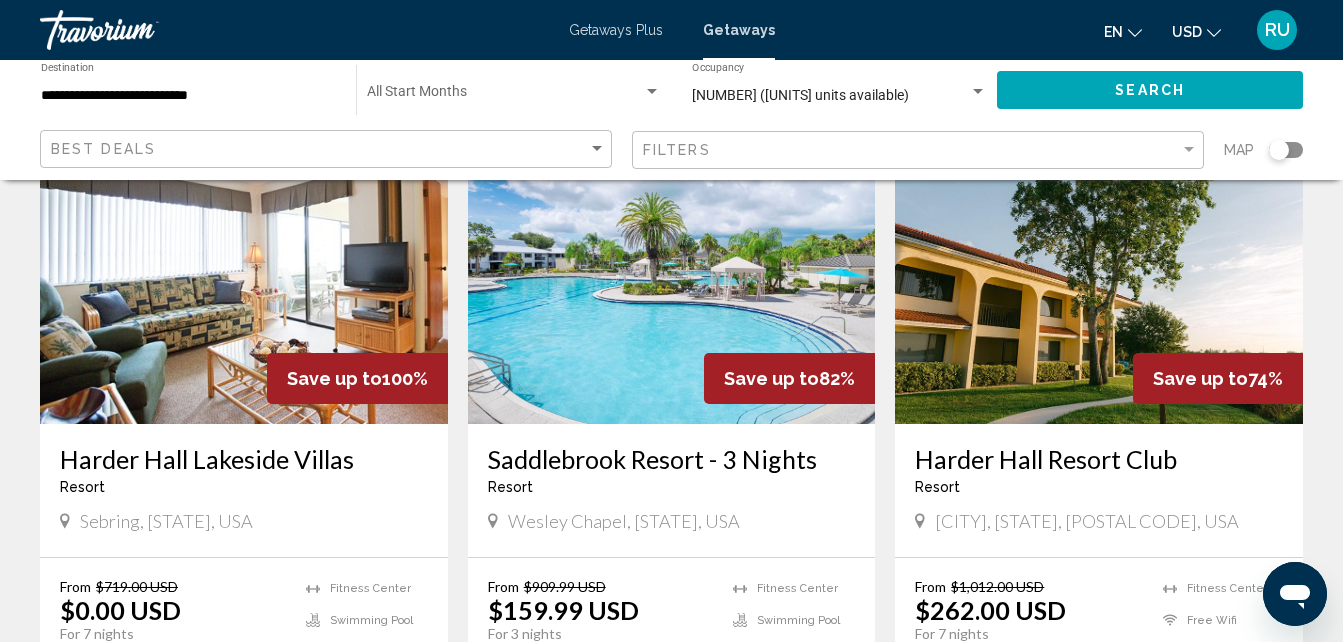 scroll, scrollTop: 200, scrollLeft: 0, axis: vertical 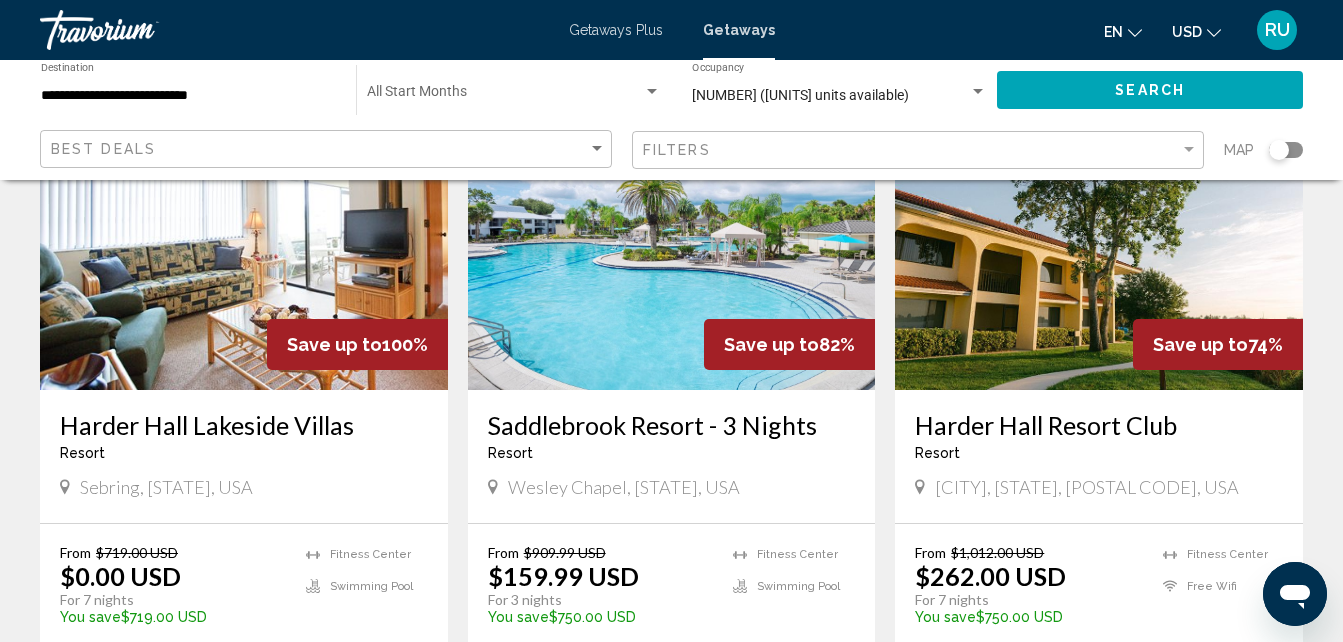 click at bounding box center [672, 230] 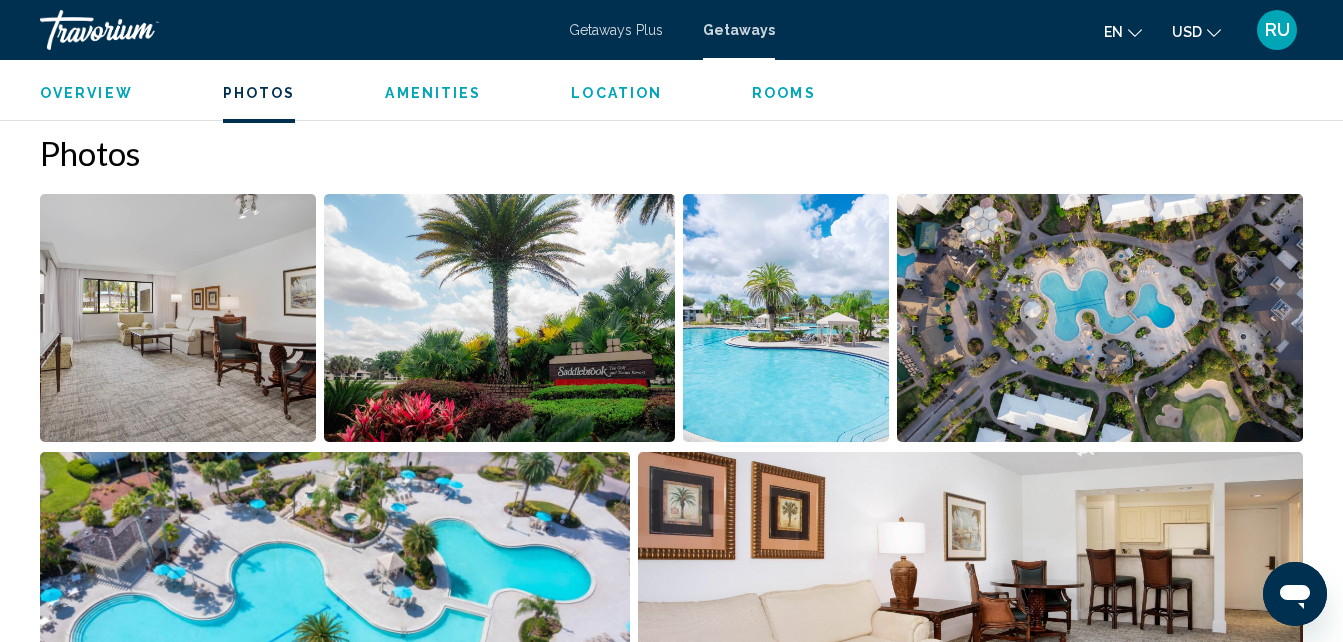 scroll, scrollTop: 1114, scrollLeft: 0, axis: vertical 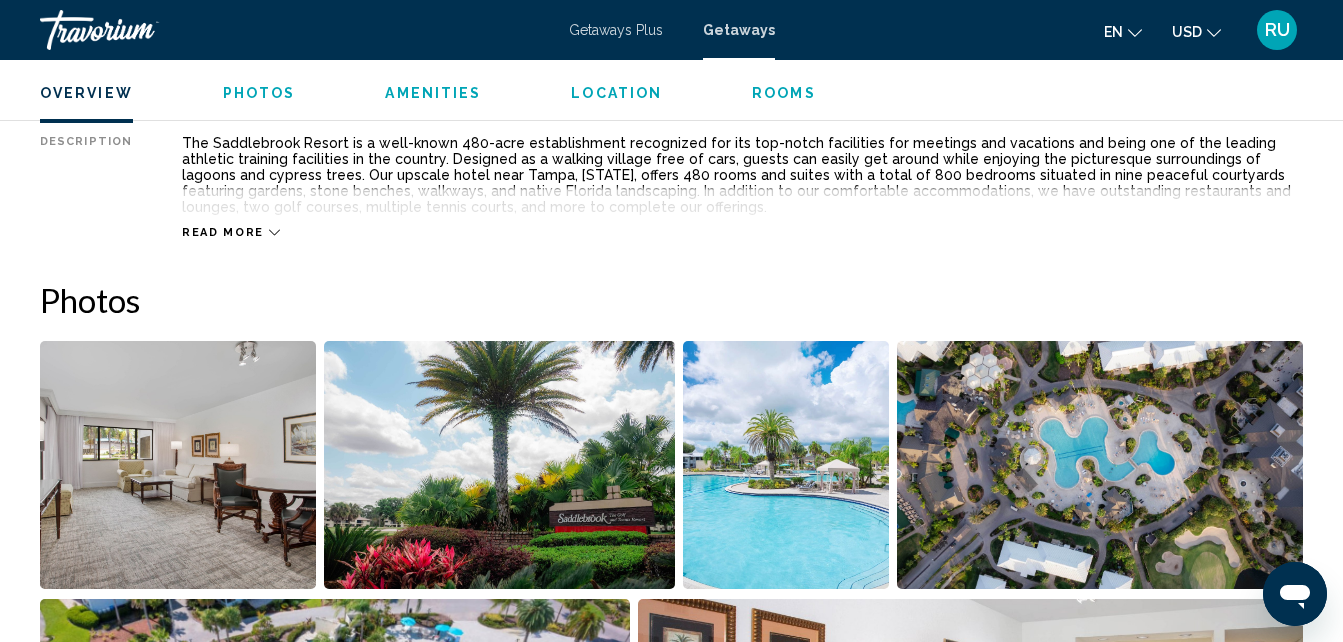 click on "Read more" at bounding box center (231, 232) 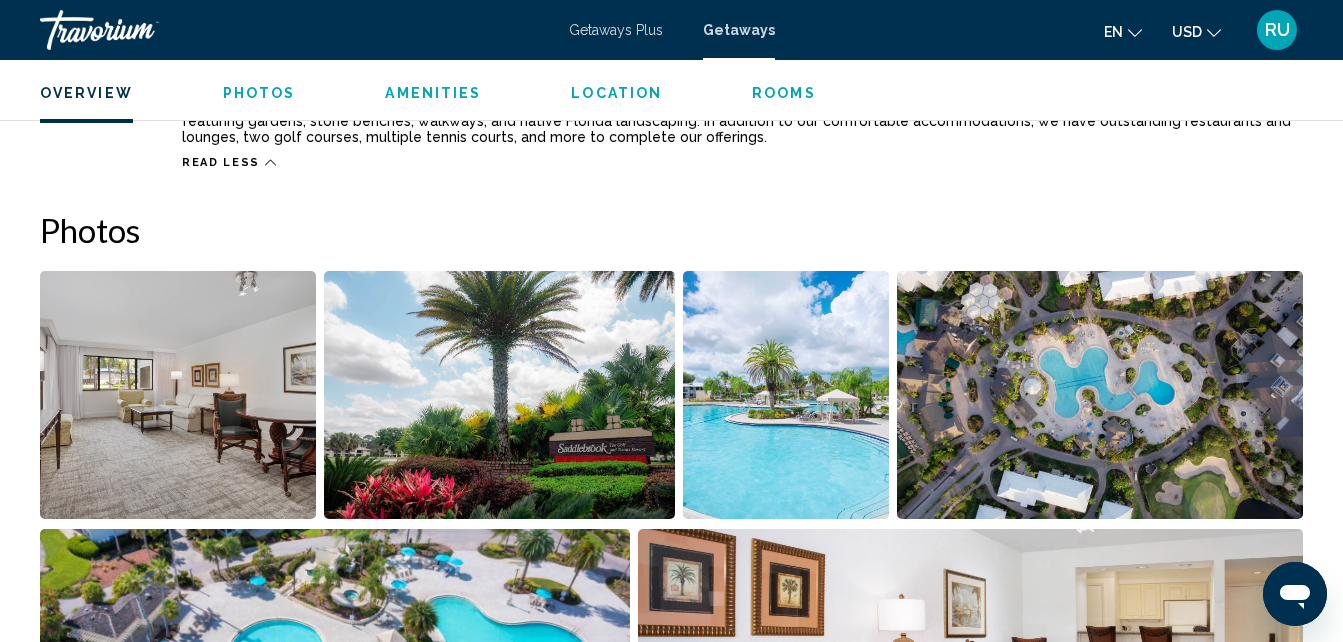 scroll, scrollTop: 1214, scrollLeft: 0, axis: vertical 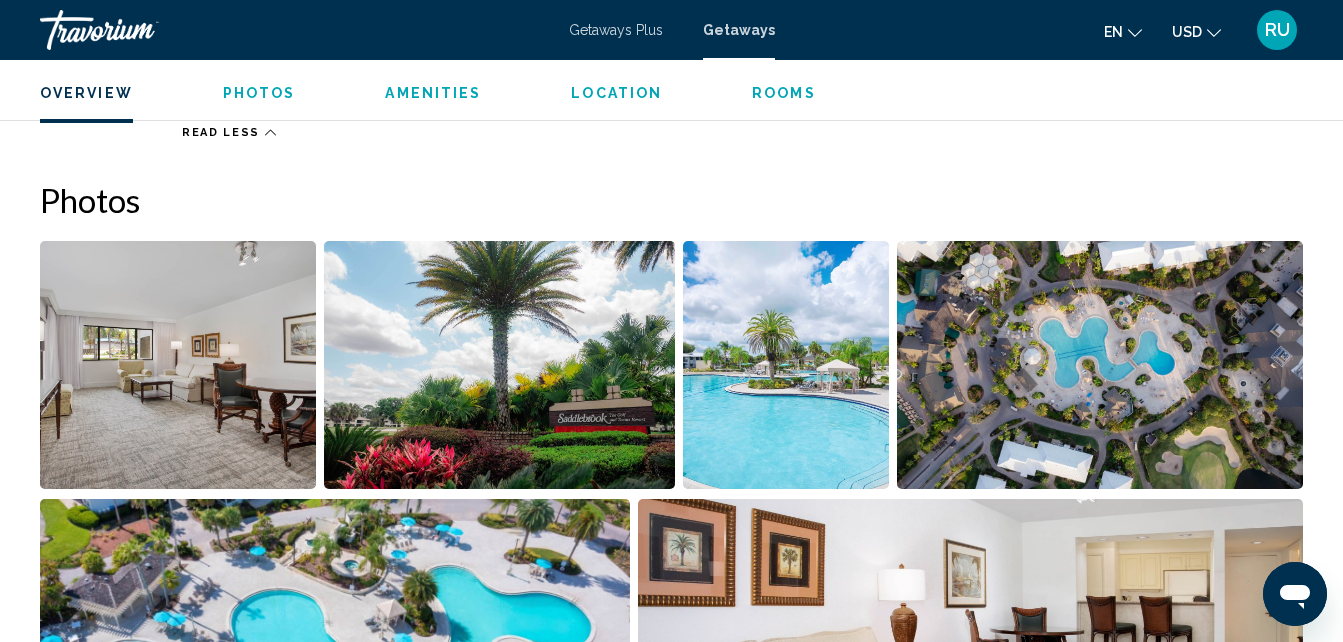 click at bounding box center (178, 365) 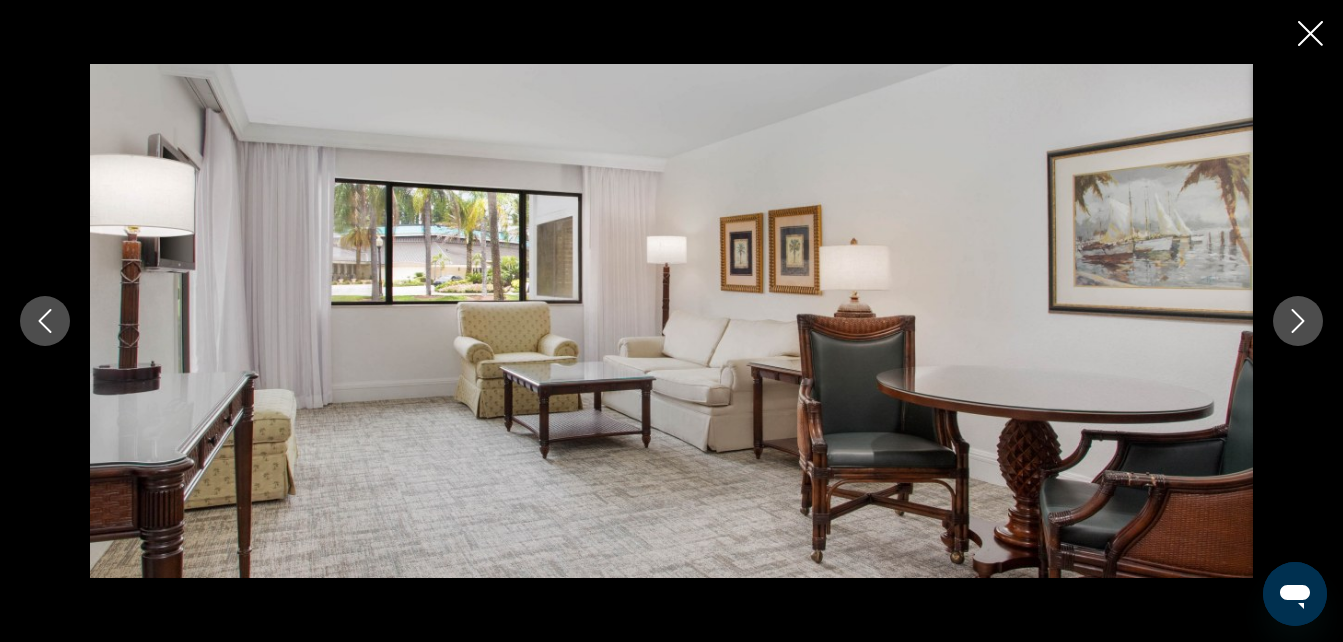 click 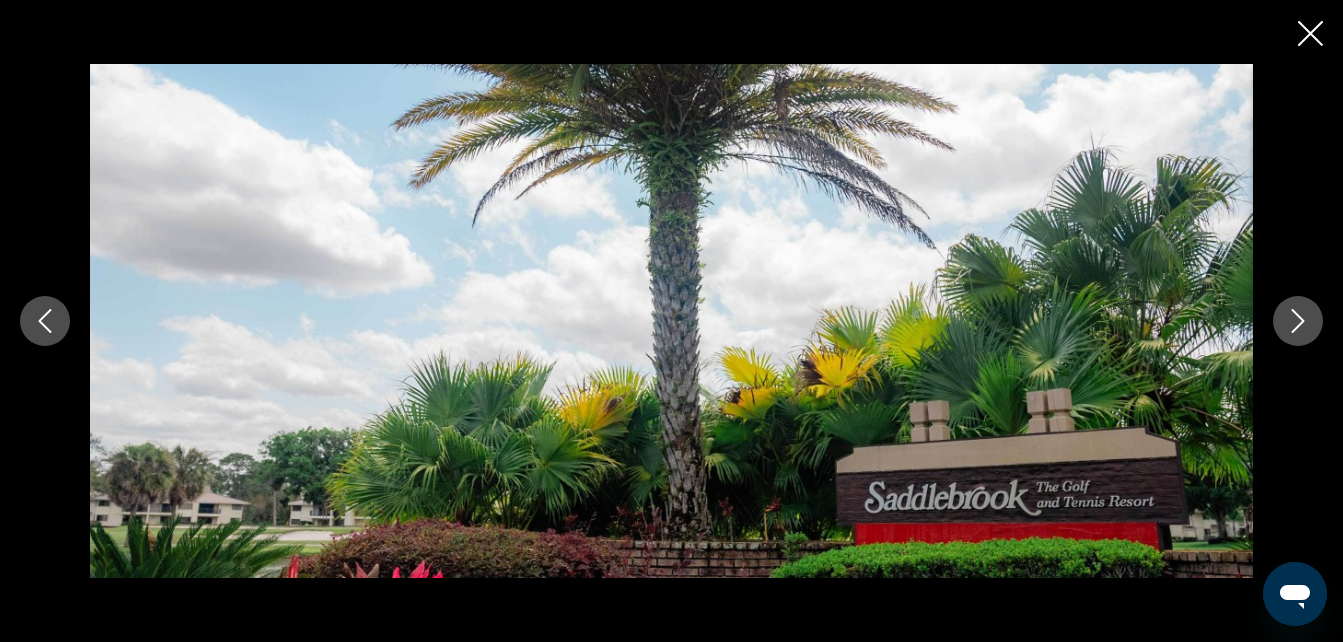 click 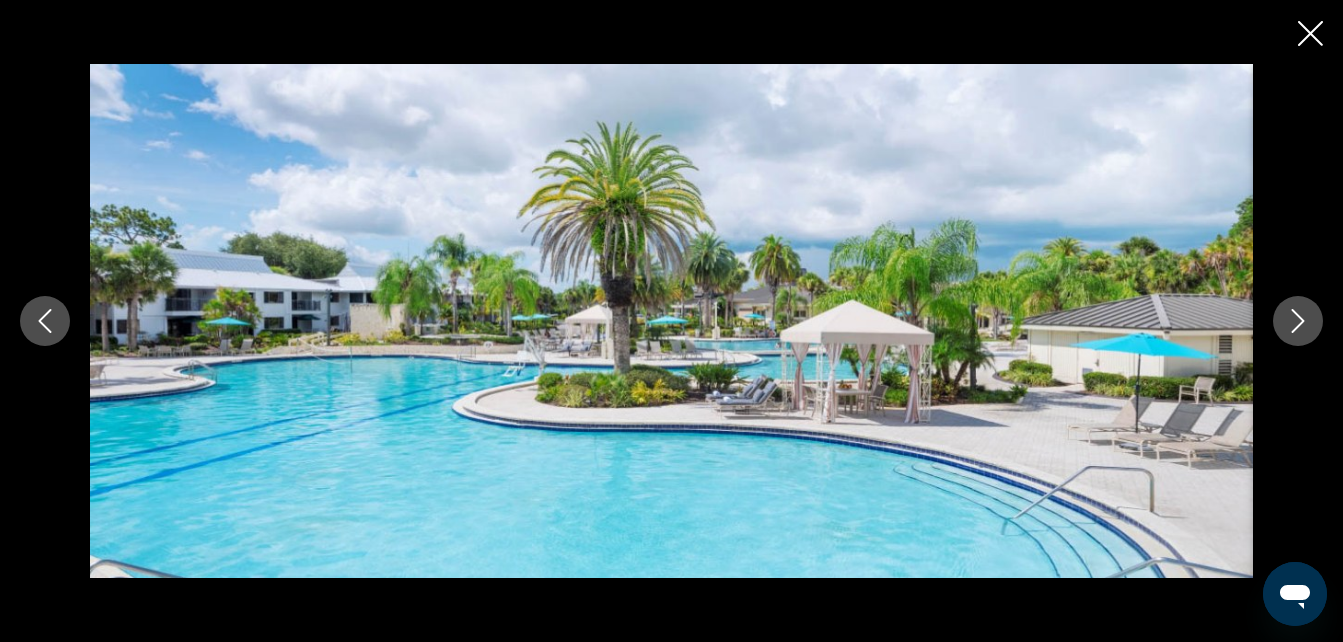 click 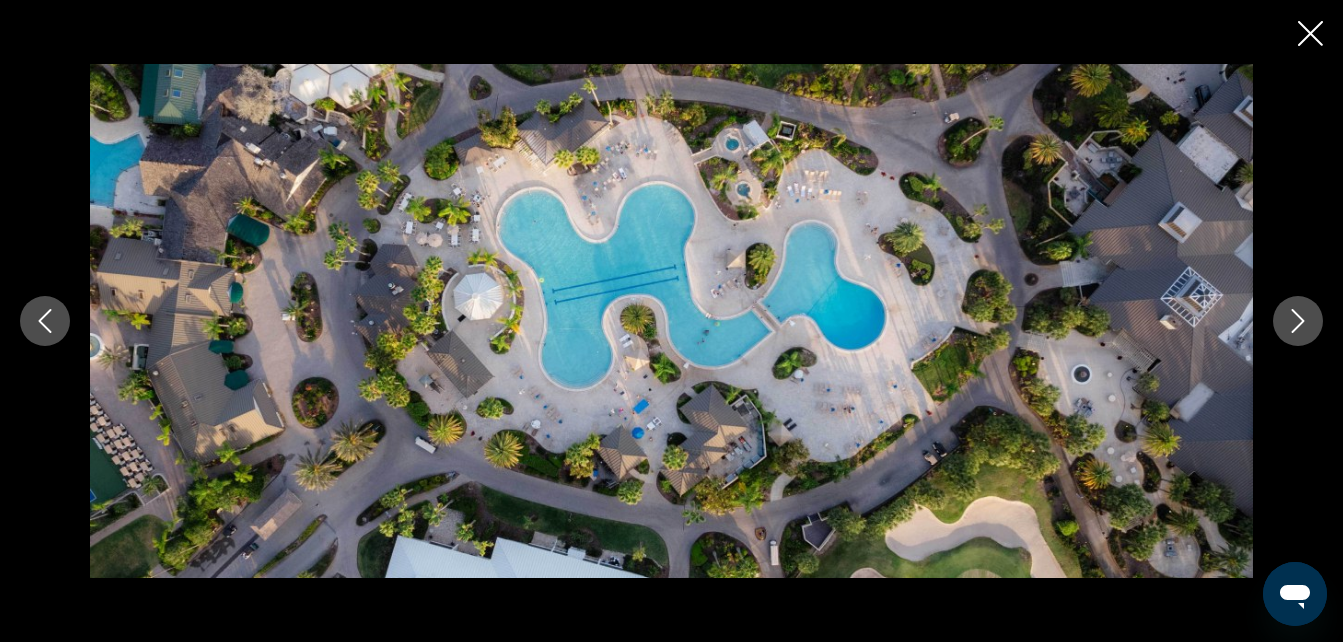 click 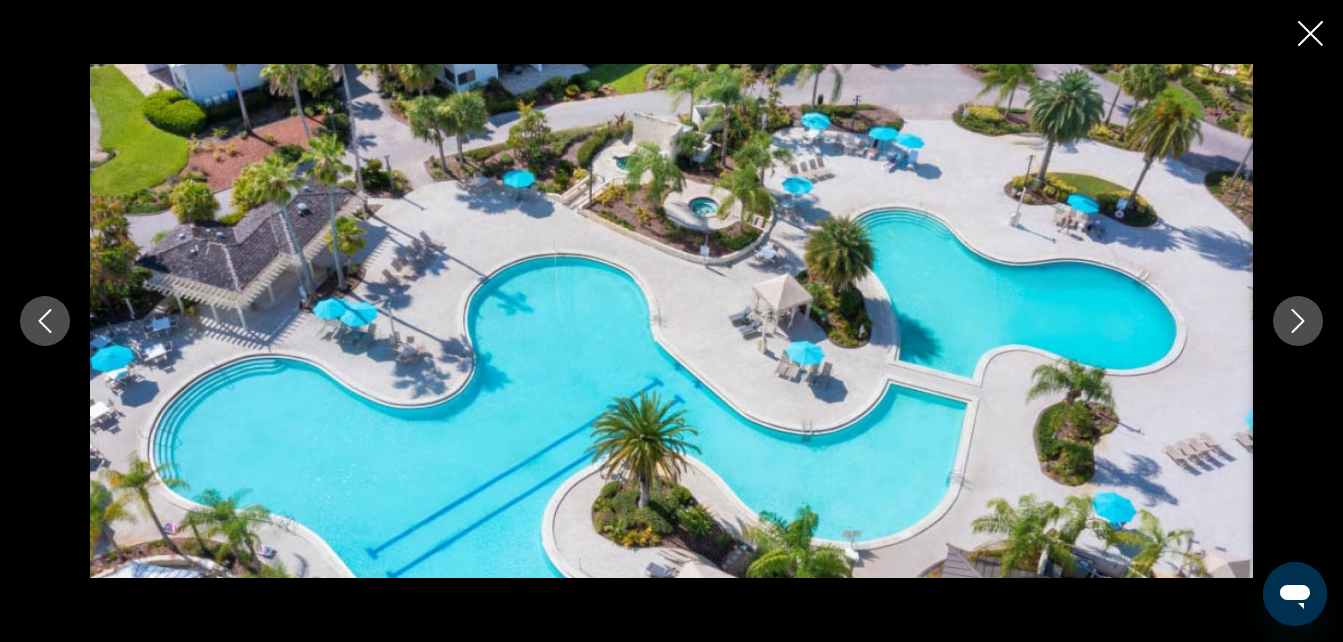click 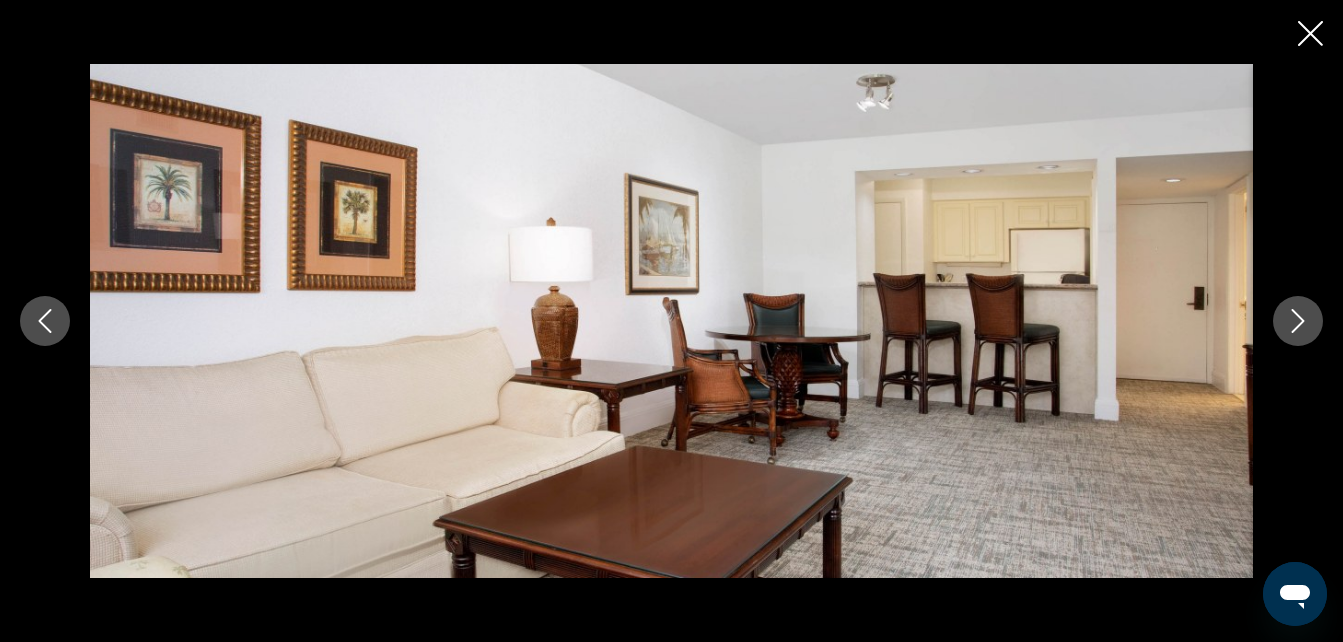 click 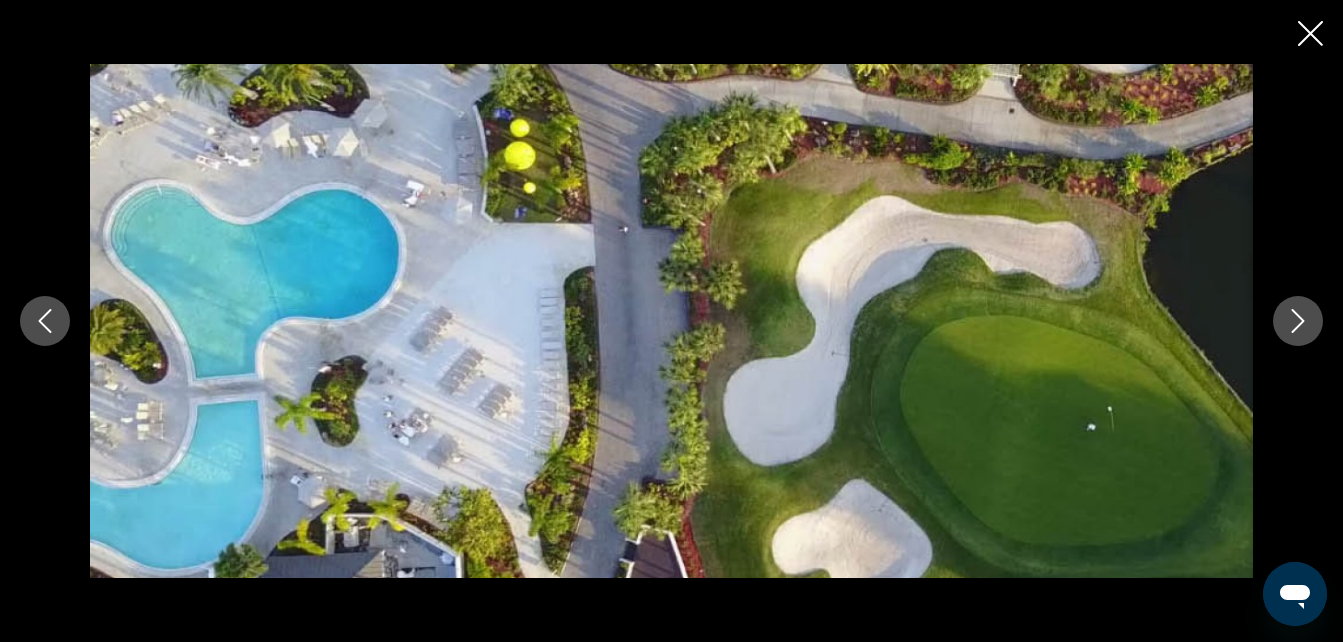 click 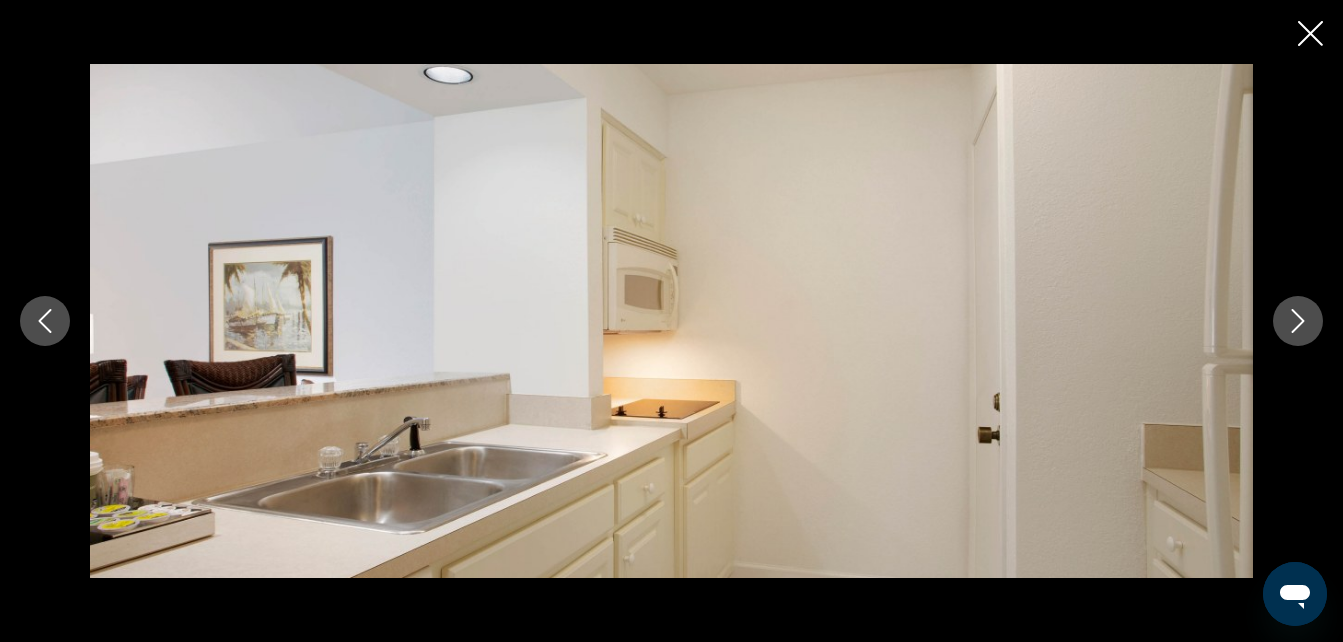 click 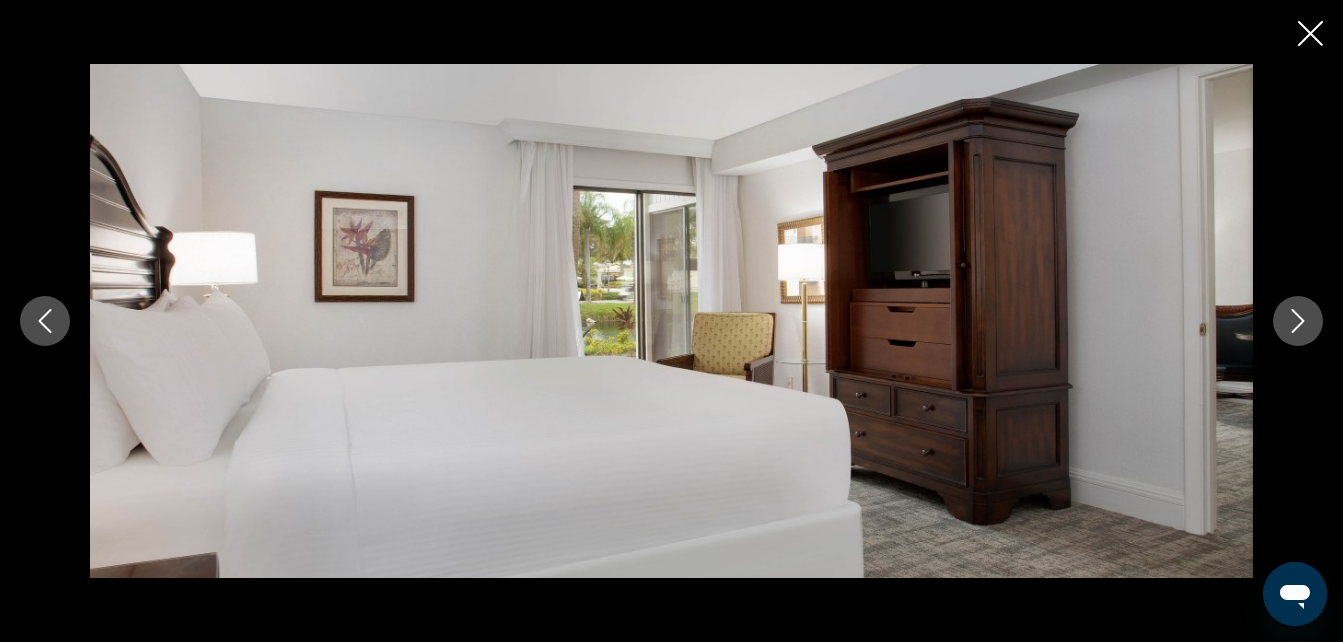 click 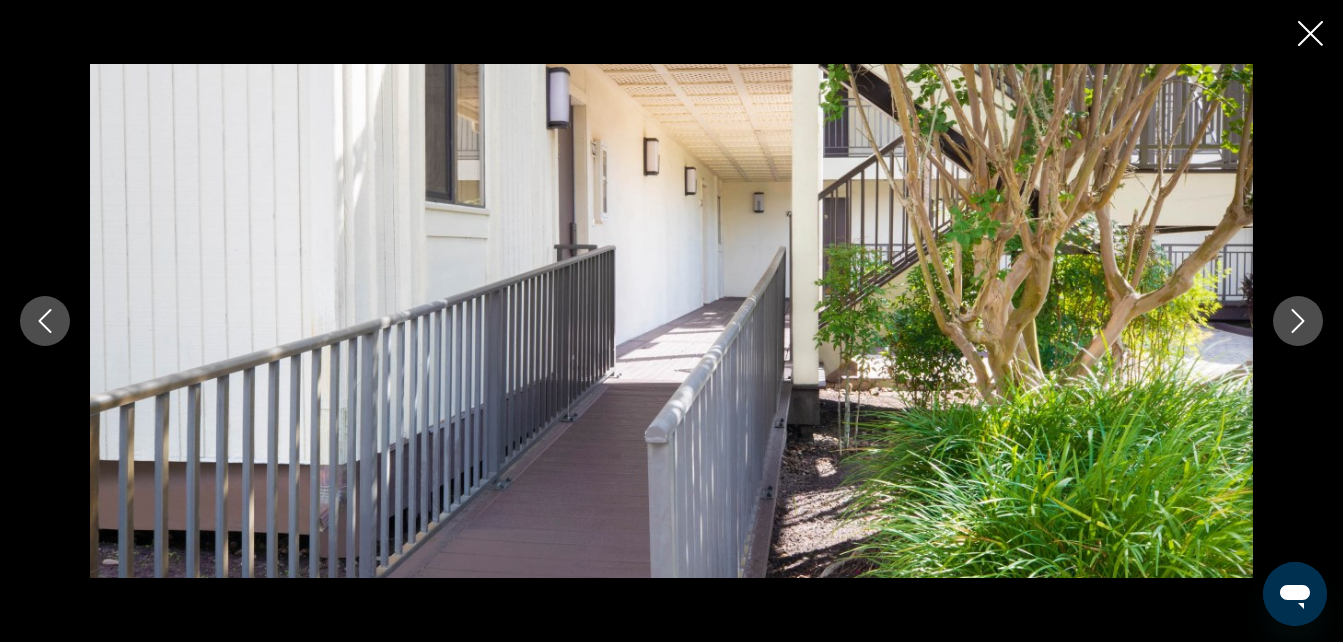 click 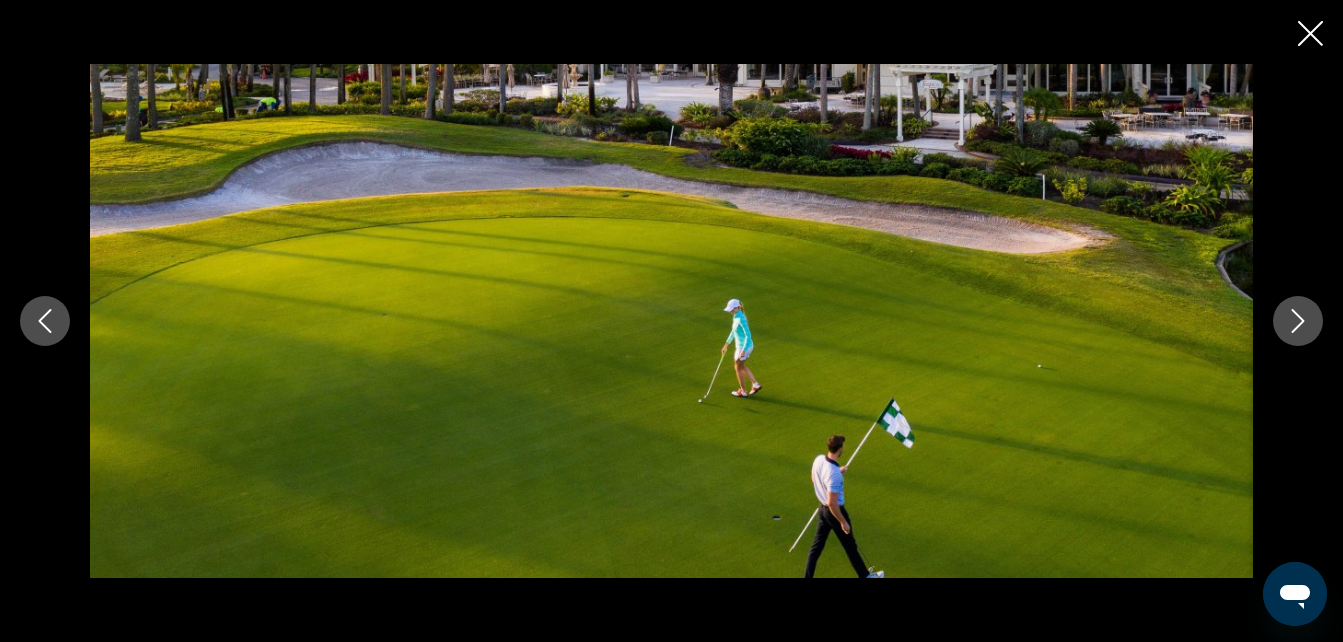 click 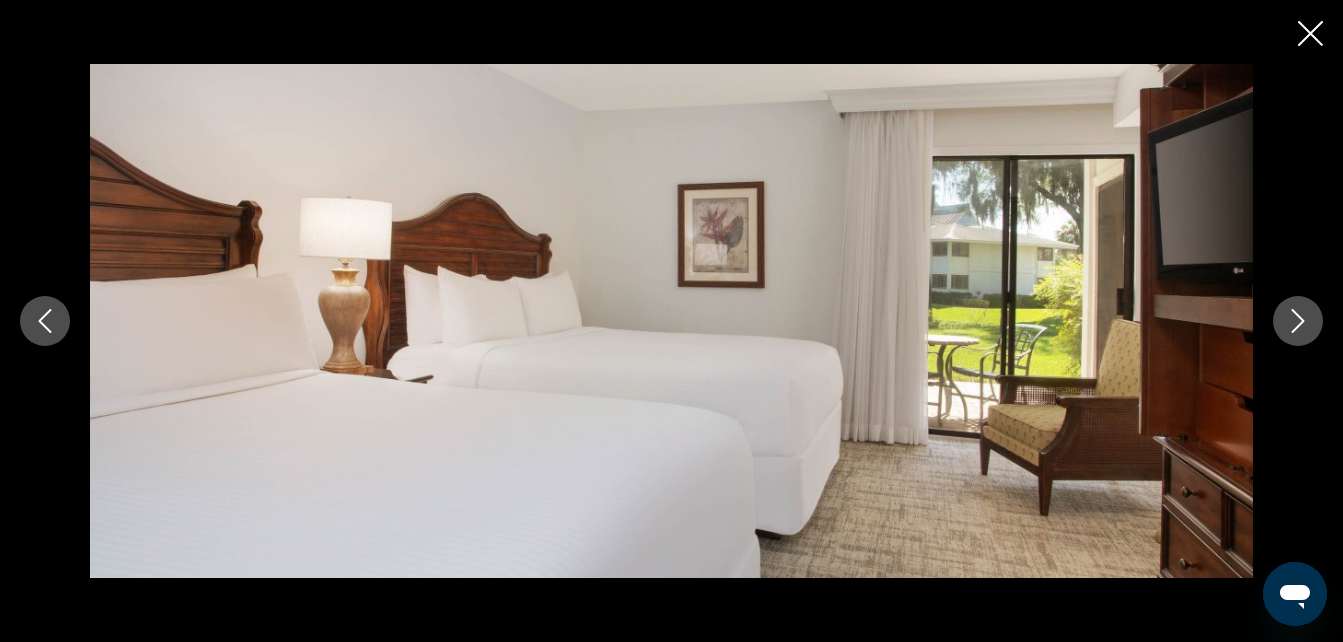 click 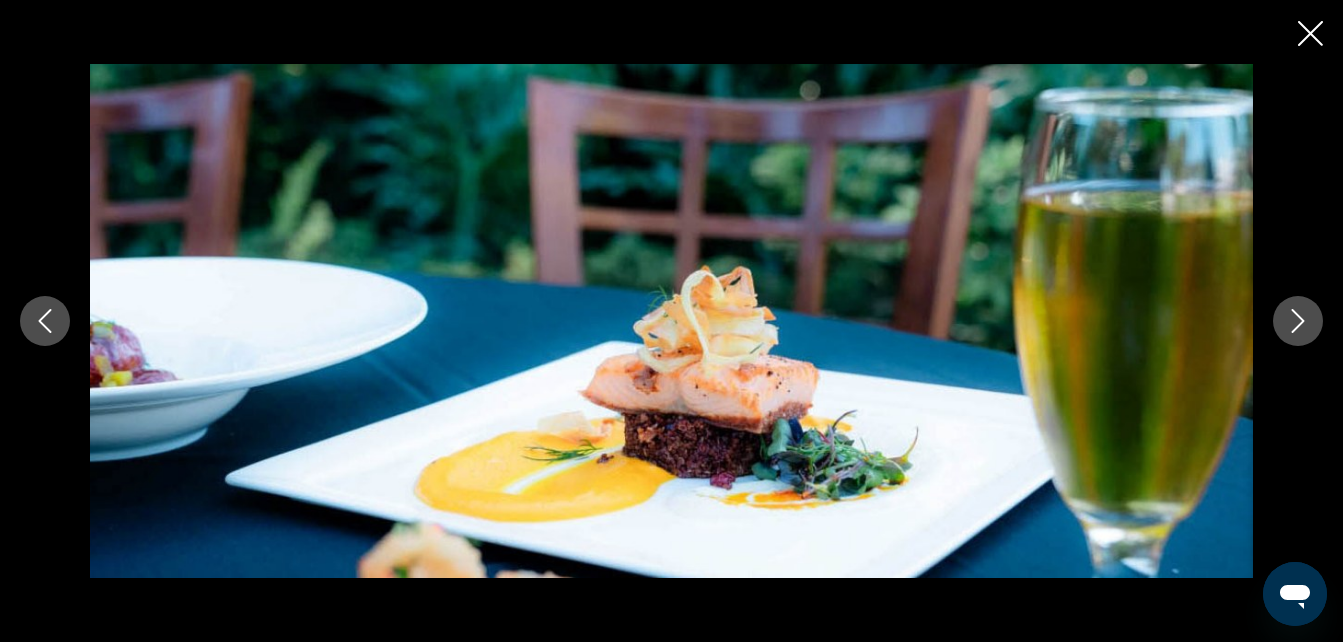 click 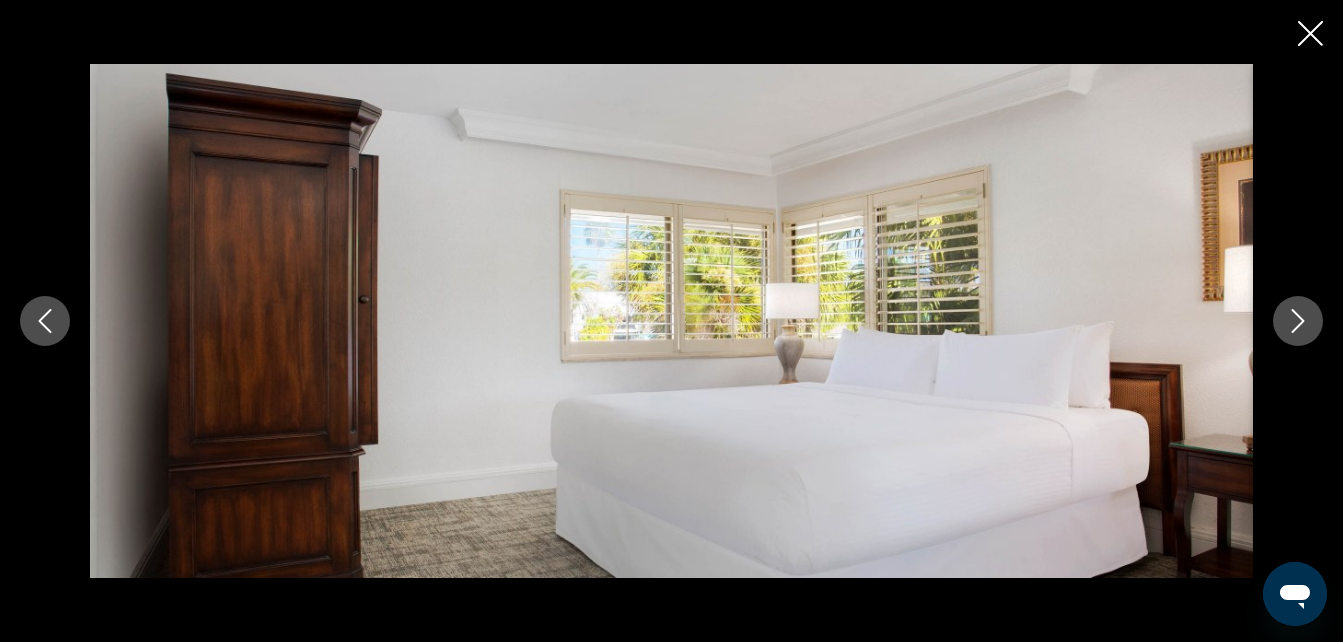 click 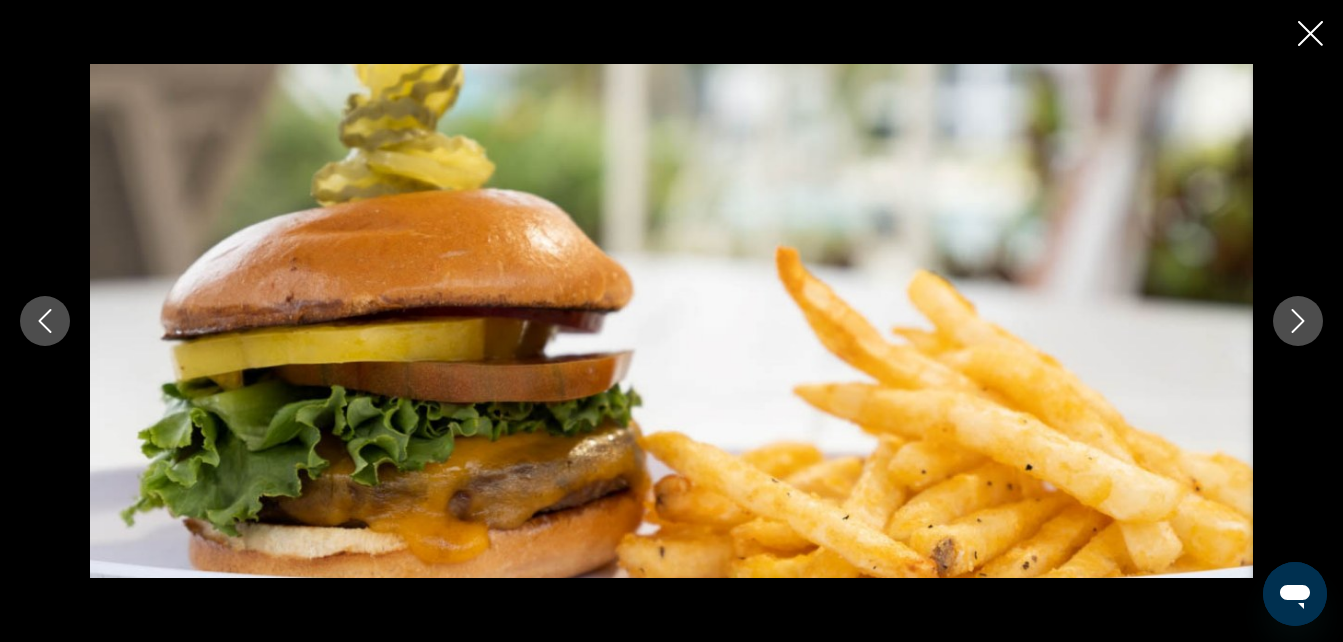 click 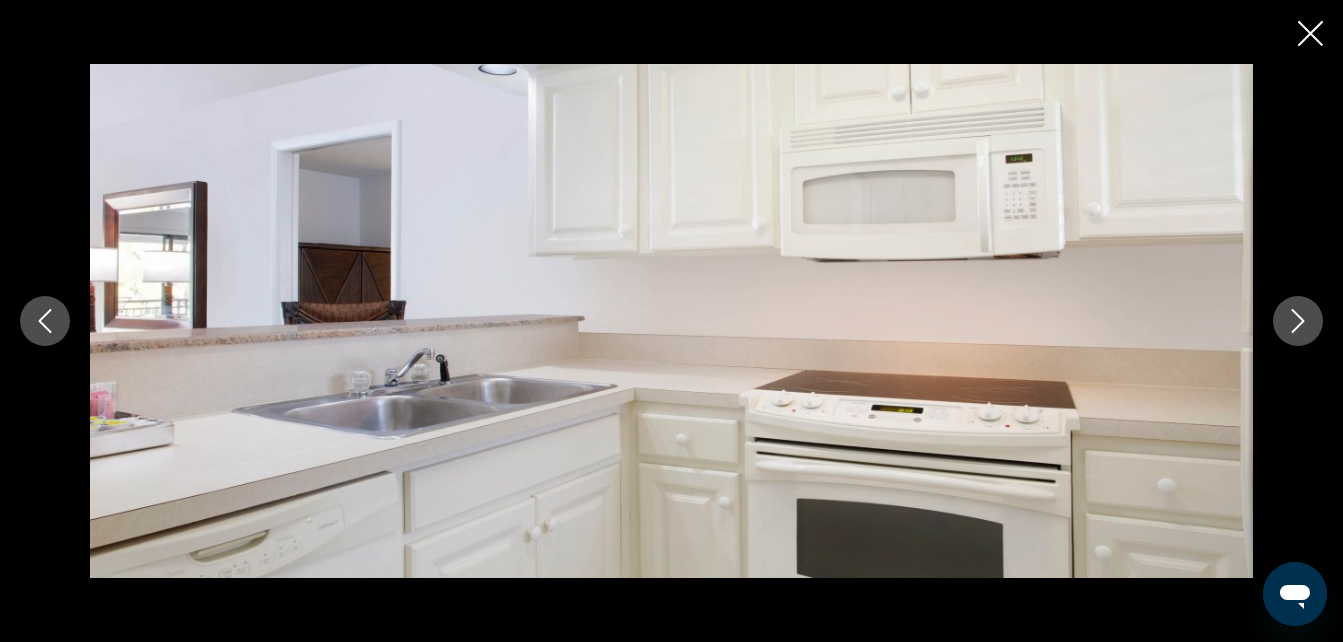 click 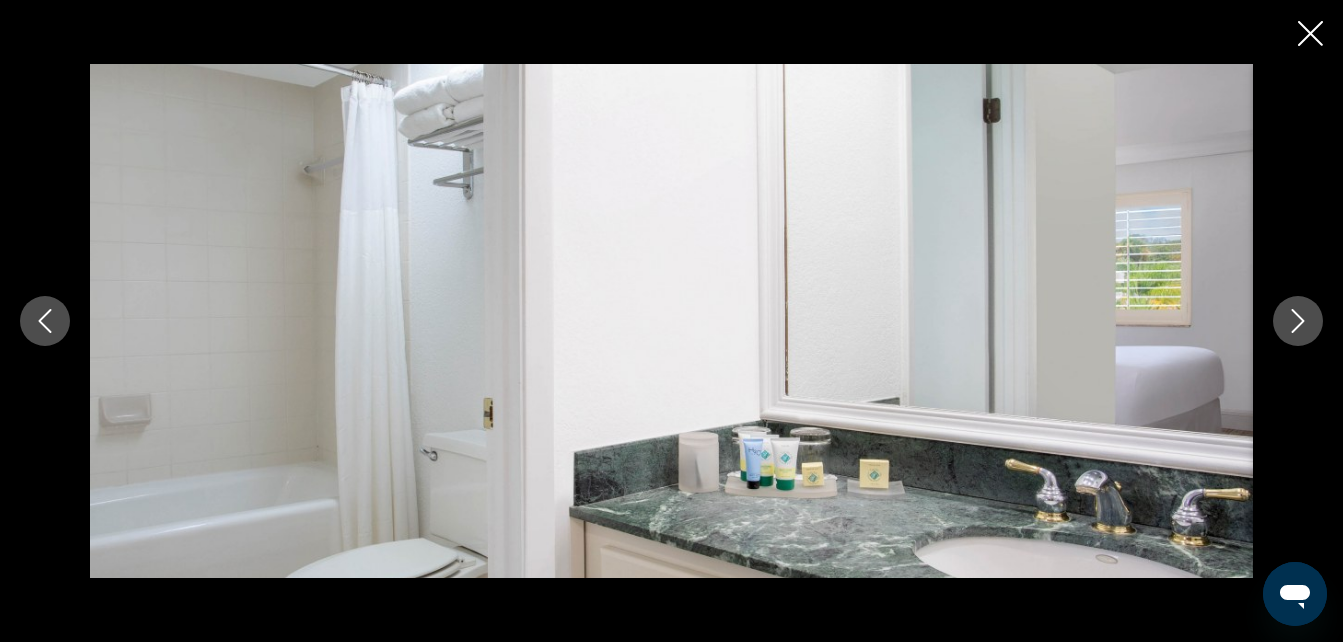 click 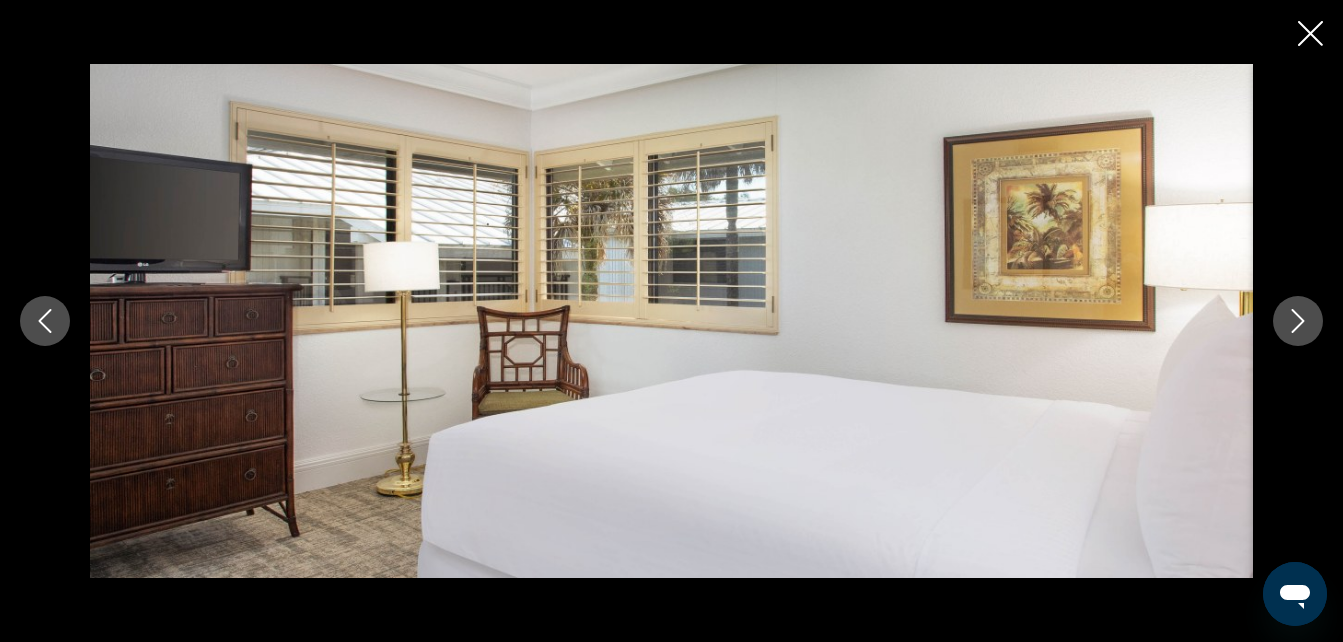 click 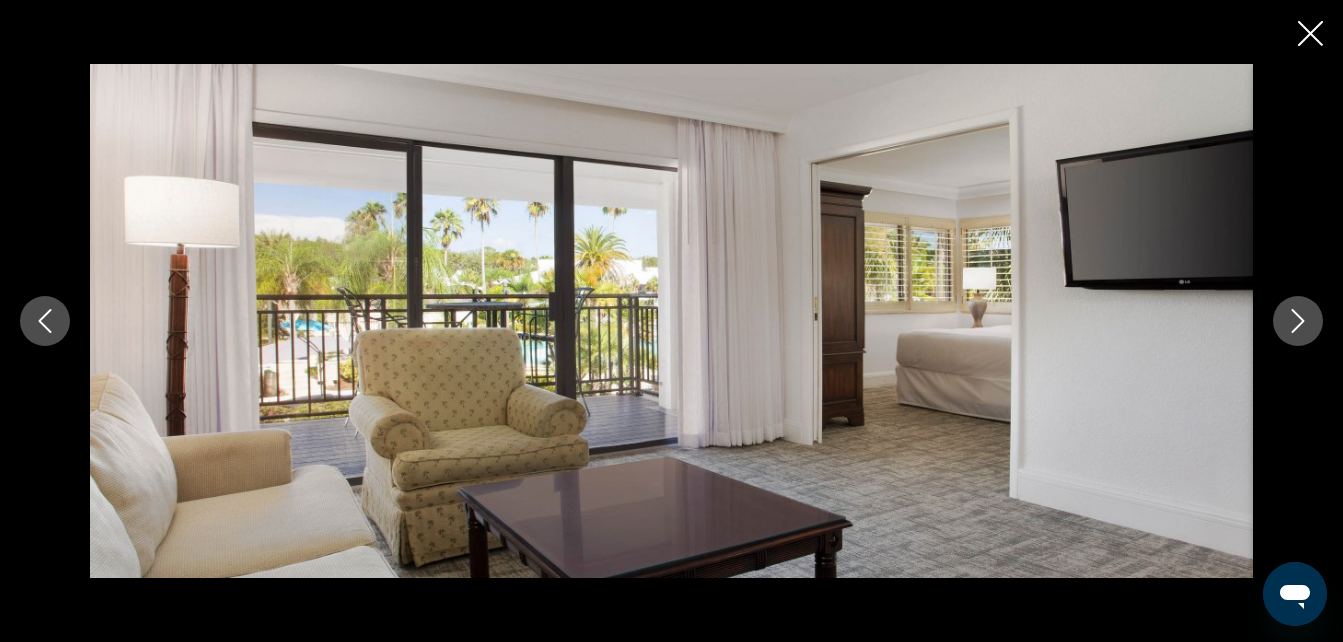click 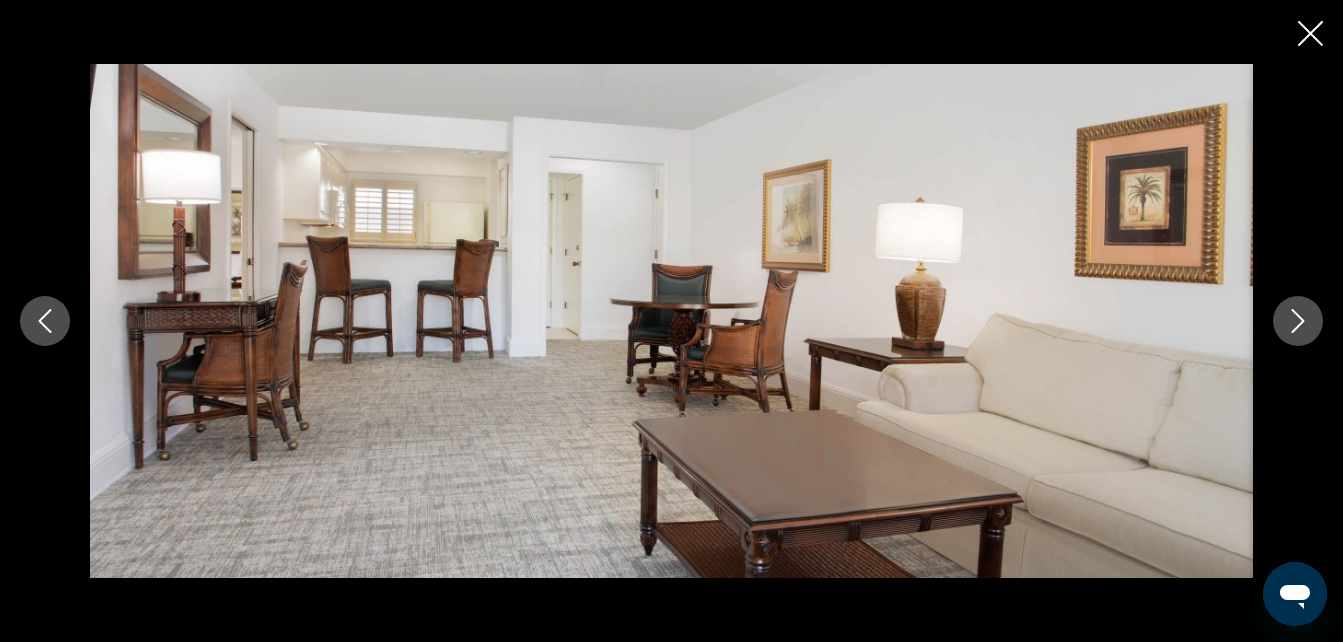 click 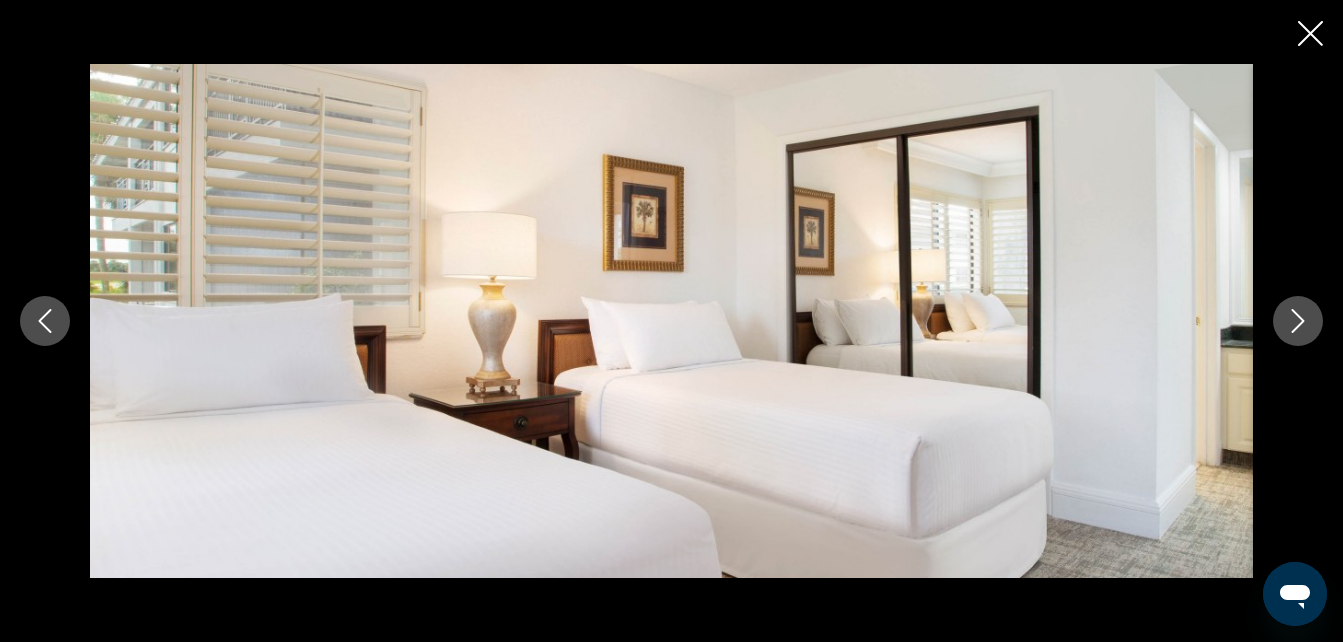click 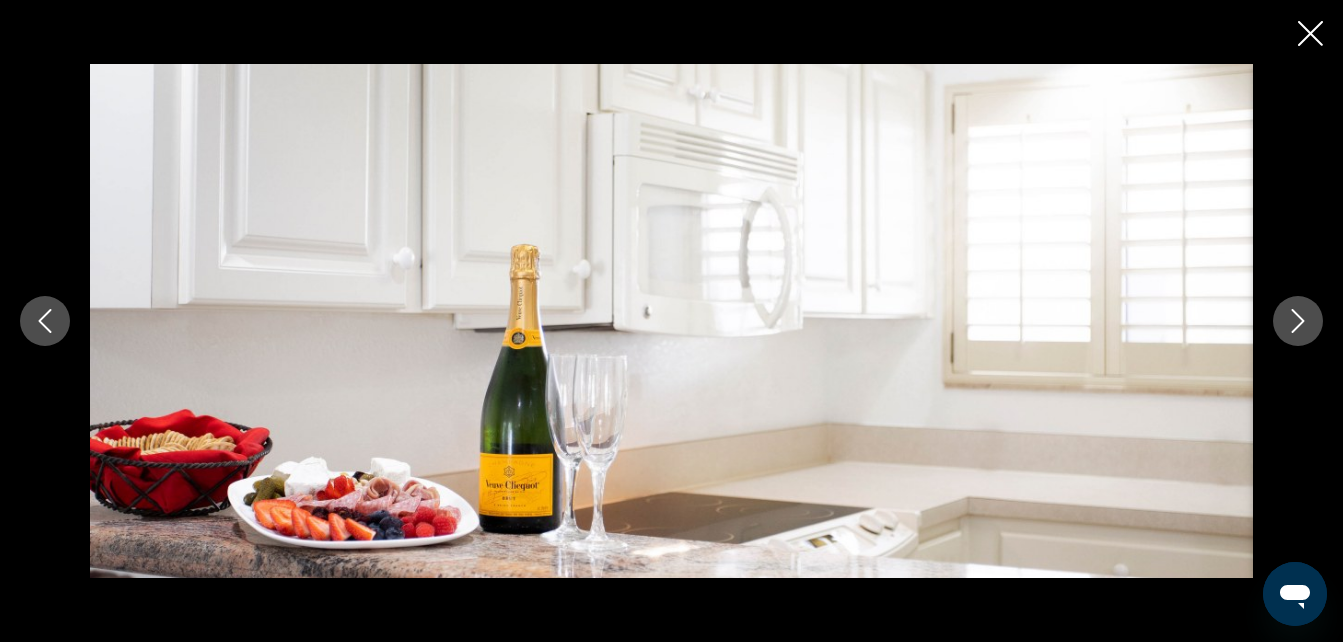 click 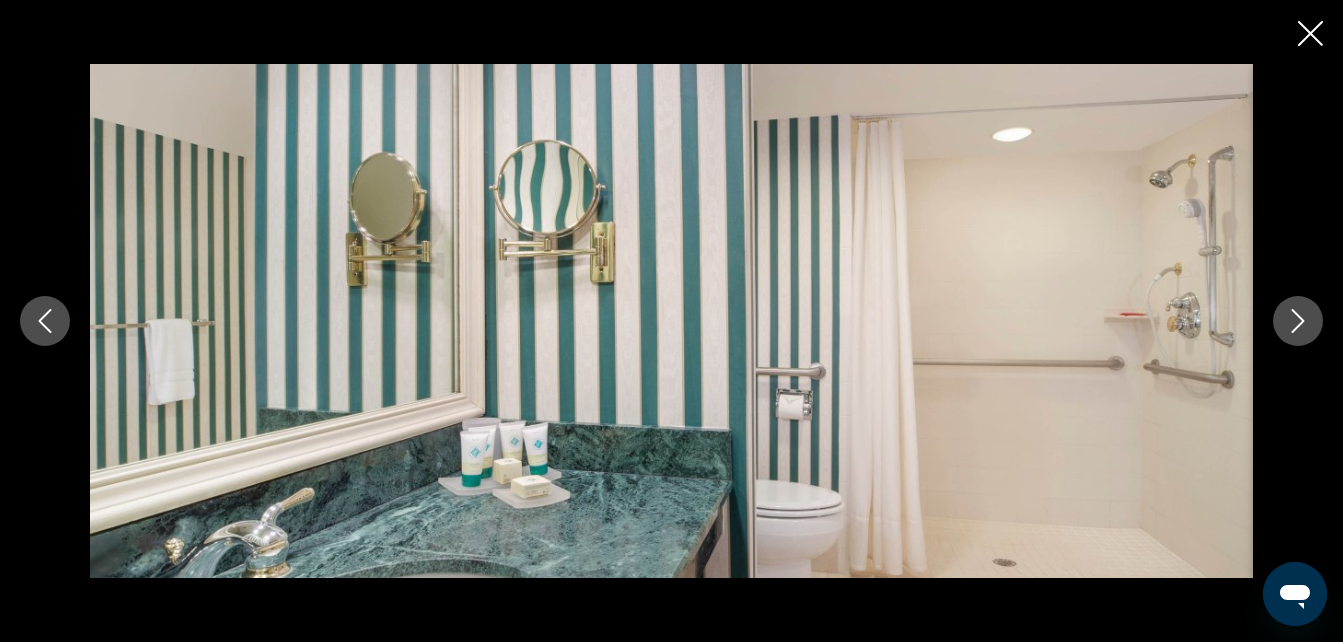 click 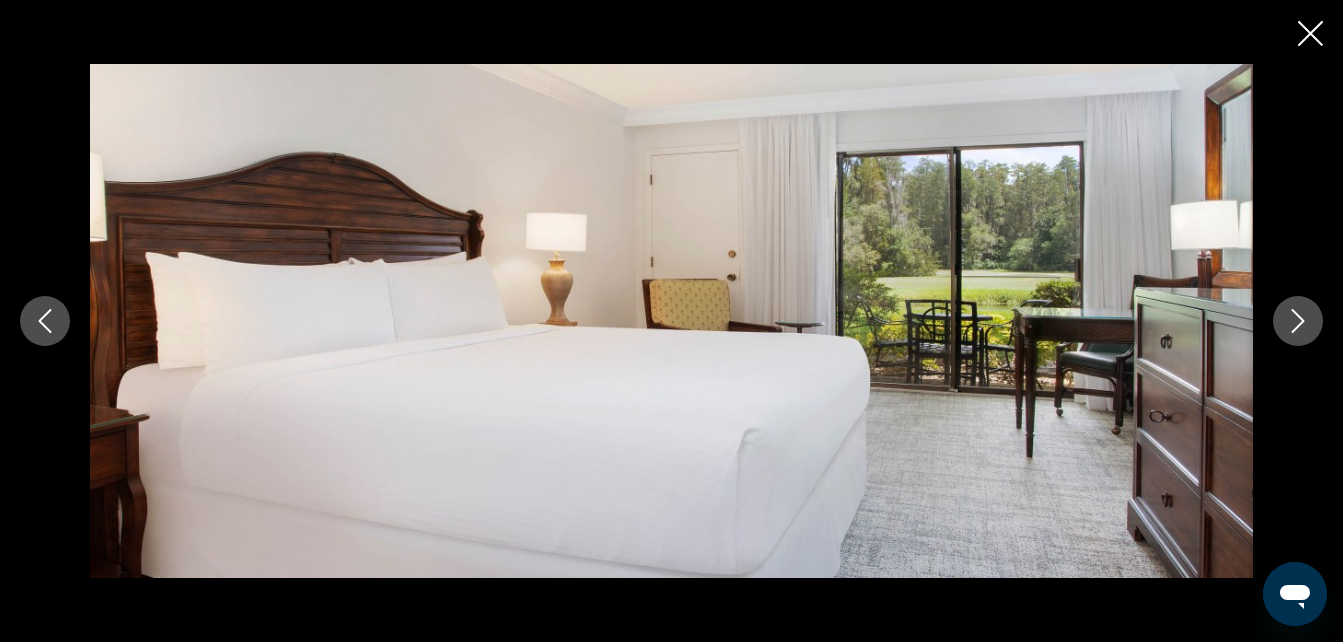 click 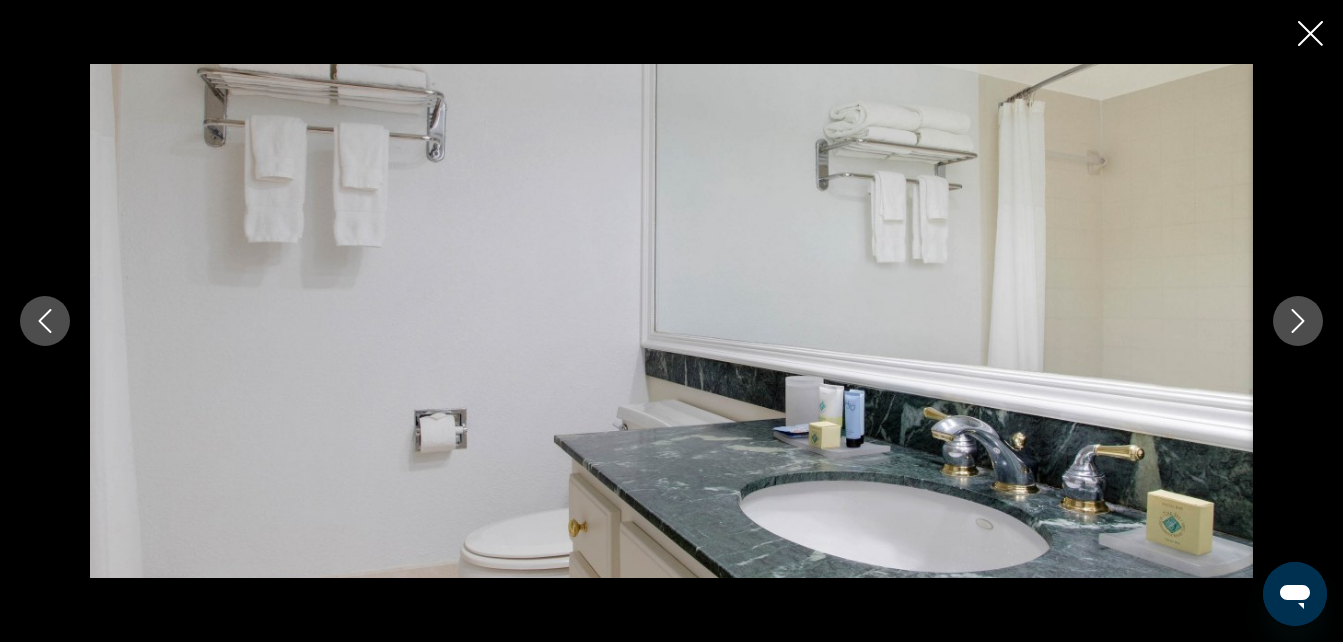 click 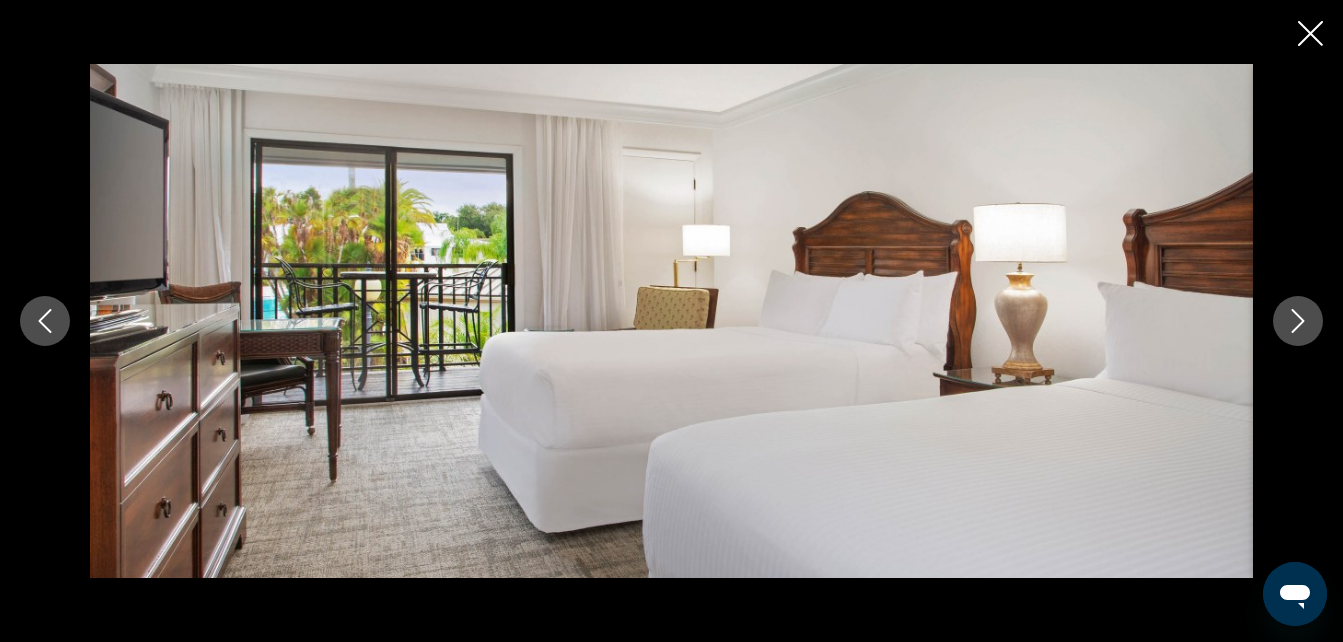 click 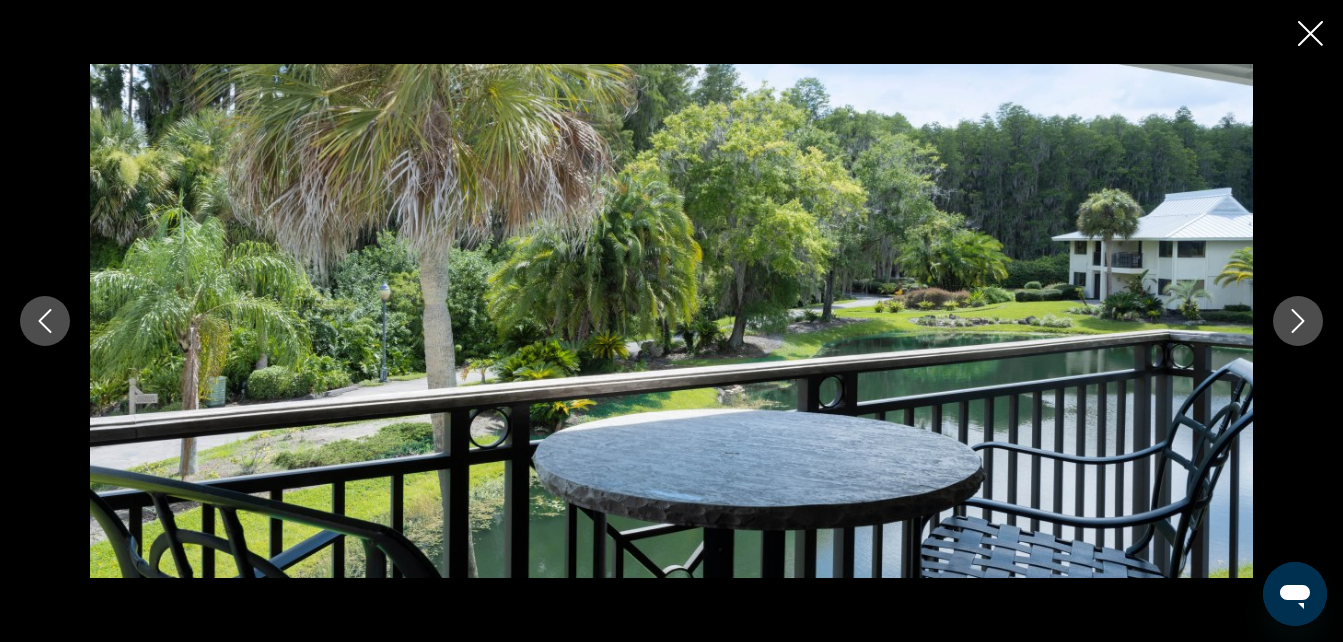 click 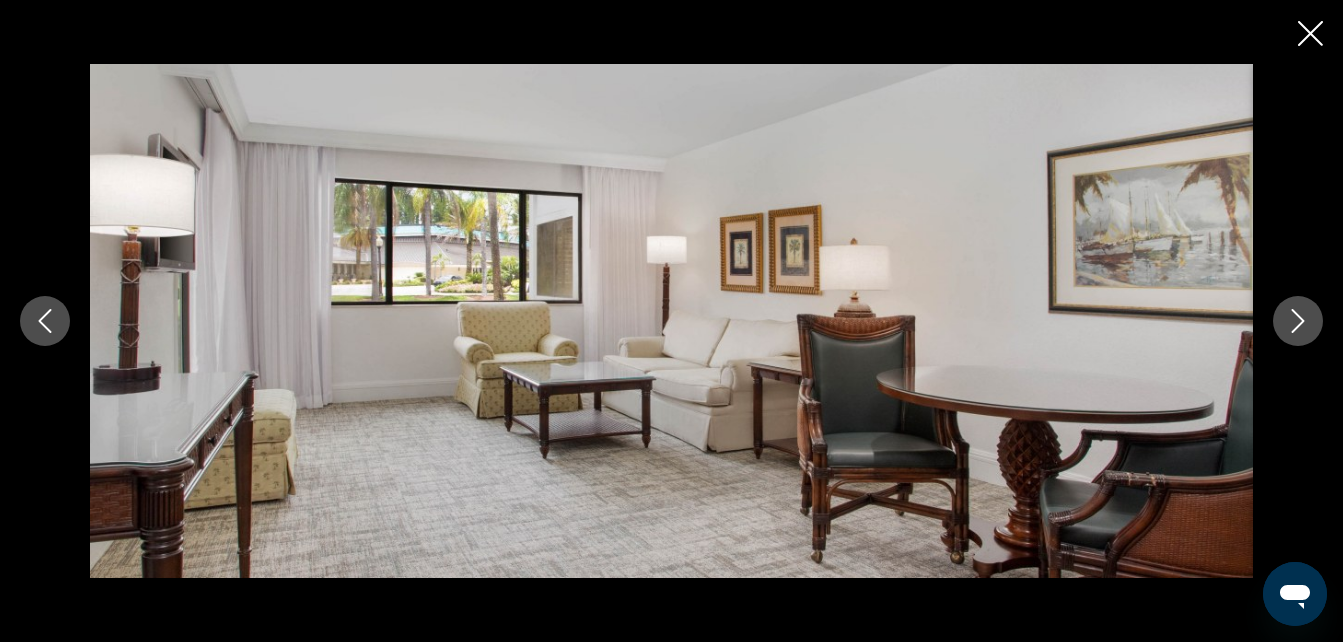 click 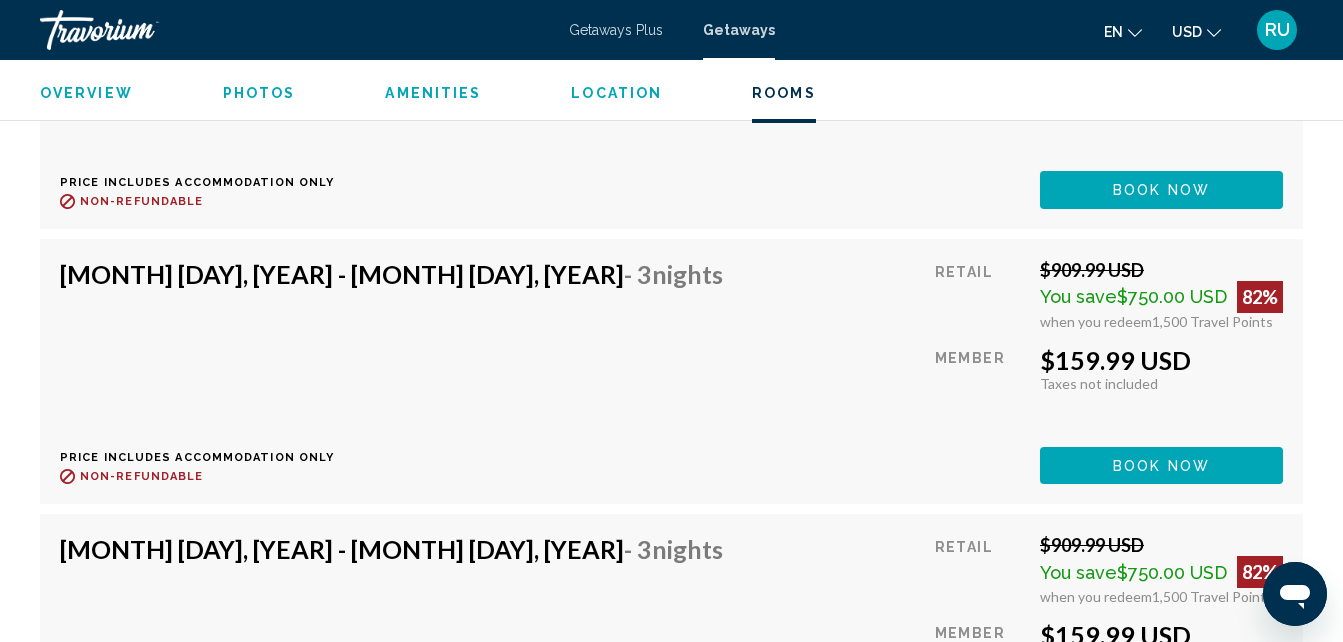 scroll, scrollTop: 6514, scrollLeft: 0, axis: vertical 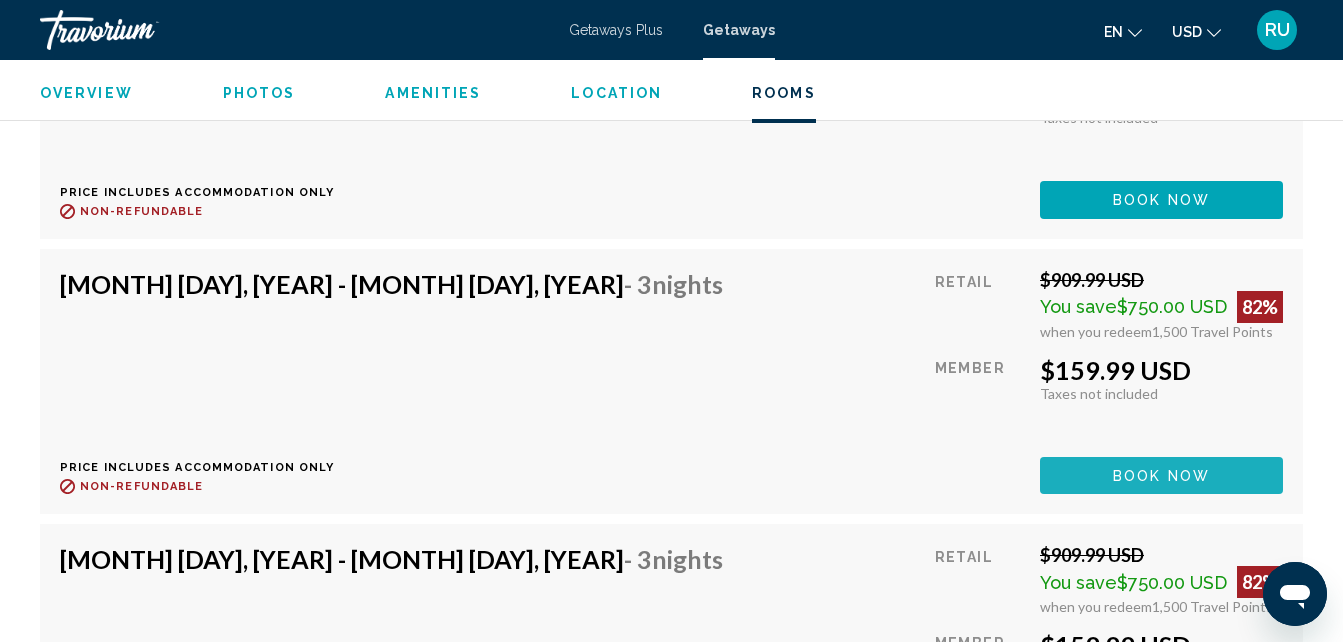 click on "Book now" at bounding box center [1161, 475] 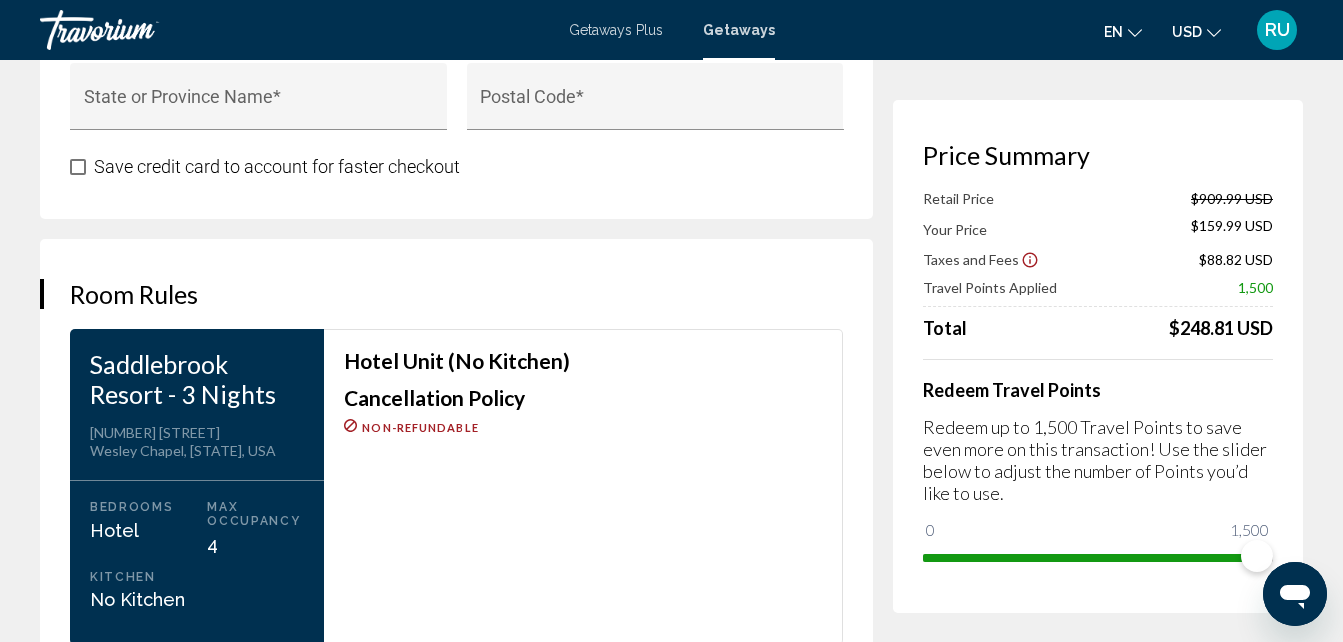scroll, scrollTop: 2400, scrollLeft: 0, axis: vertical 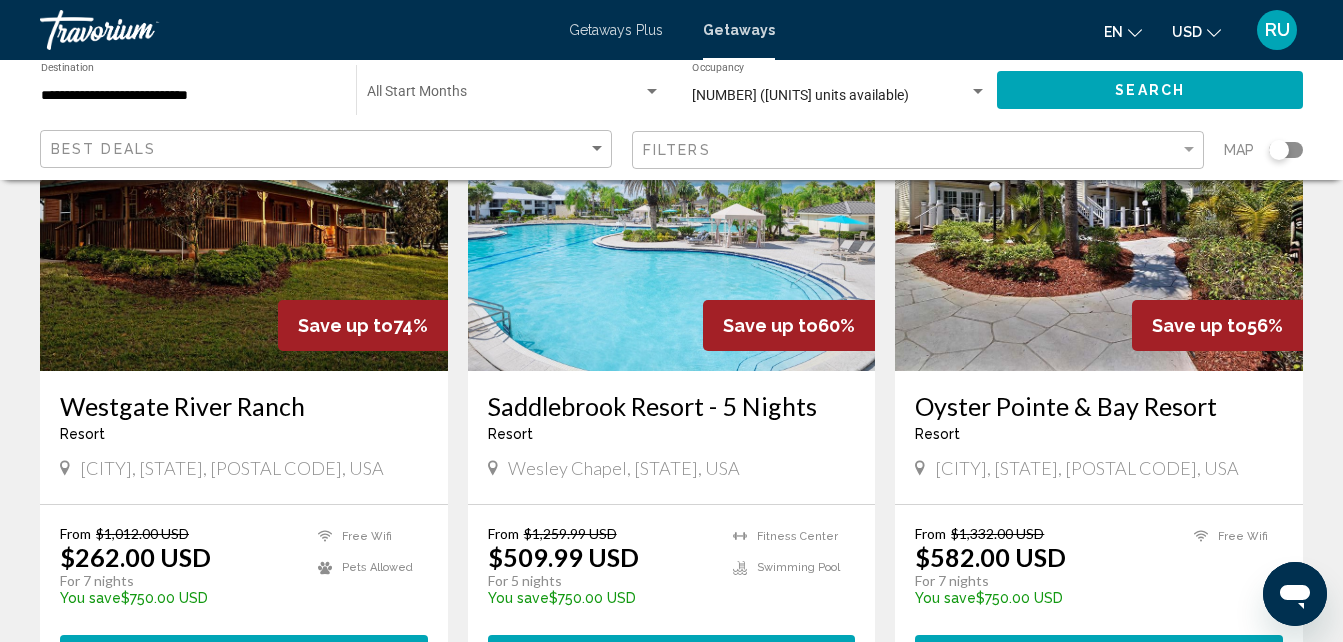 click at bounding box center [1099, 211] 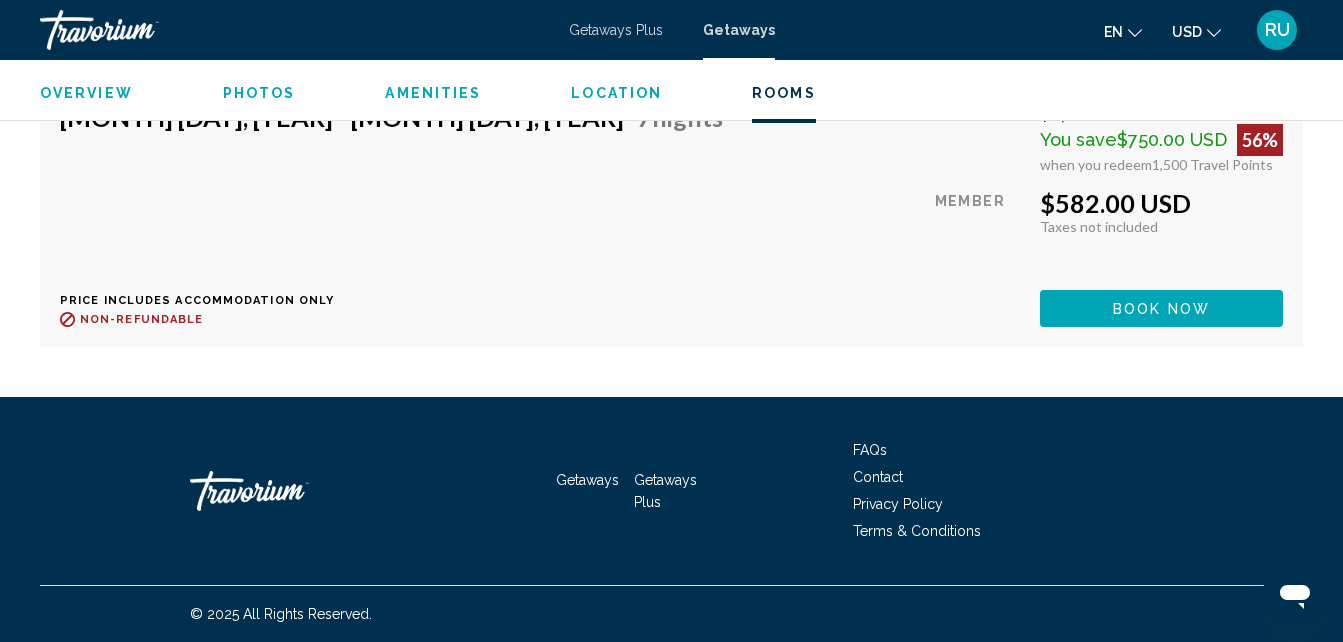 scroll, scrollTop: 3517, scrollLeft: 0, axis: vertical 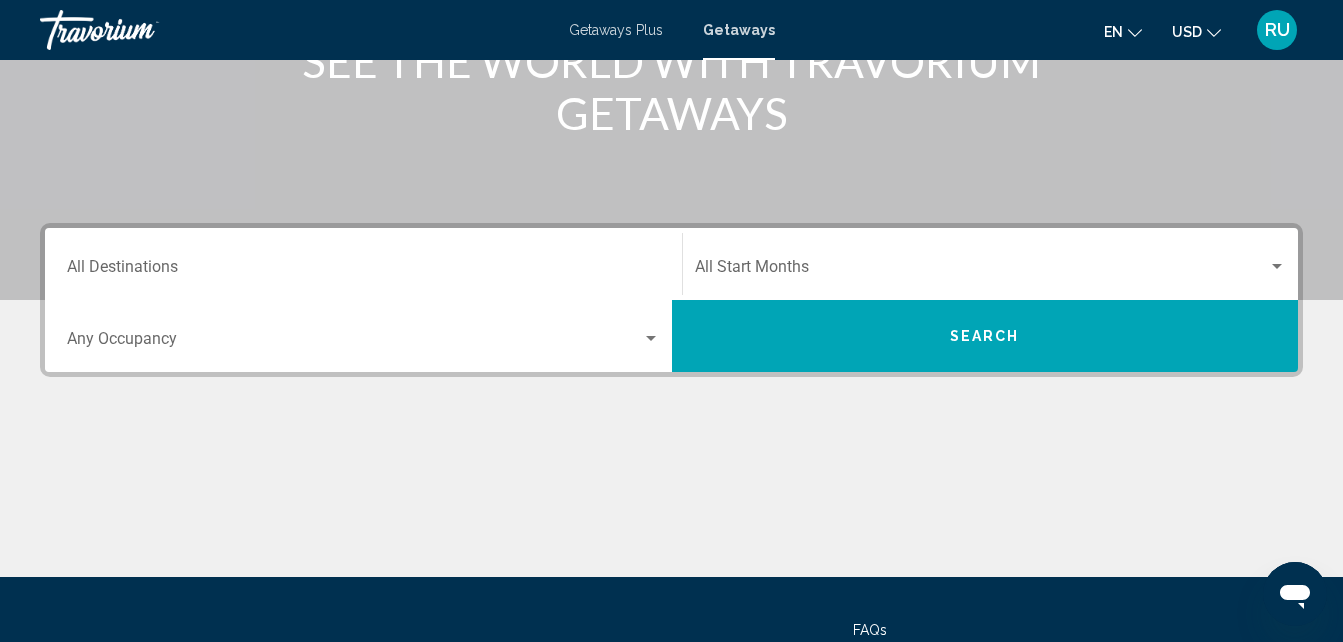 click on "Destination All Destinations" at bounding box center (363, 271) 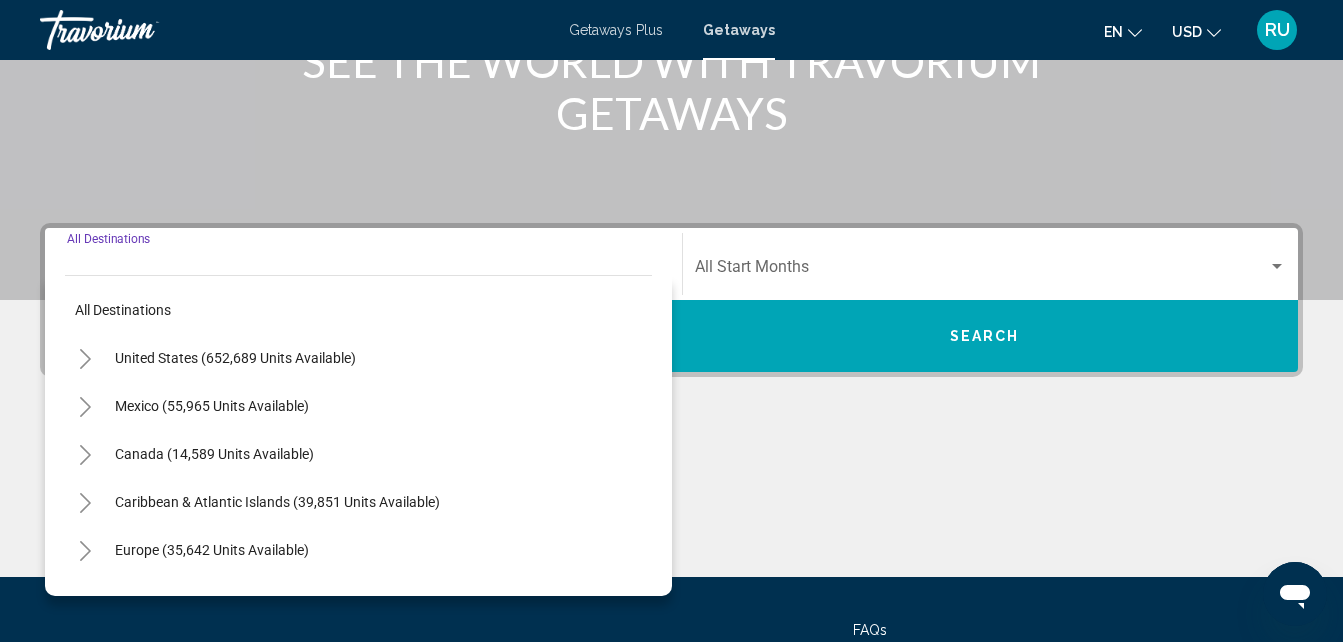 scroll, scrollTop: 458, scrollLeft: 0, axis: vertical 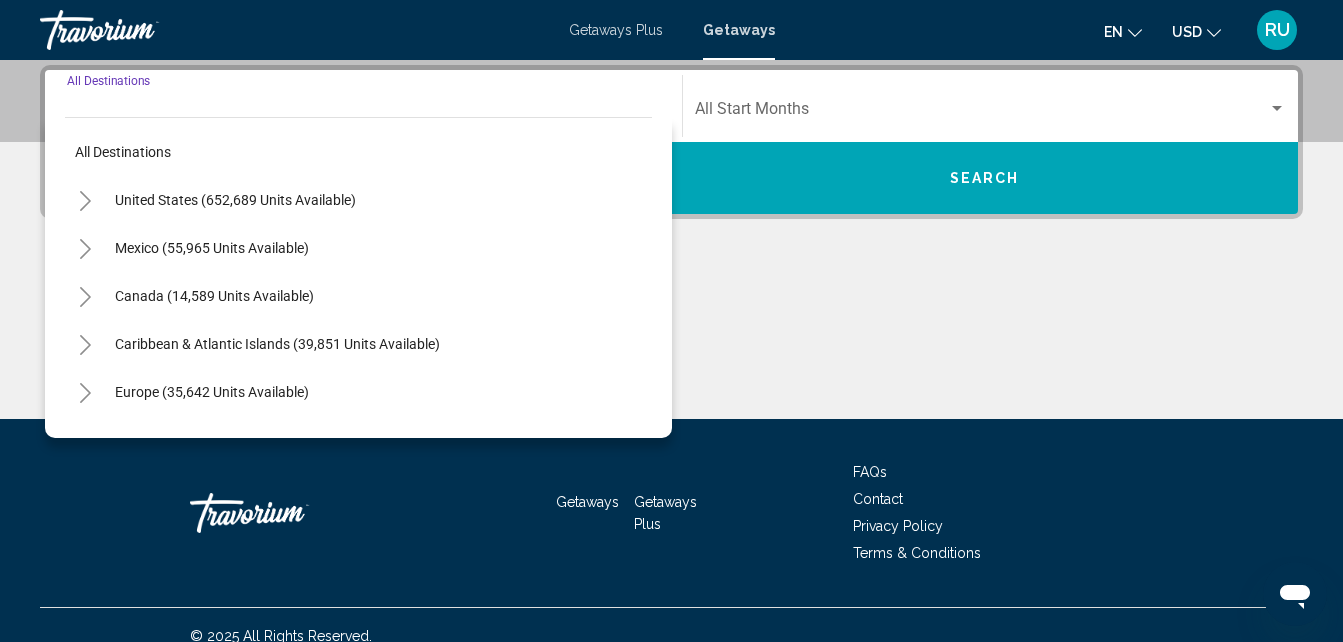 click 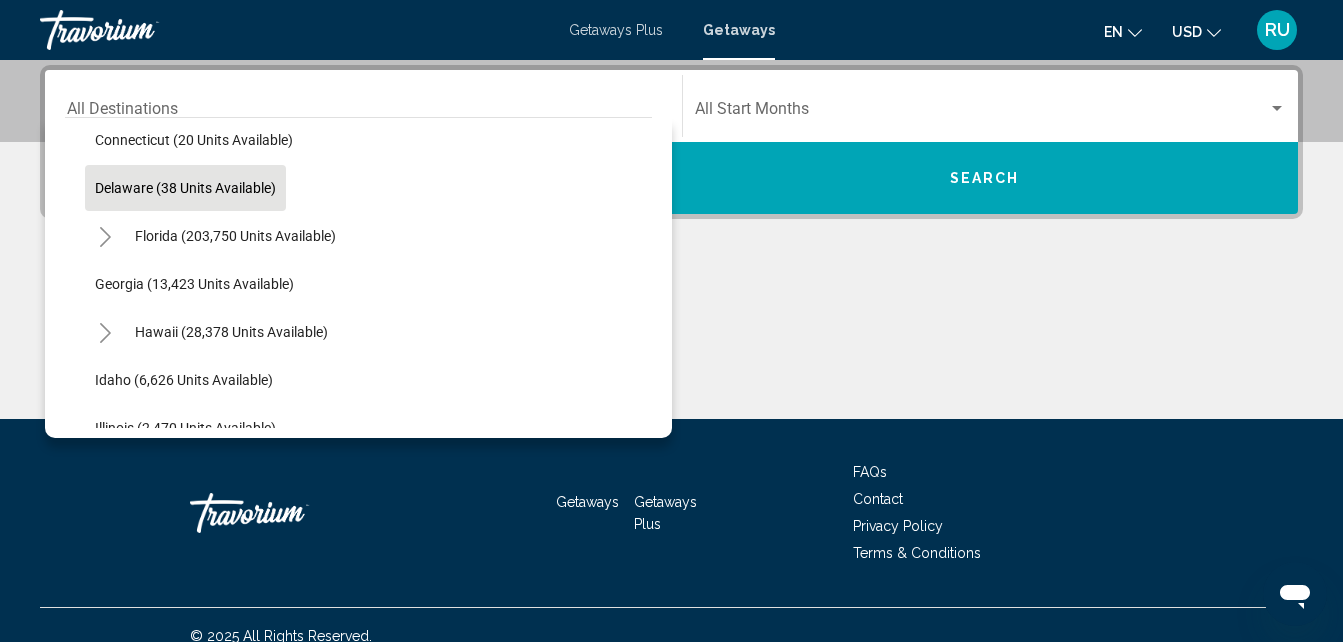 scroll, scrollTop: 400, scrollLeft: 0, axis: vertical 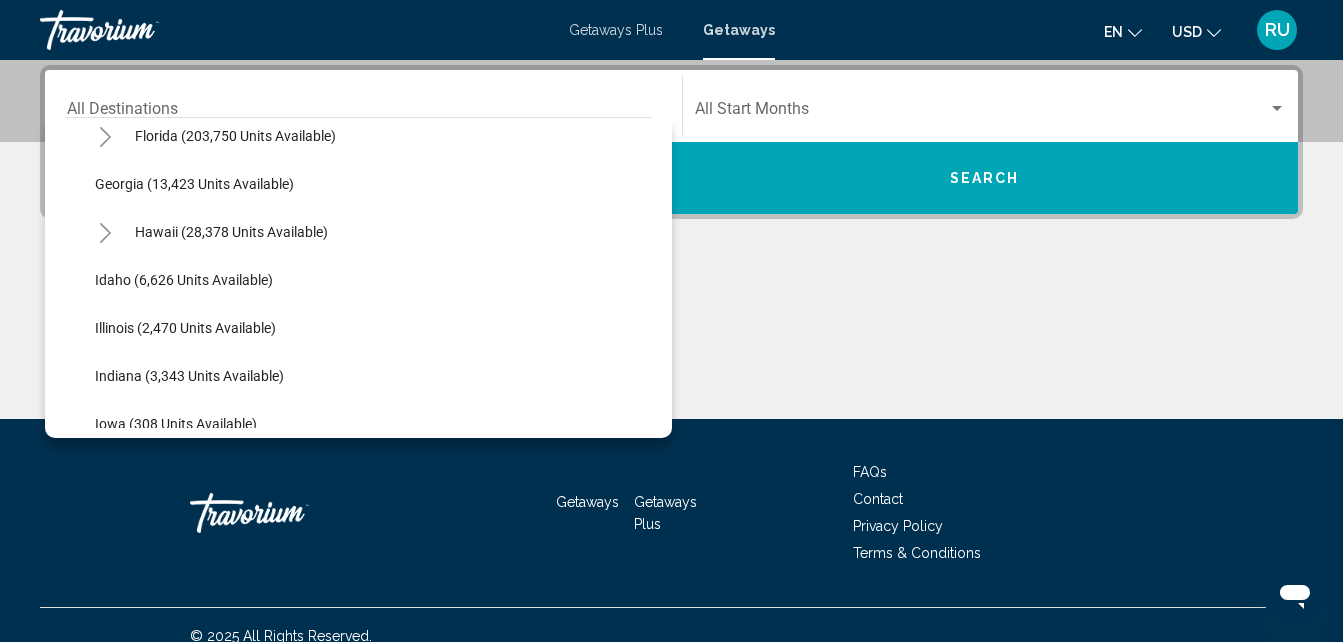 click 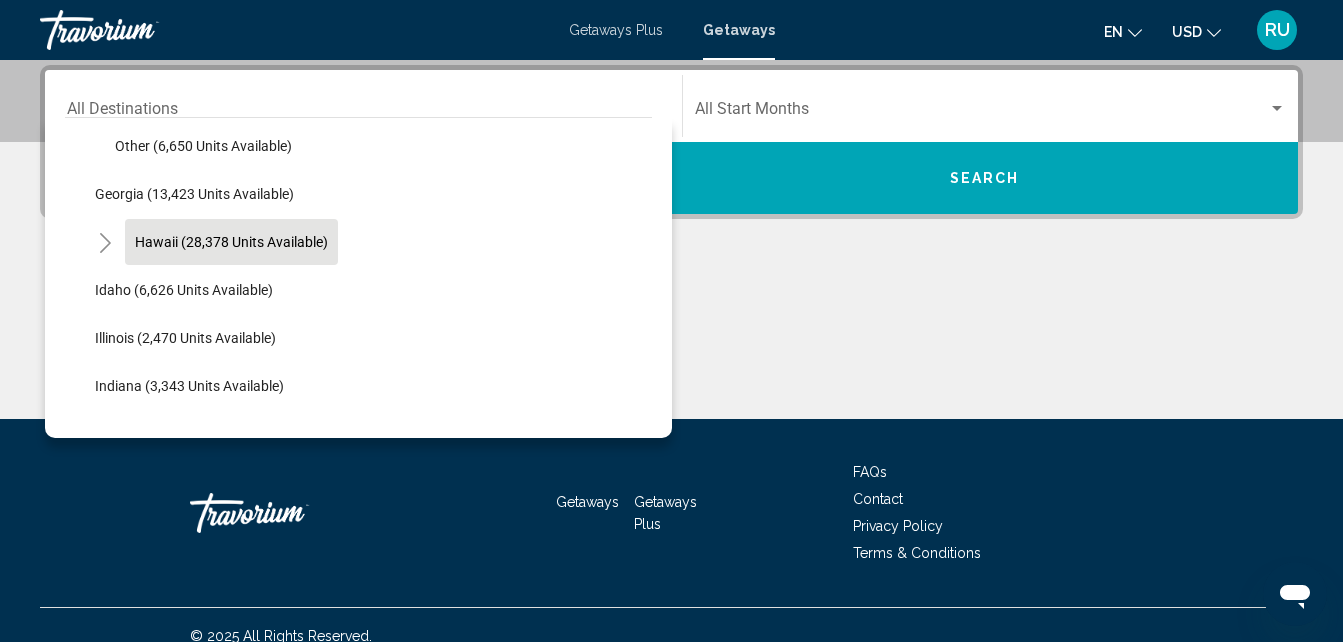 scroll, scrollTop: 600, scrollLeft: 0, axis: vertical 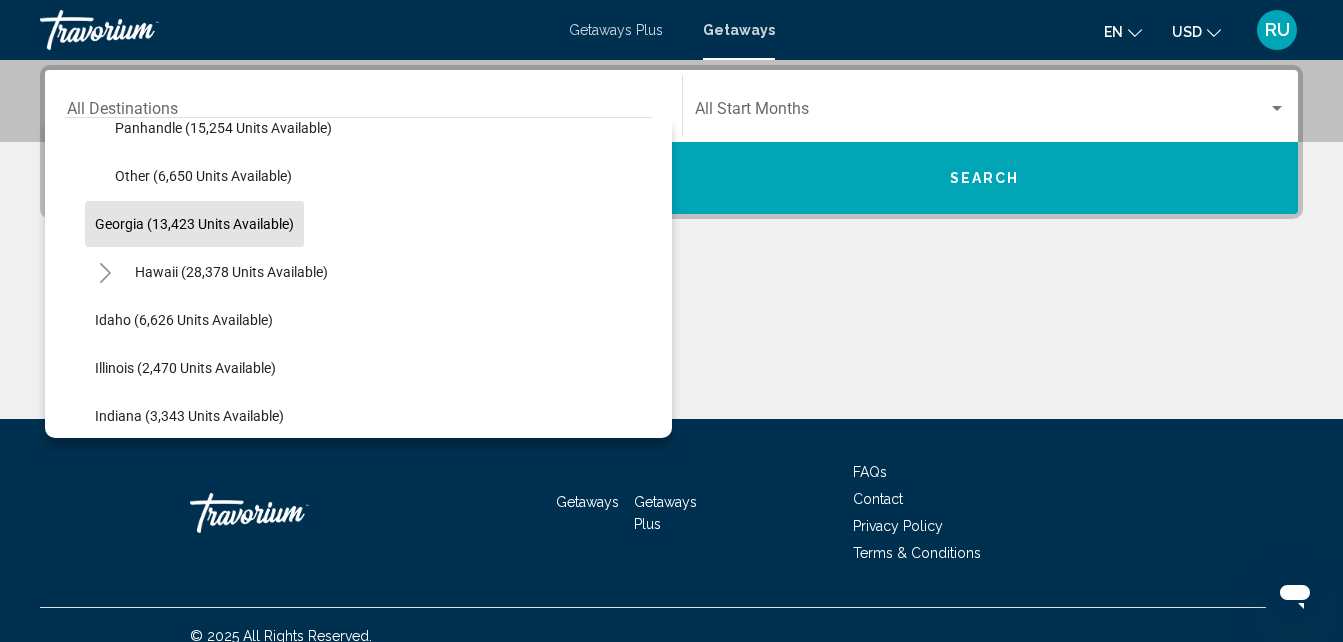 click on "Georgia (13,423 units available)" 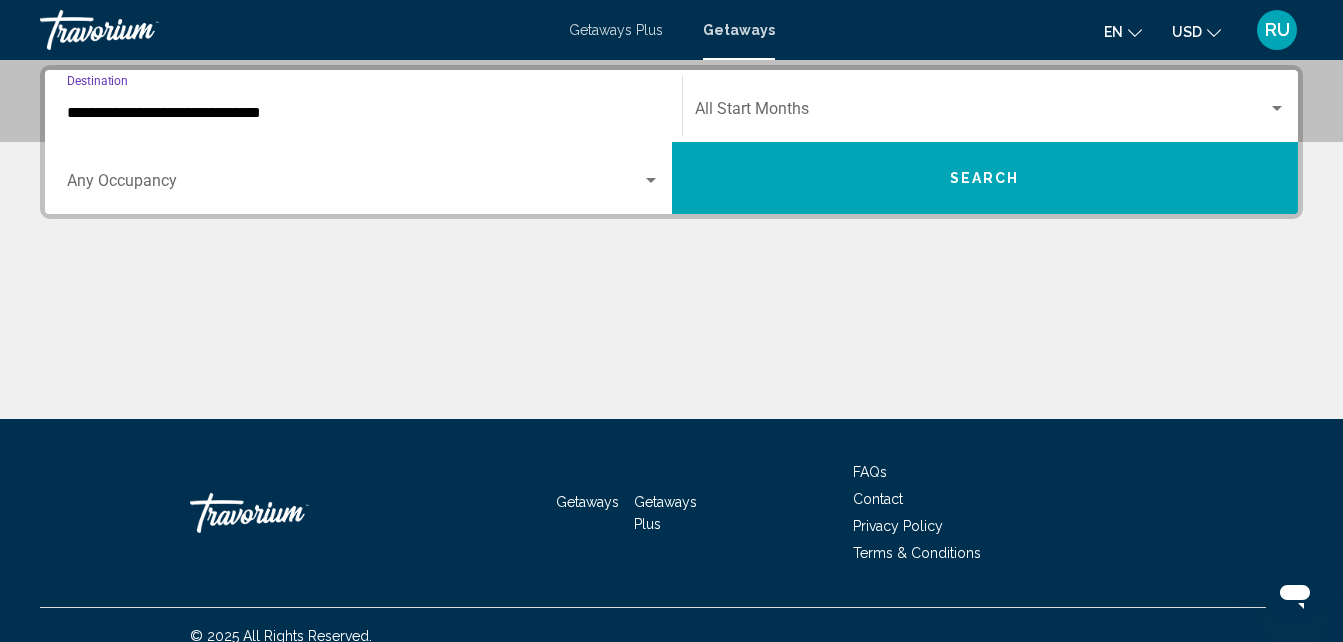 click at bounding box center (354, 185) 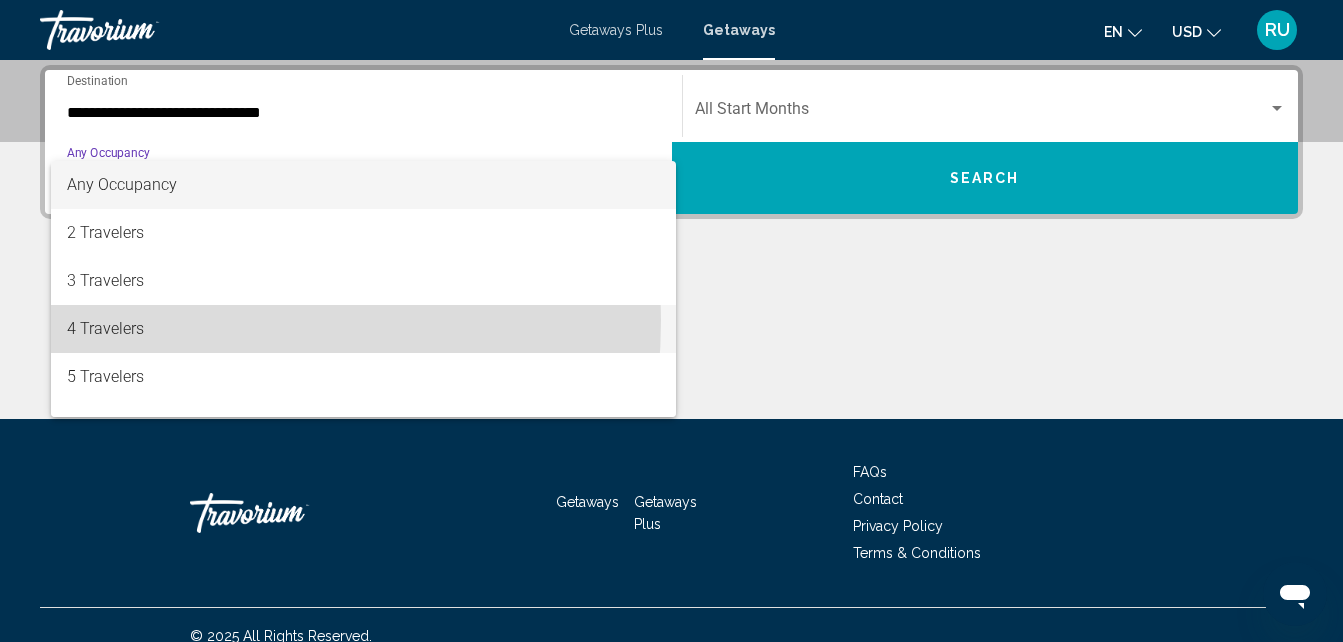 click on "4 Travelers" at bounding box center [363, 329] 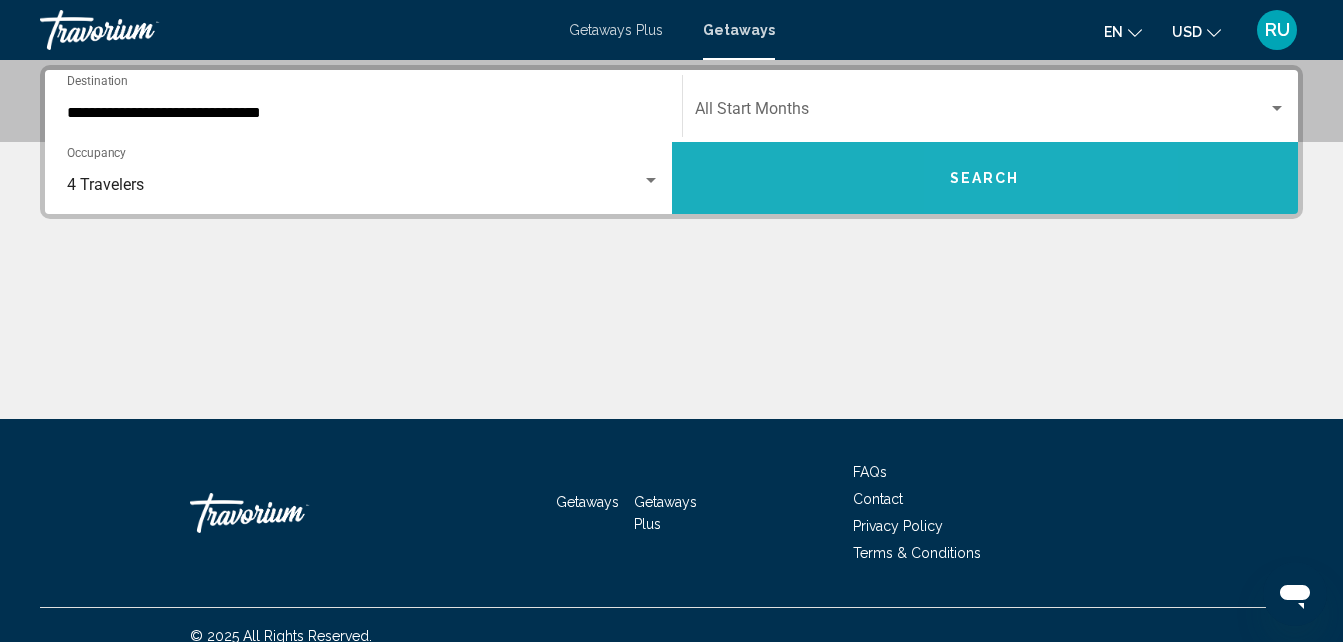 click on "Search" at bounding box center [985, 179] 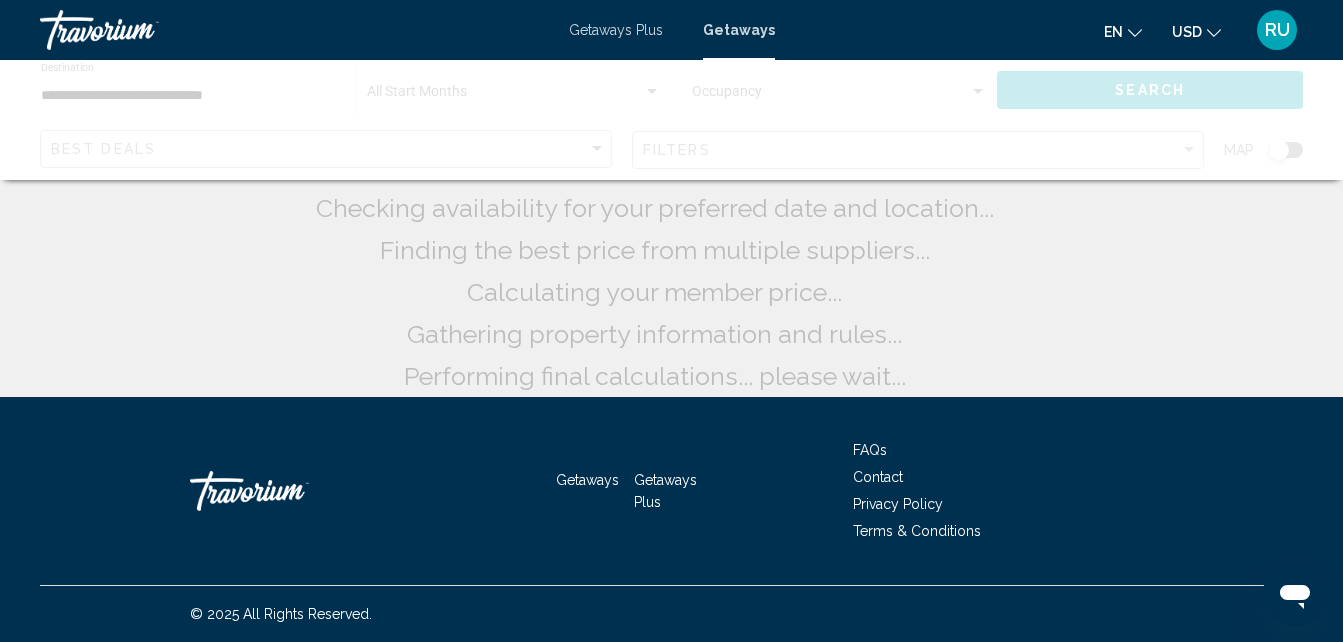 scroll, scrollTop: 0, scrollLeft: 0, axis: both 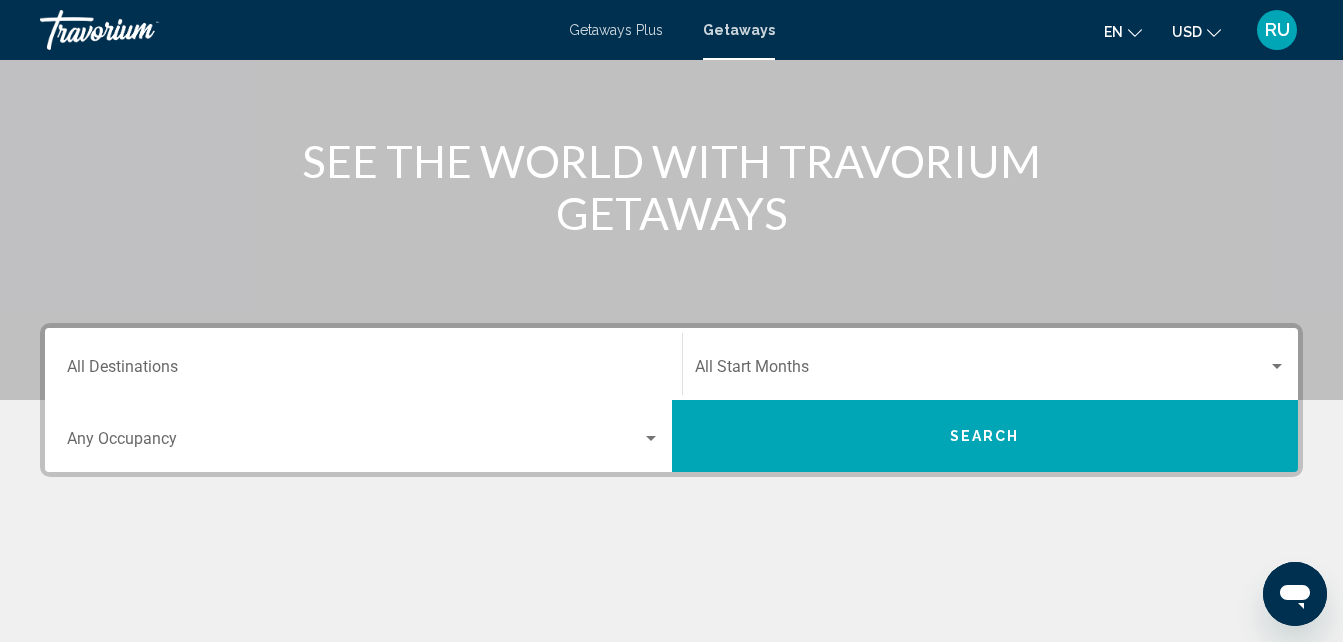 click on "Destination All Destinations" at bounding box center [363, 371] 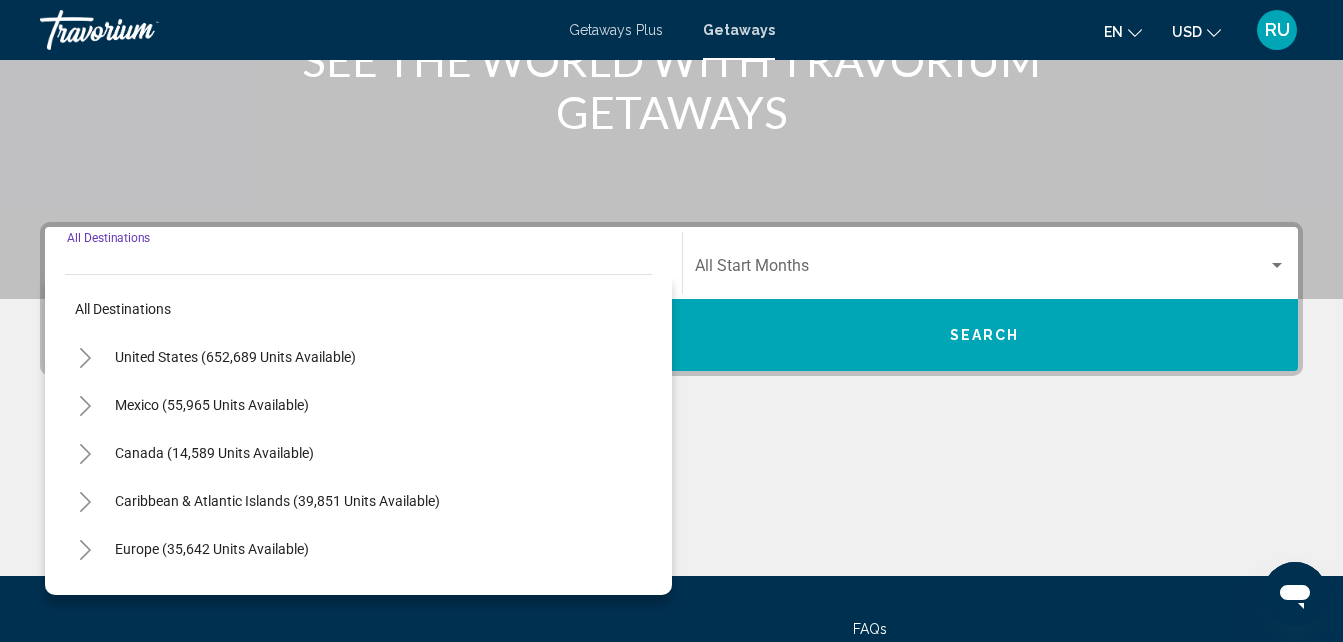scroll, scrollTop: 458, scrollLeft: 0, axis: vertical 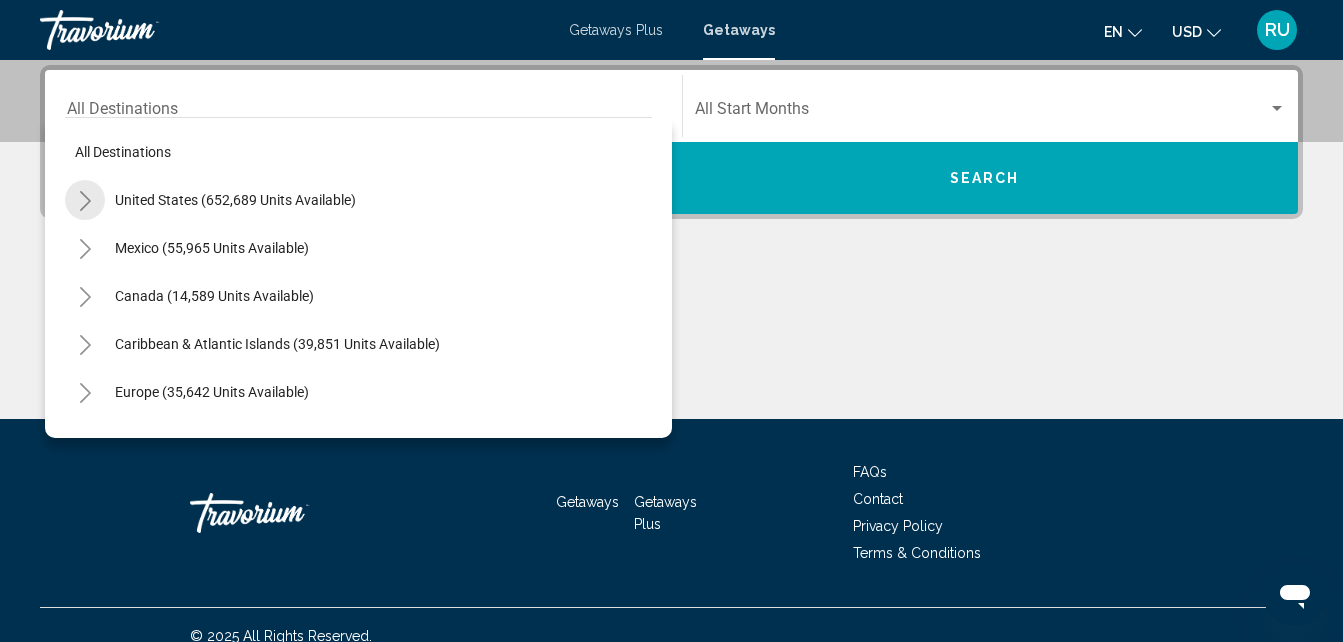 click 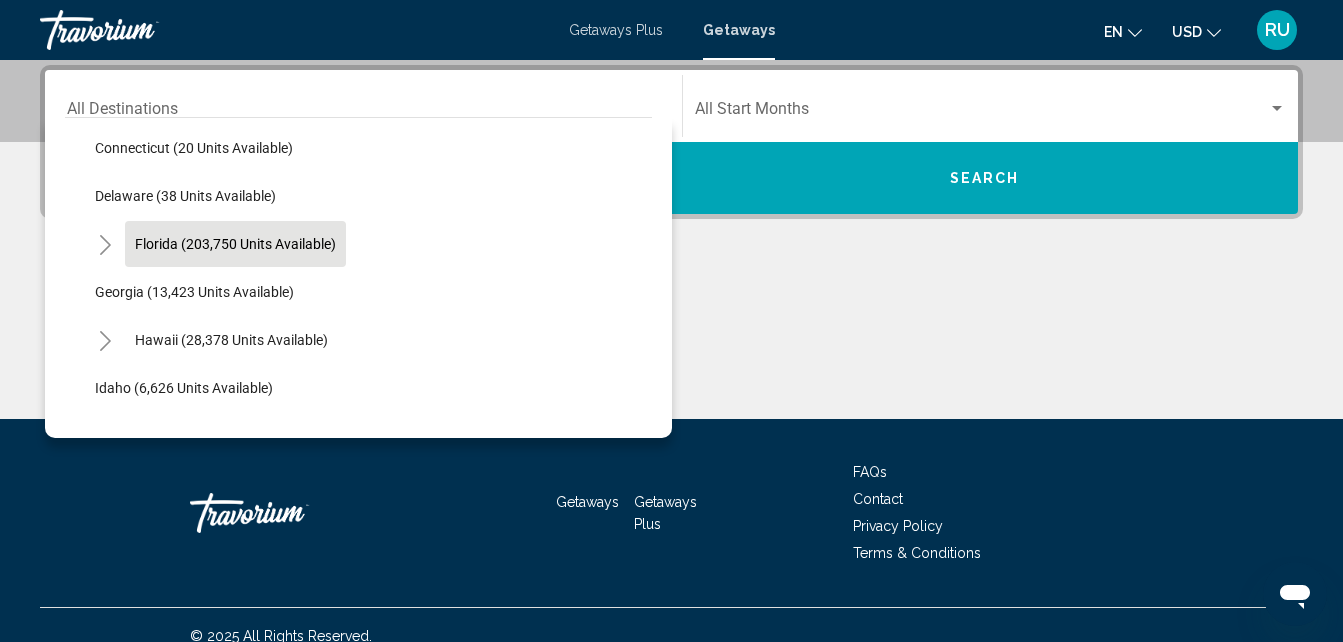 scroll, scrollTop: 300, scrollLeft: 0, axis: vertical 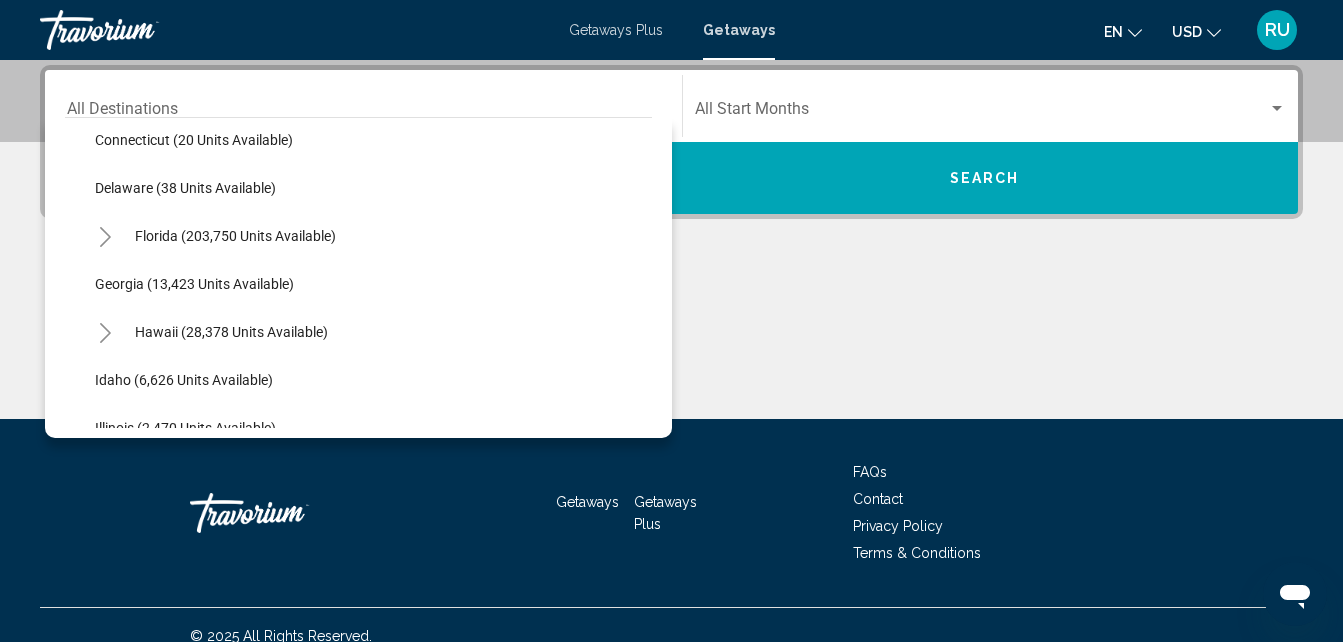 click 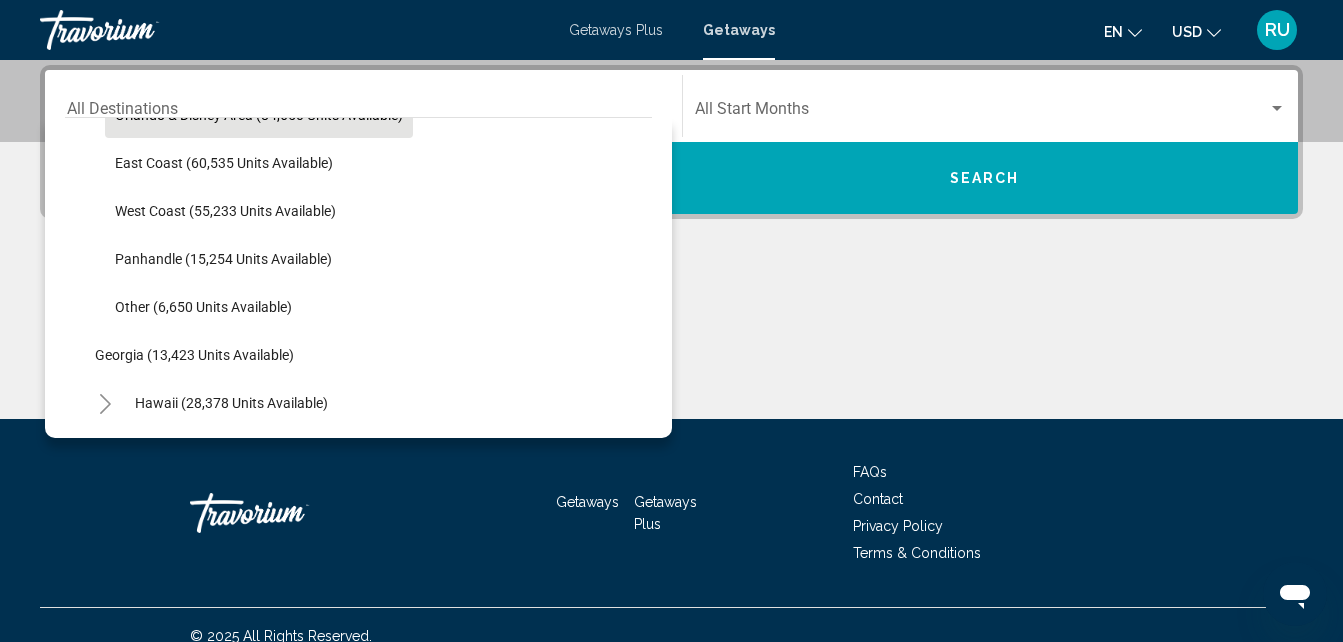 scroll, scrollTop: 500, scrollLeft: 0, axis: vertical 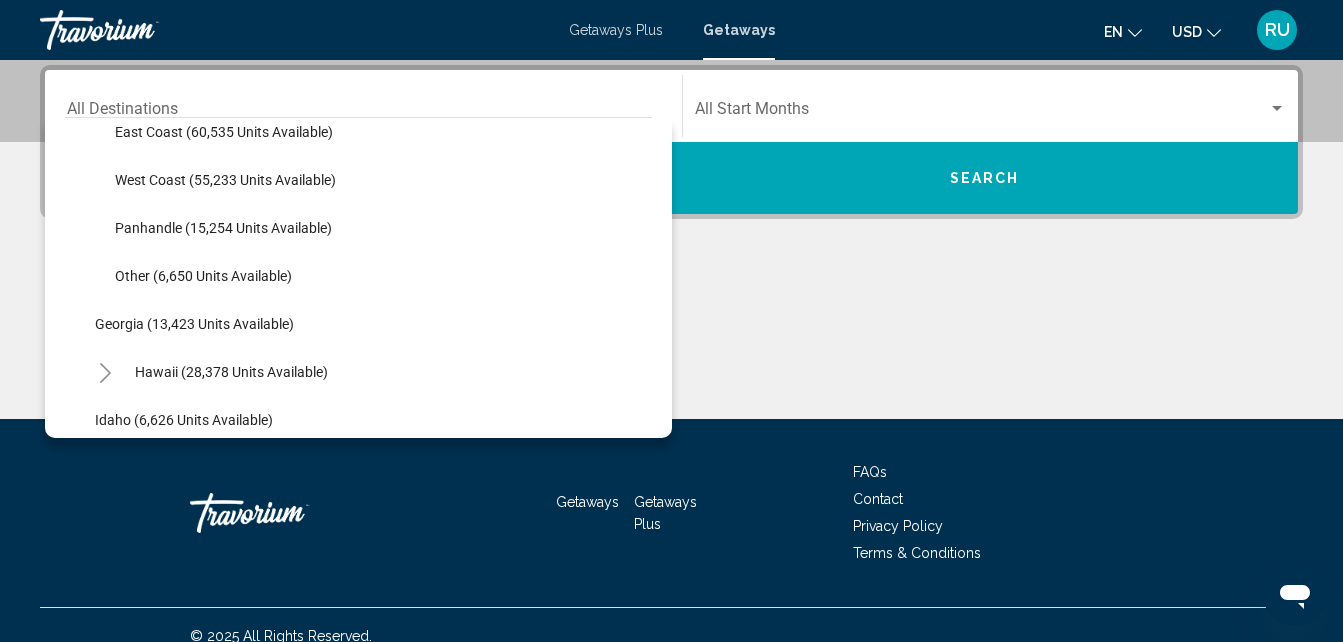 click on "Other (6,650 units available)" 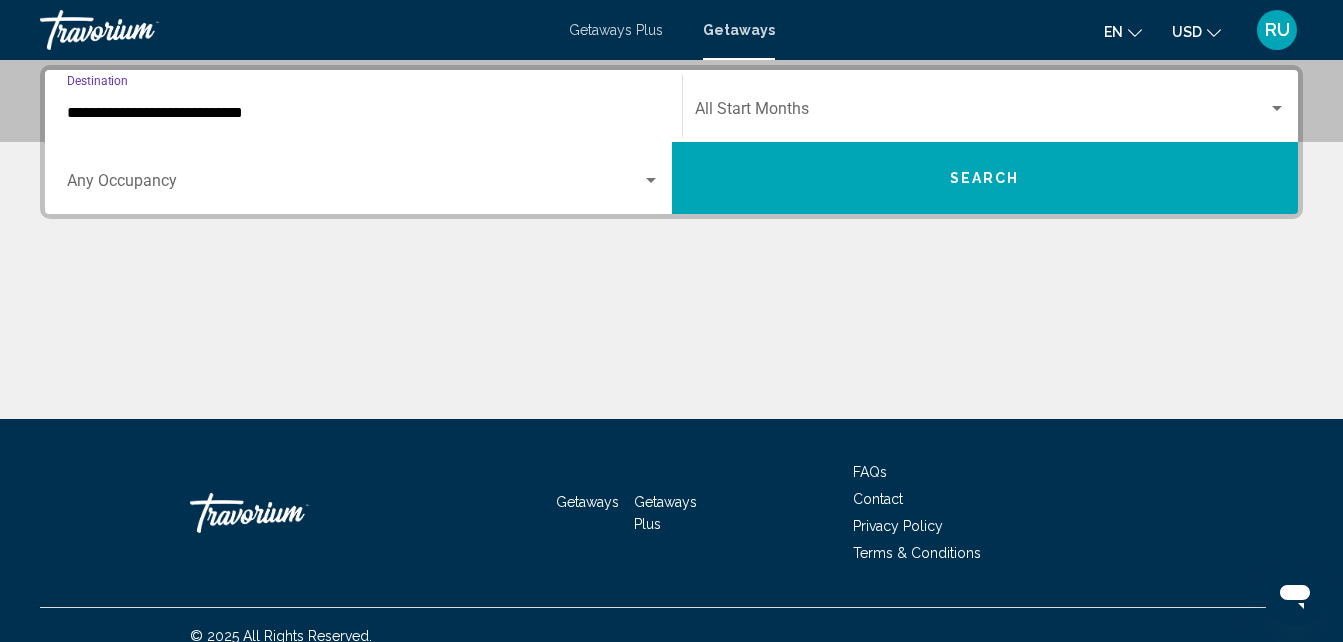 click at bounding box center (354, 185) 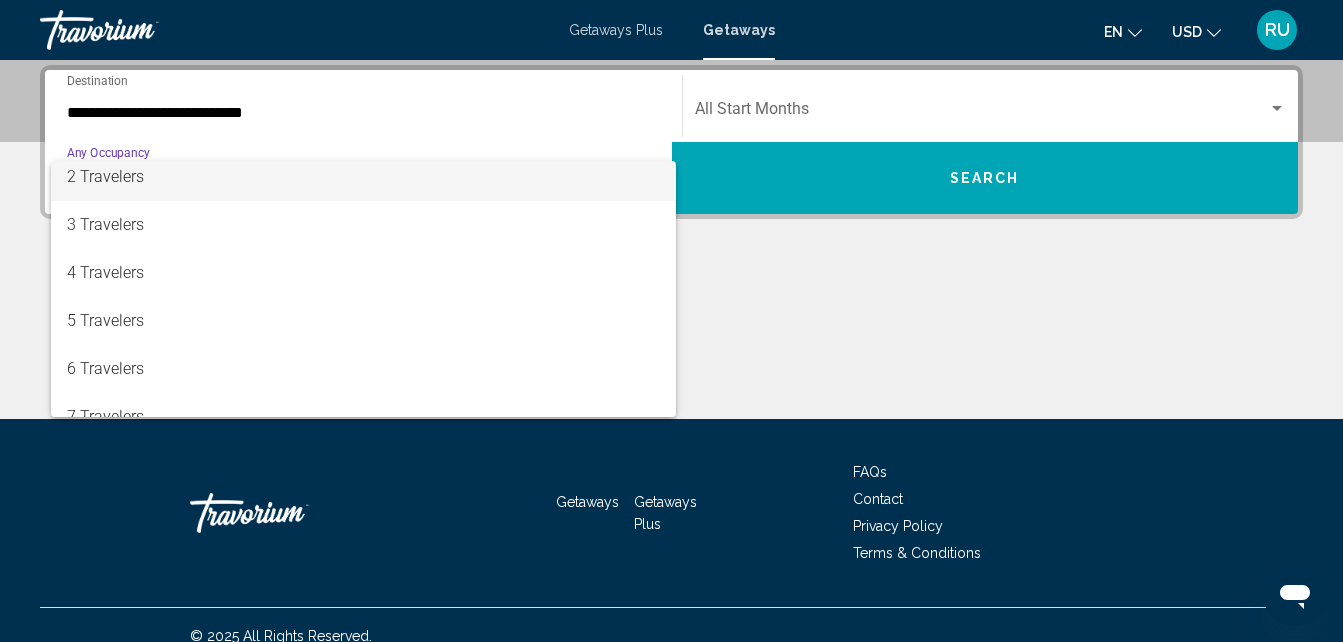 scroll, scrollTop: 100, scrollLeft: 0, axis: vertical 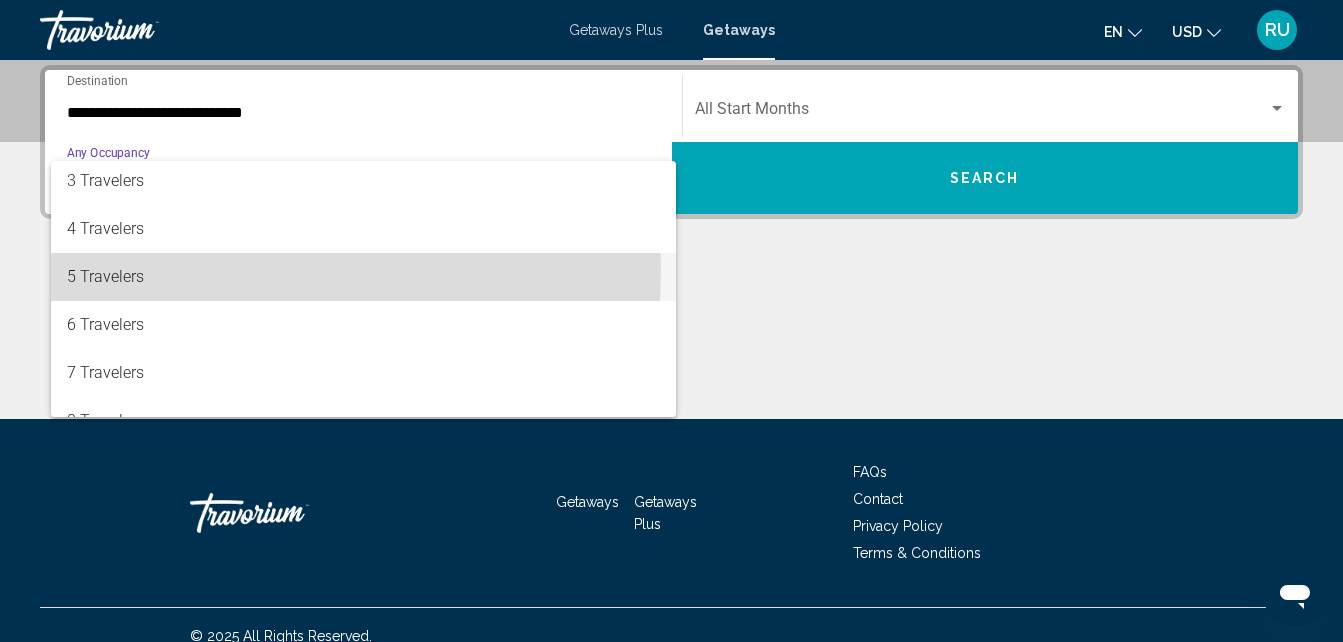click on "5 Travelers" at bounding box center [363, 277] 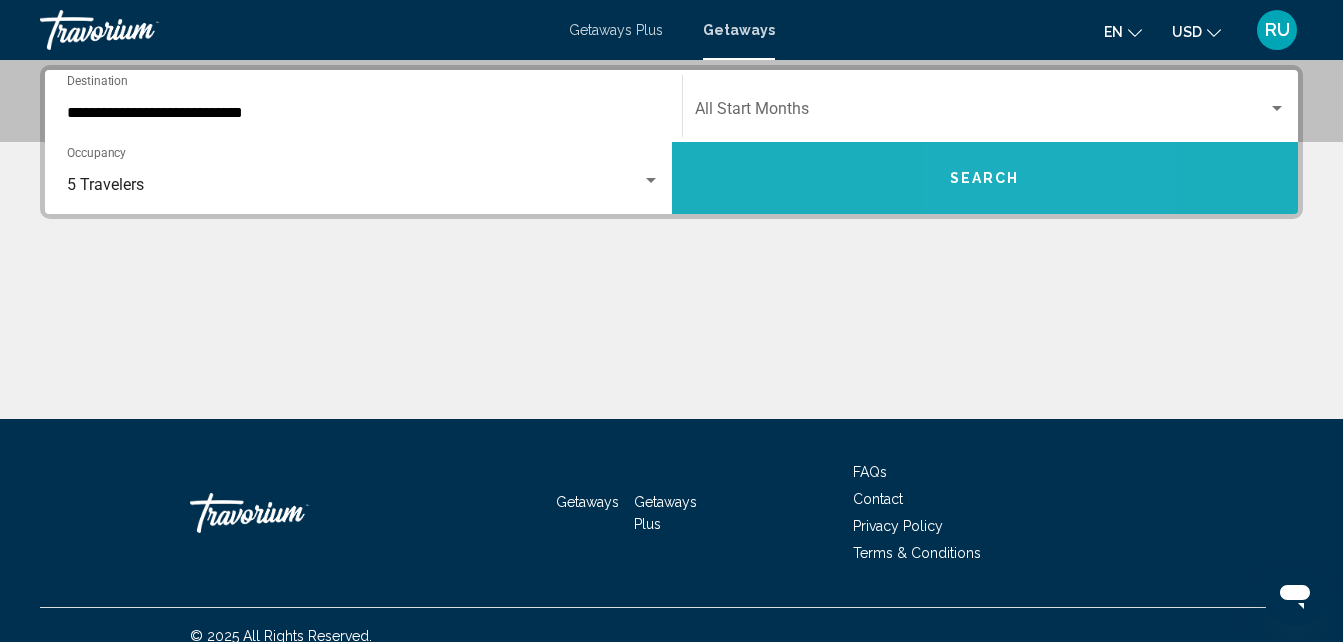 click on "Search" at bounding box center (985, 178) 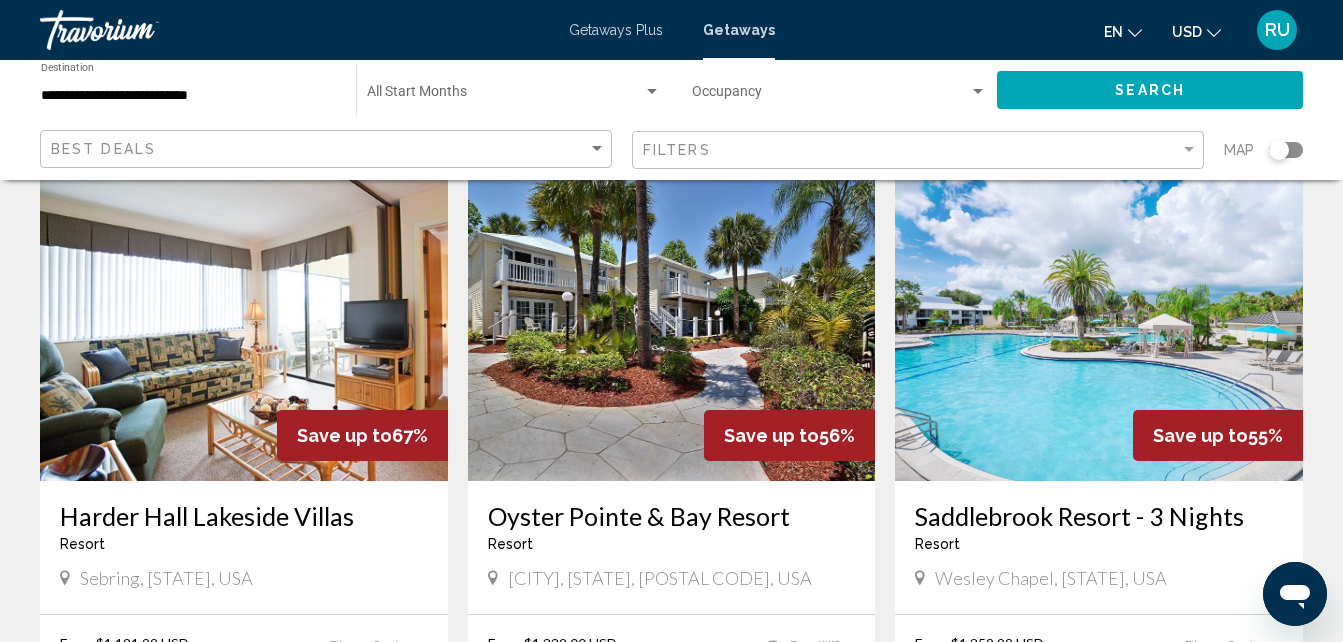 scroll, scrollTop: 300, scrollLeft: 0, axis: vertical 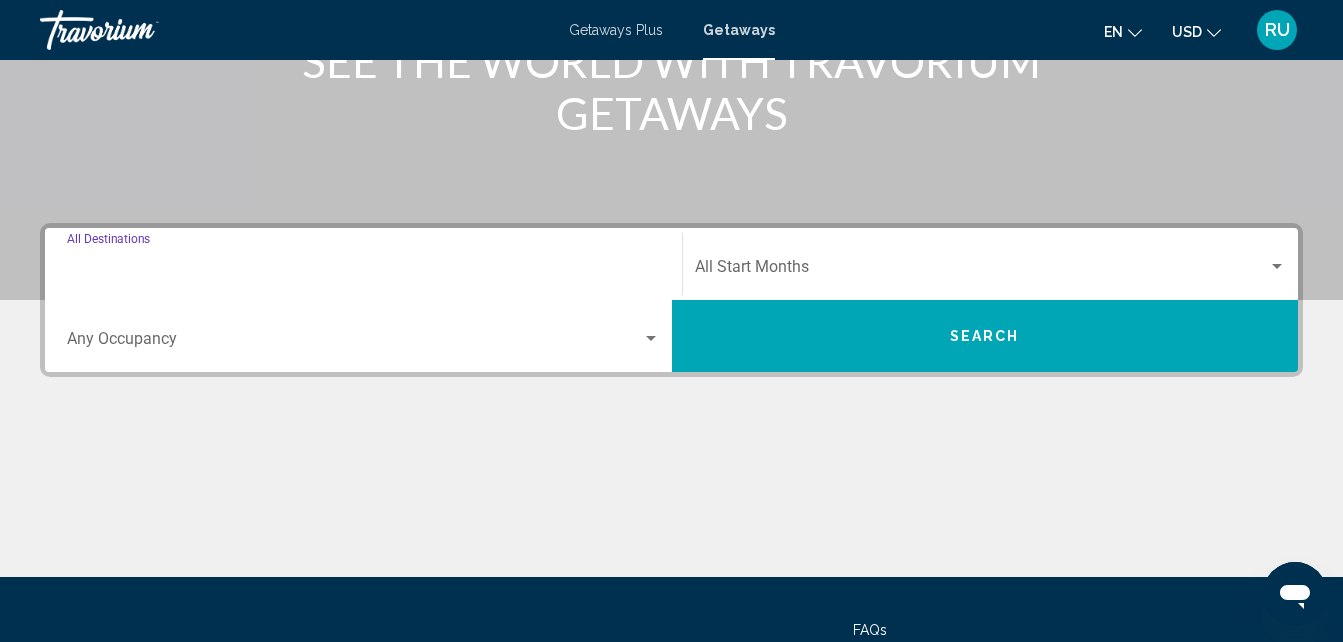 click on "Destination All Destinations" at bounding box center [363, 271] 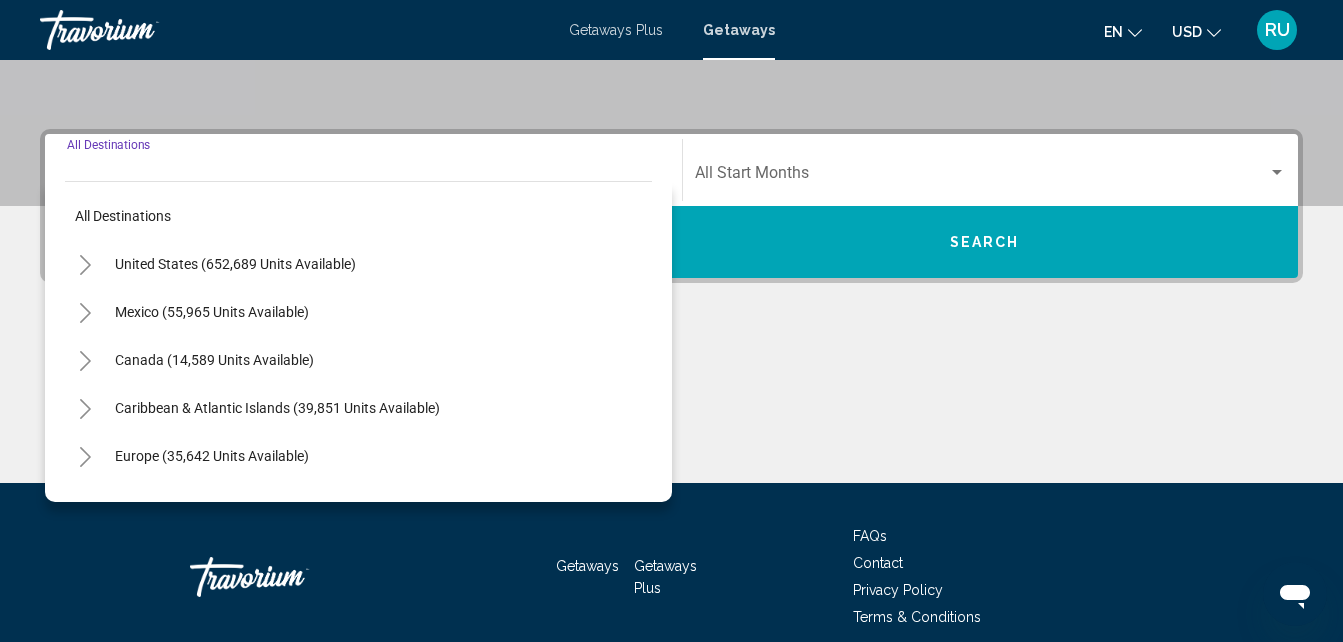 scroll, scrollTop: 458, scrollLeft: 0, axis: vertical 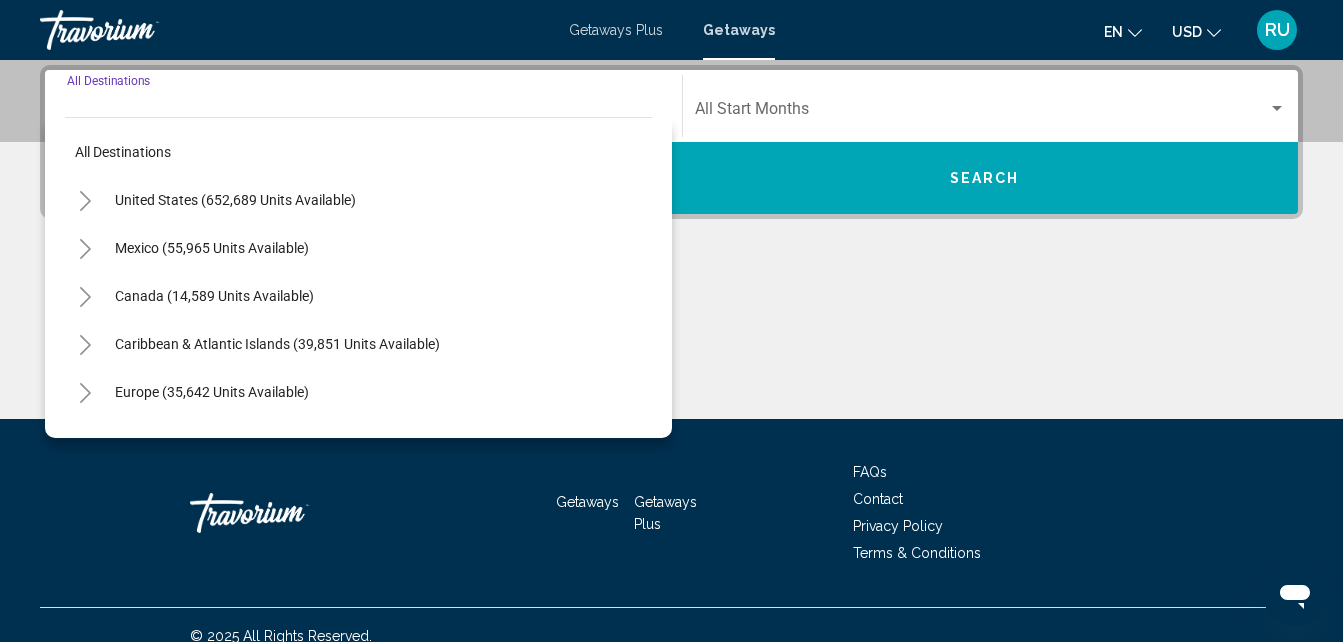 click 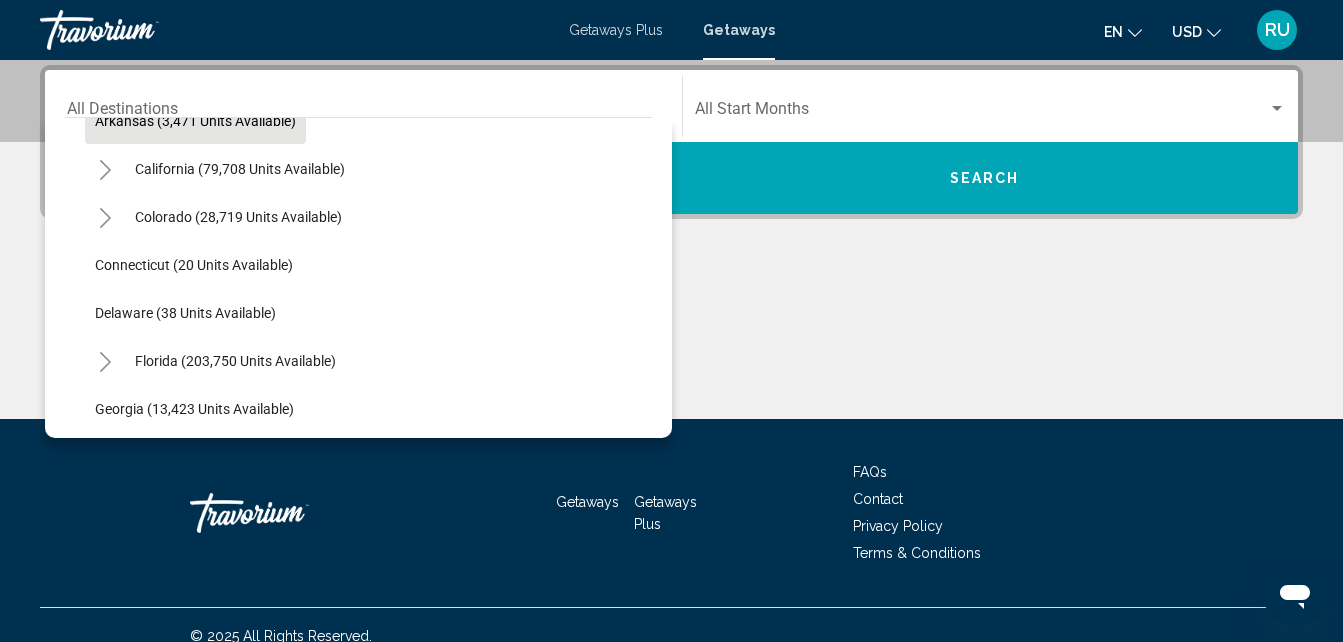 scroll, scrollTop: 200, scrollLeft: 0, axis: vertical 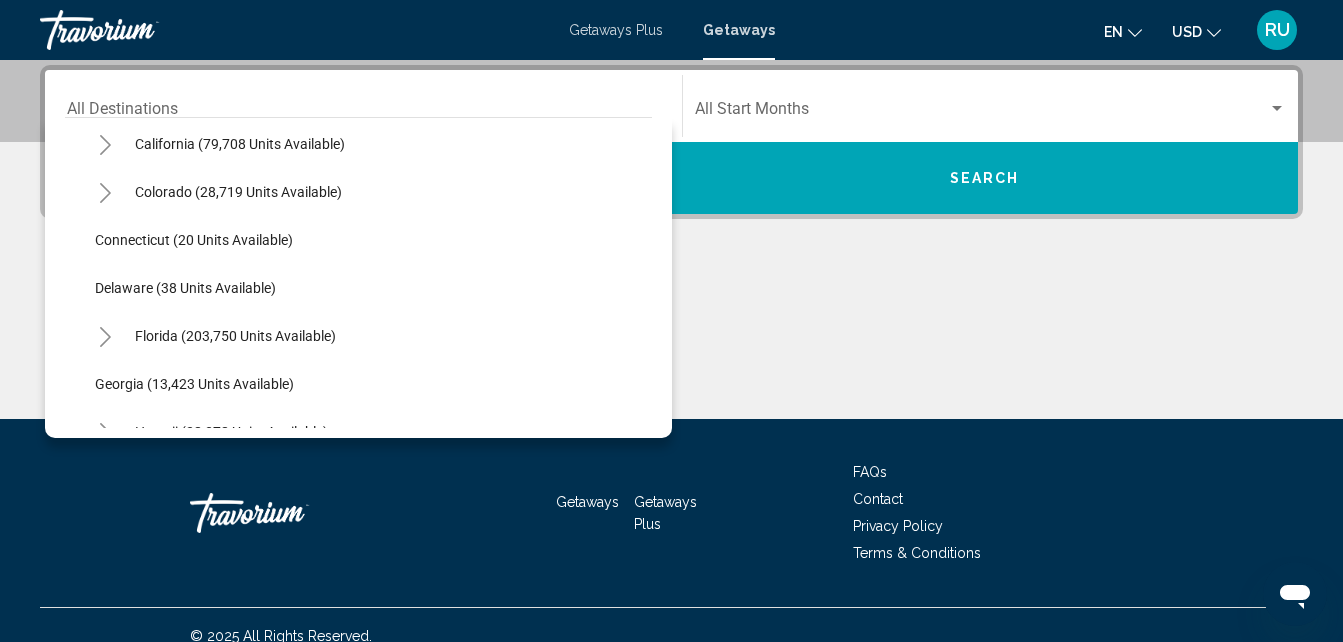 click 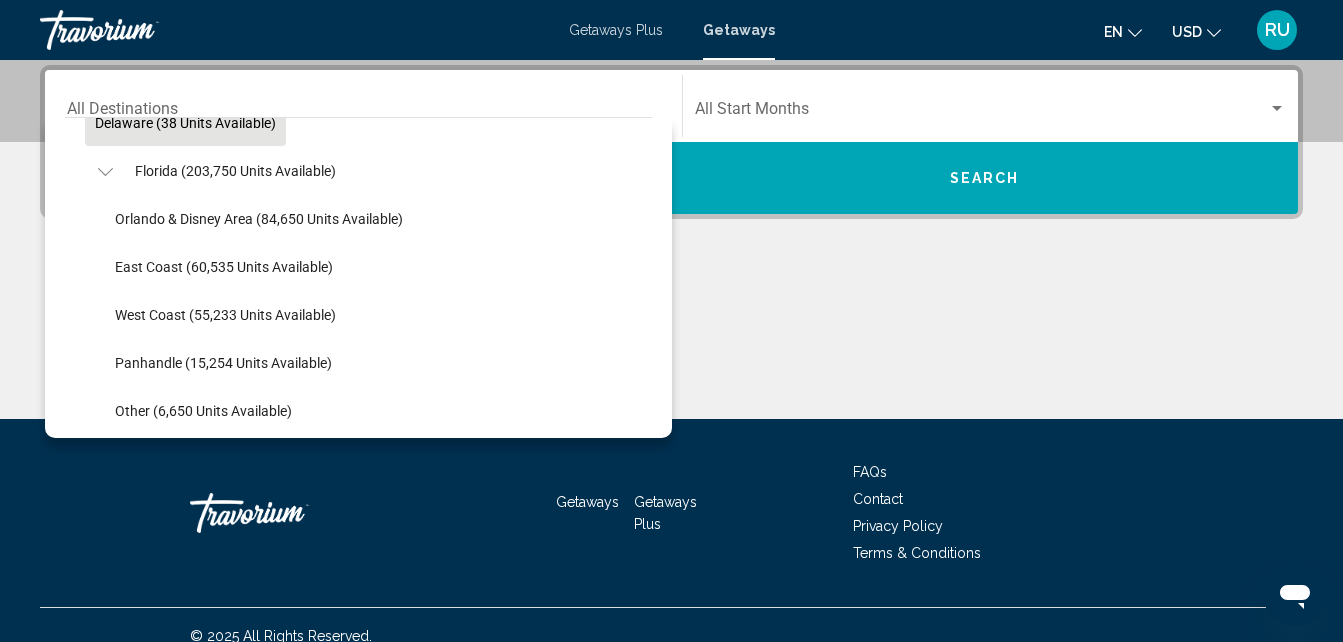 scroll, scrollTop: 400, scrollLeft: 0, axis: vertical 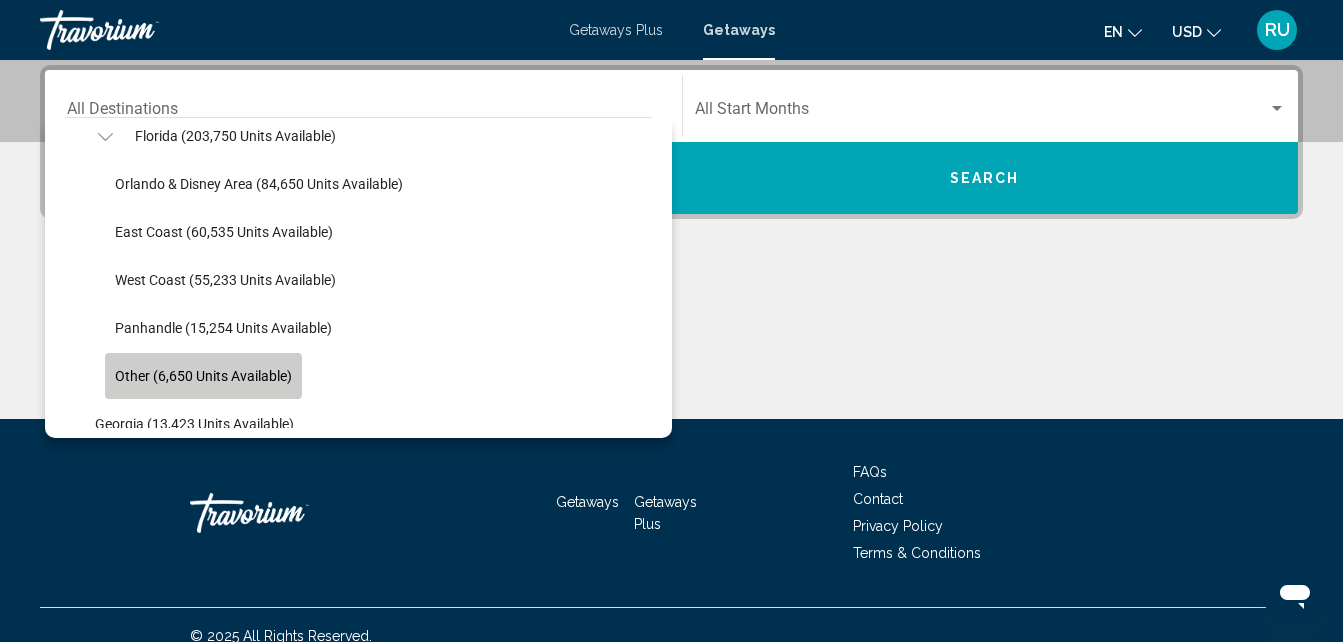 click on "Other (6,650 units available)" 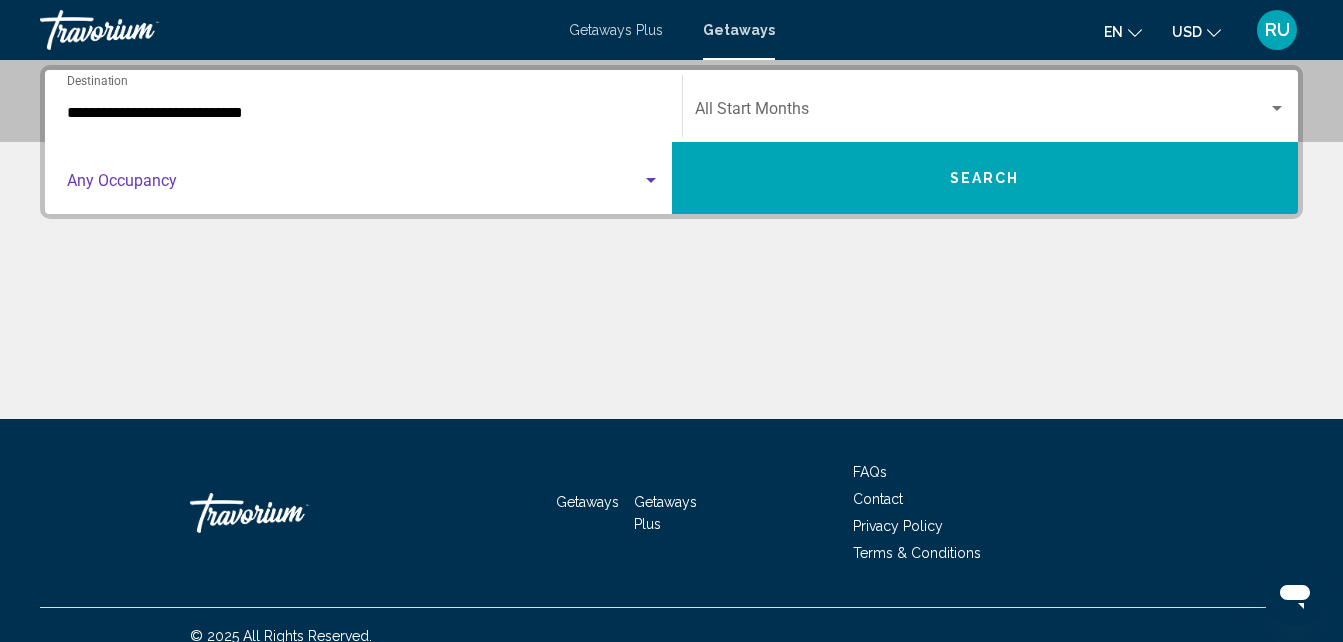 click at bounding box center [354, 185] 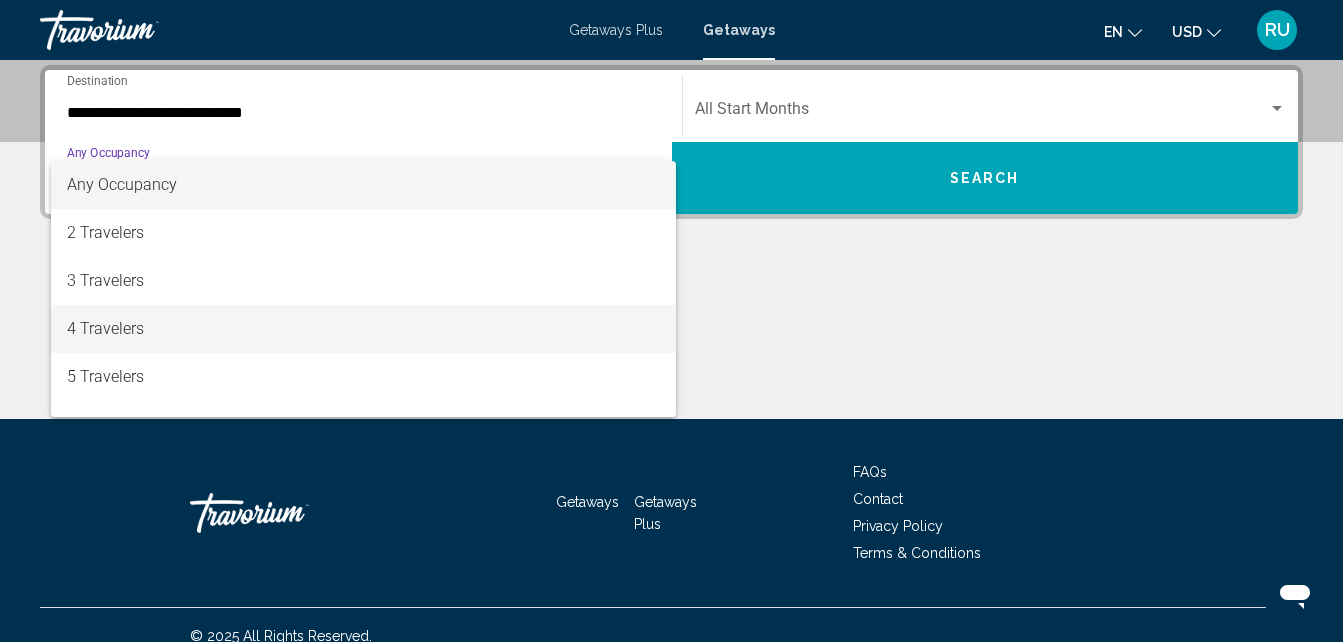 click on "4 Travelers" at bounding box center [363, 329] 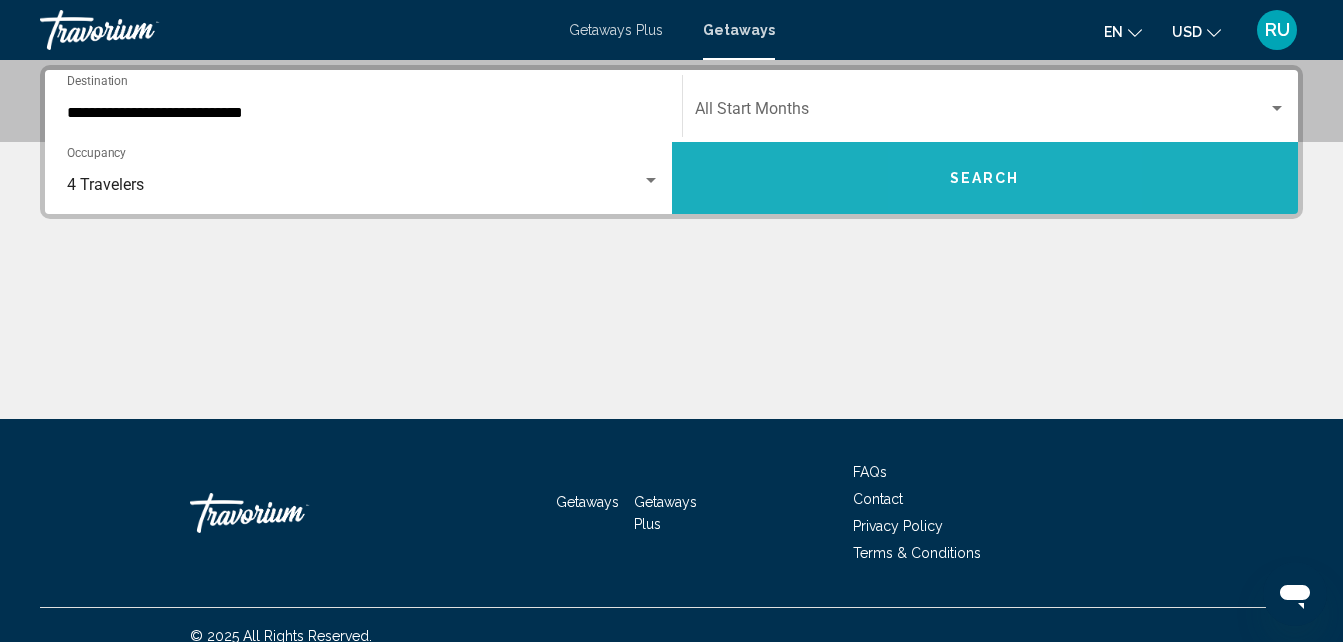 click on "Search" at bounding box center [985, 179] 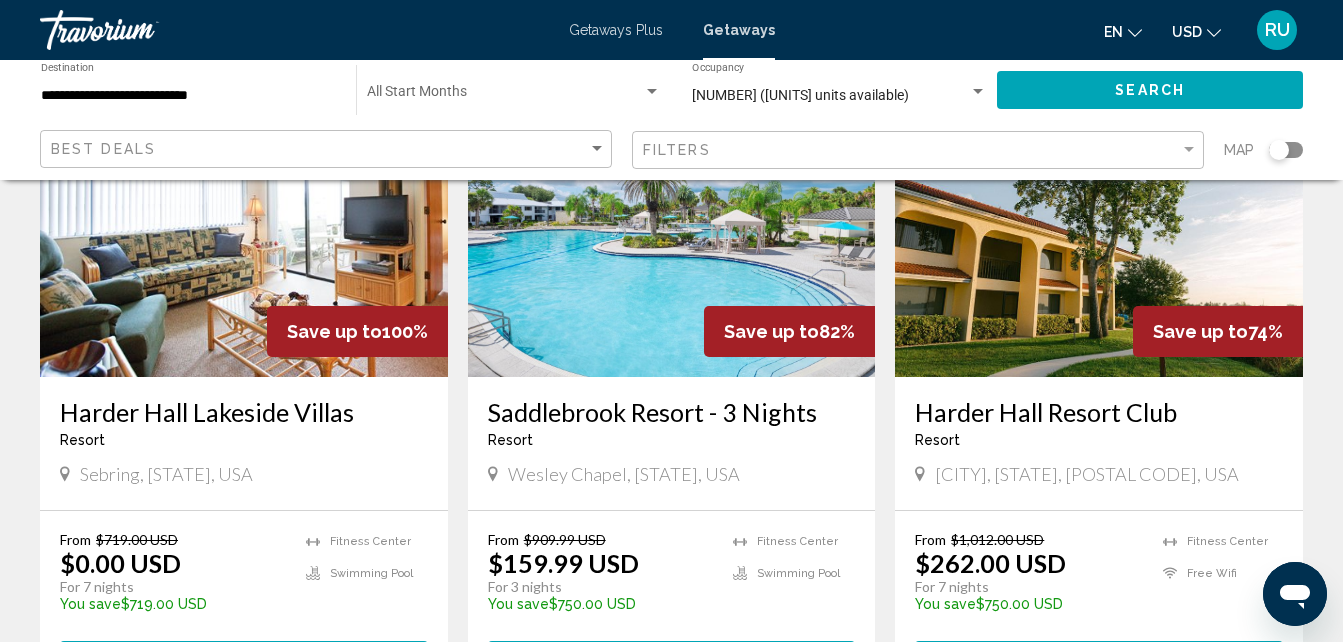 scroll, scrollTop: 200, scrollLeft: 0, axis: vertical 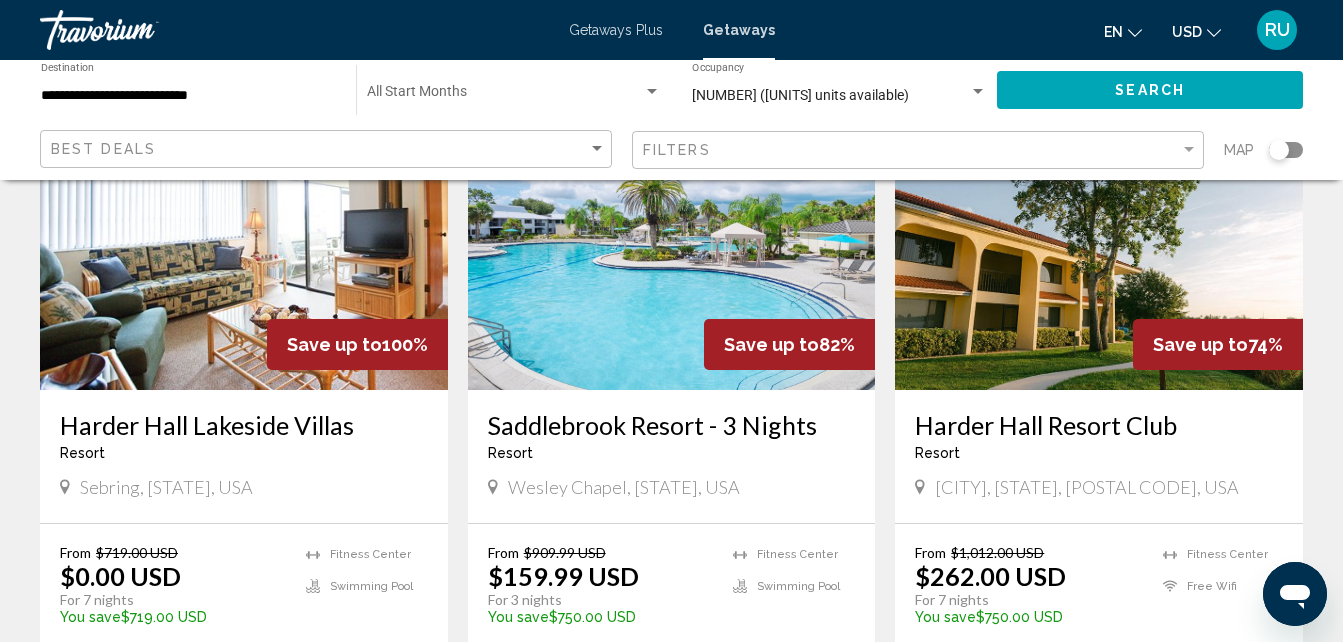 click at bounding box center (672, 230) 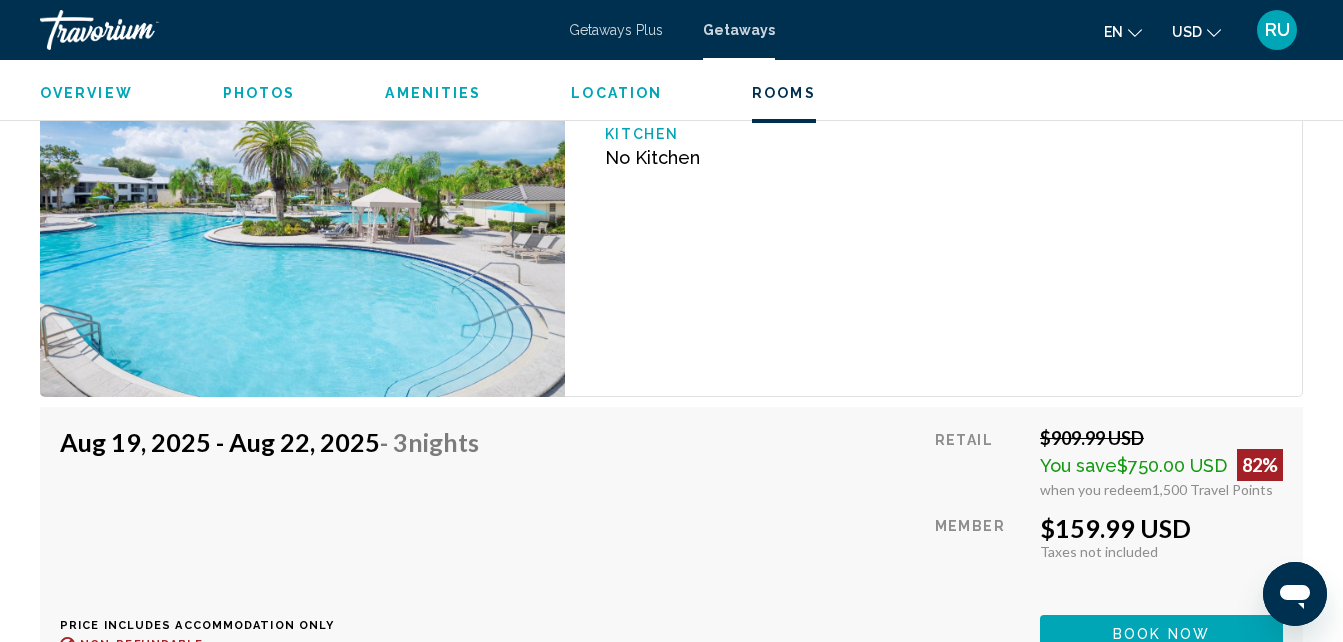 scroll, scrollTop: 3439, scrollLeft: 0, axis: vertical 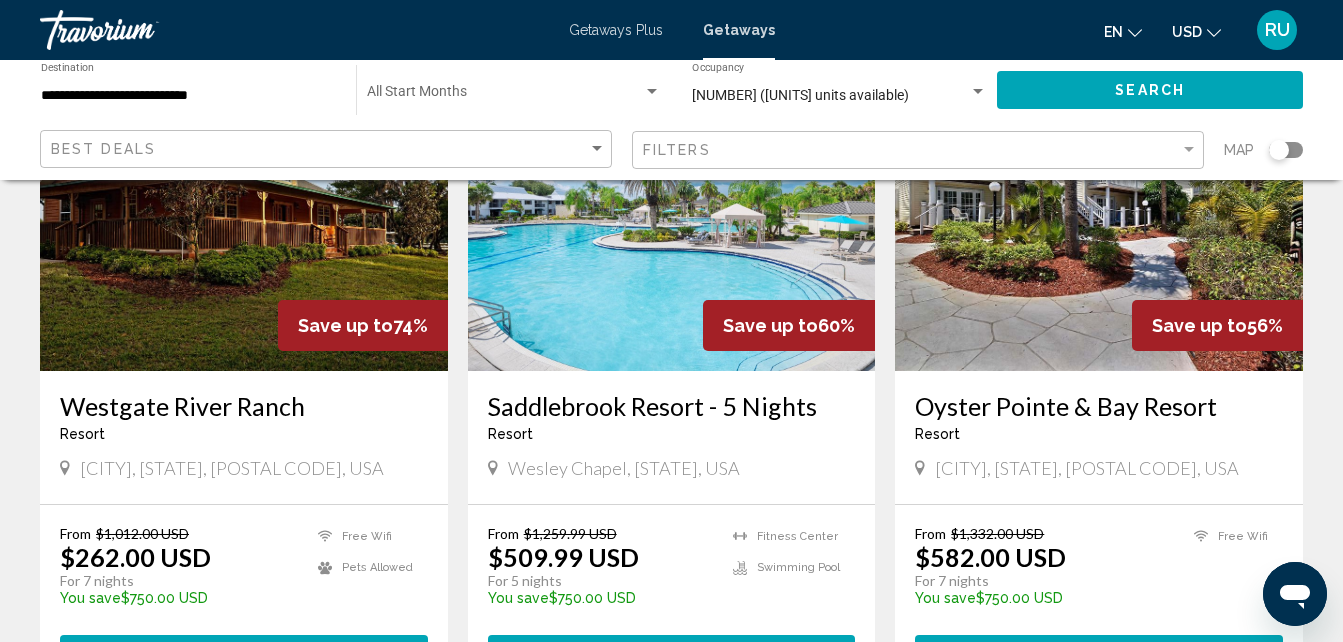 click on "Filters" 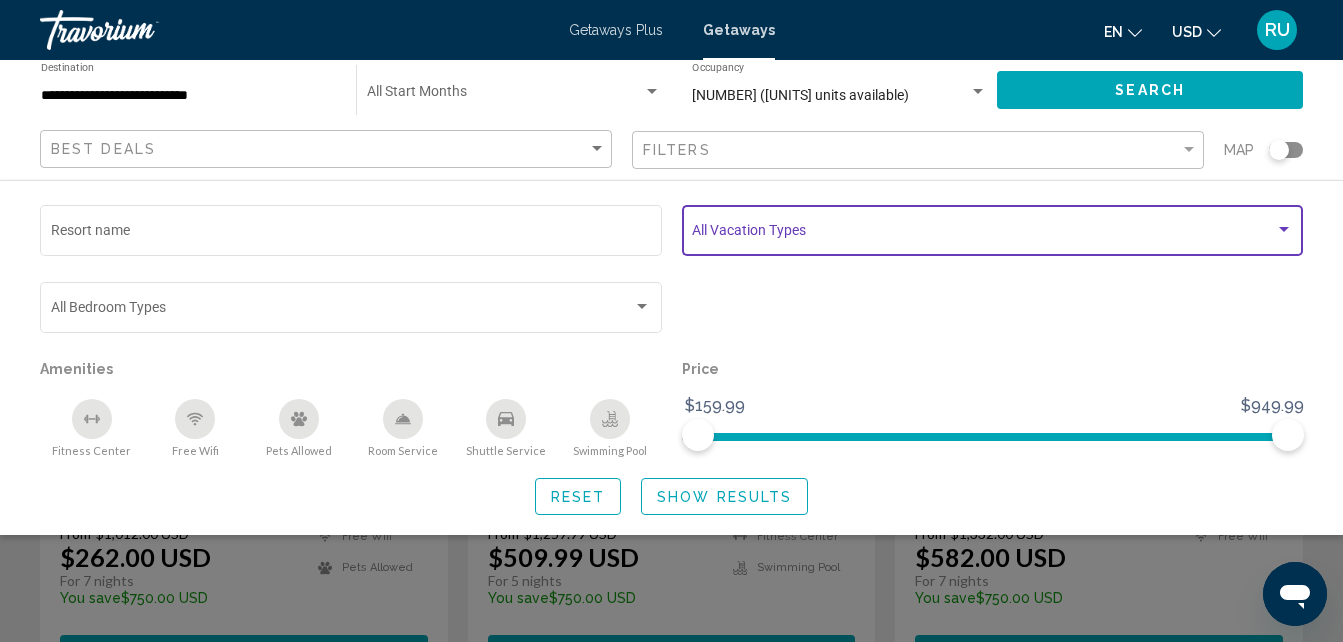 click at bounding box center (983, 234) 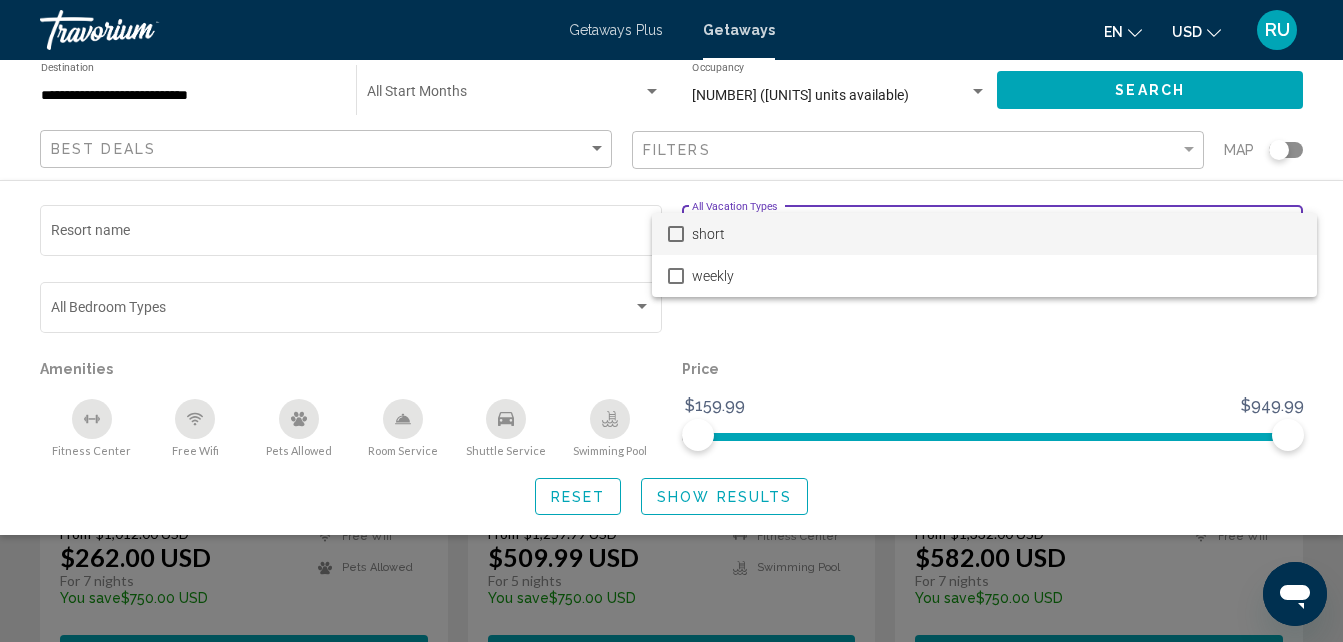 click at bounding box center [676, 234] 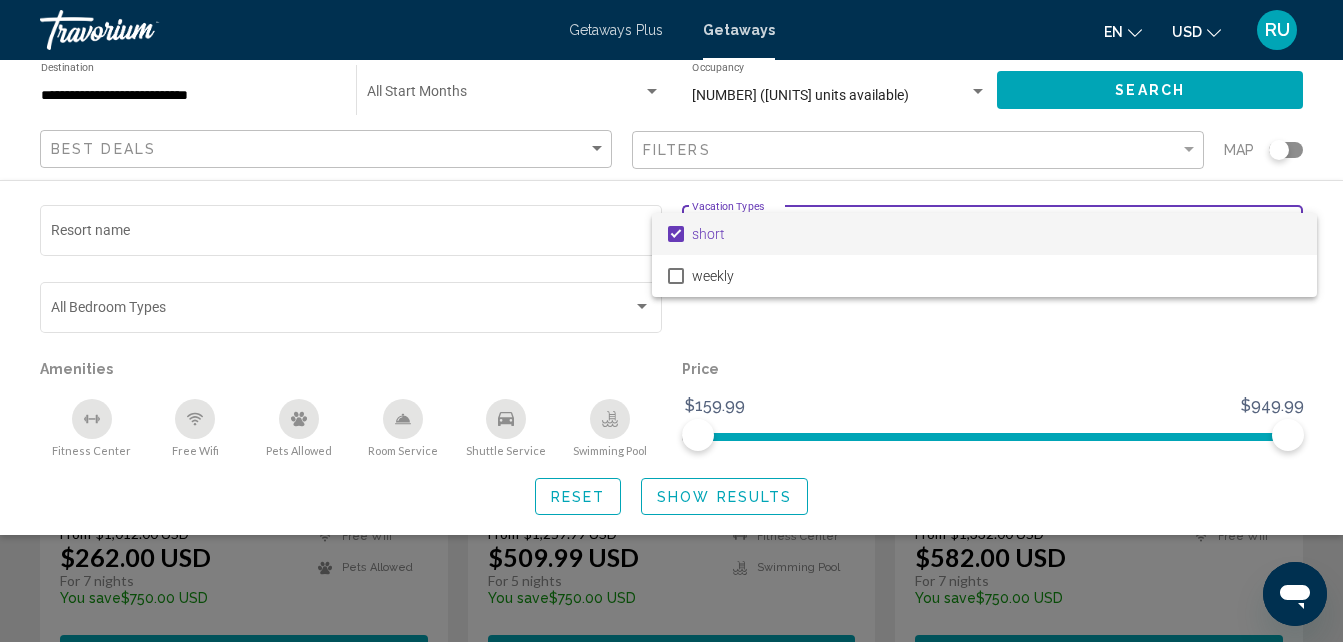 click at bounding box center [671, 321] 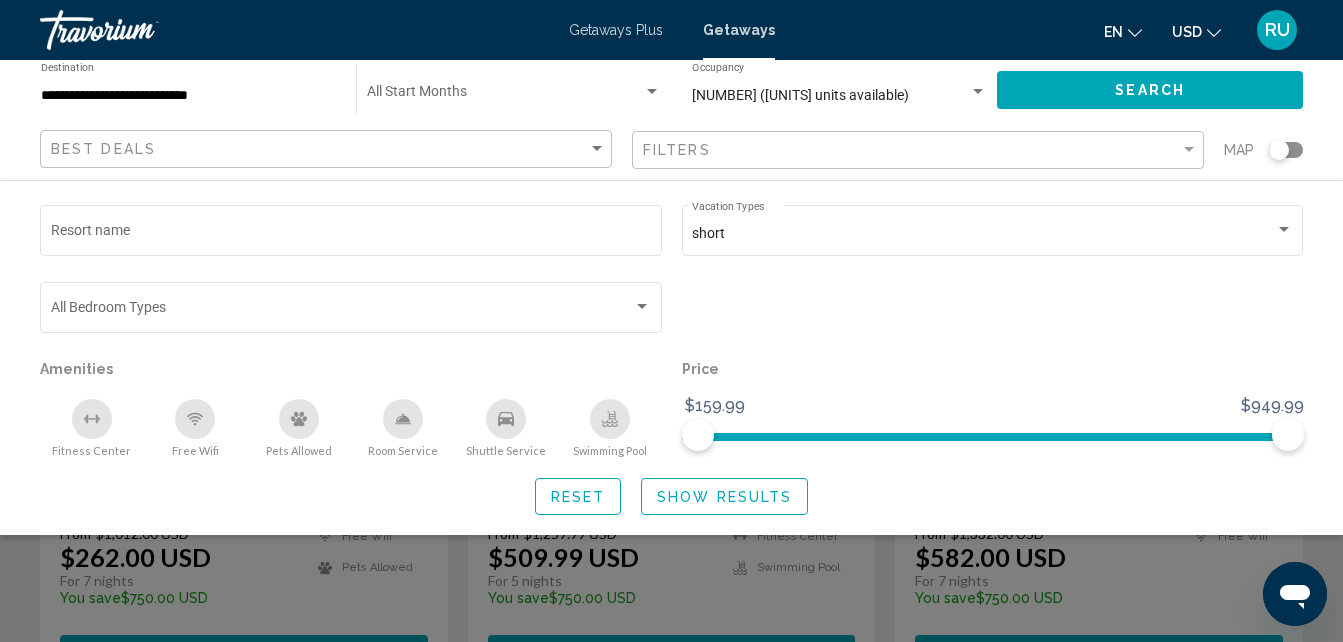 click on "Show Results" 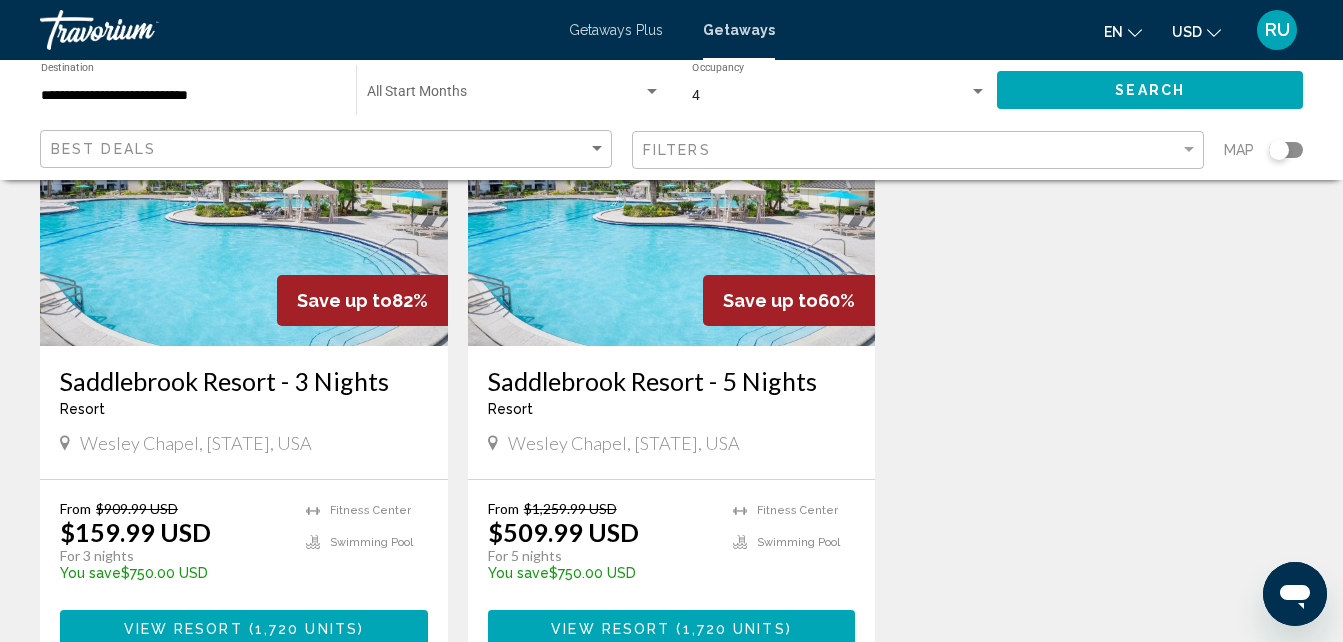 scroll, scrollTop: 200, scrollLeft: 0, axis: vertical 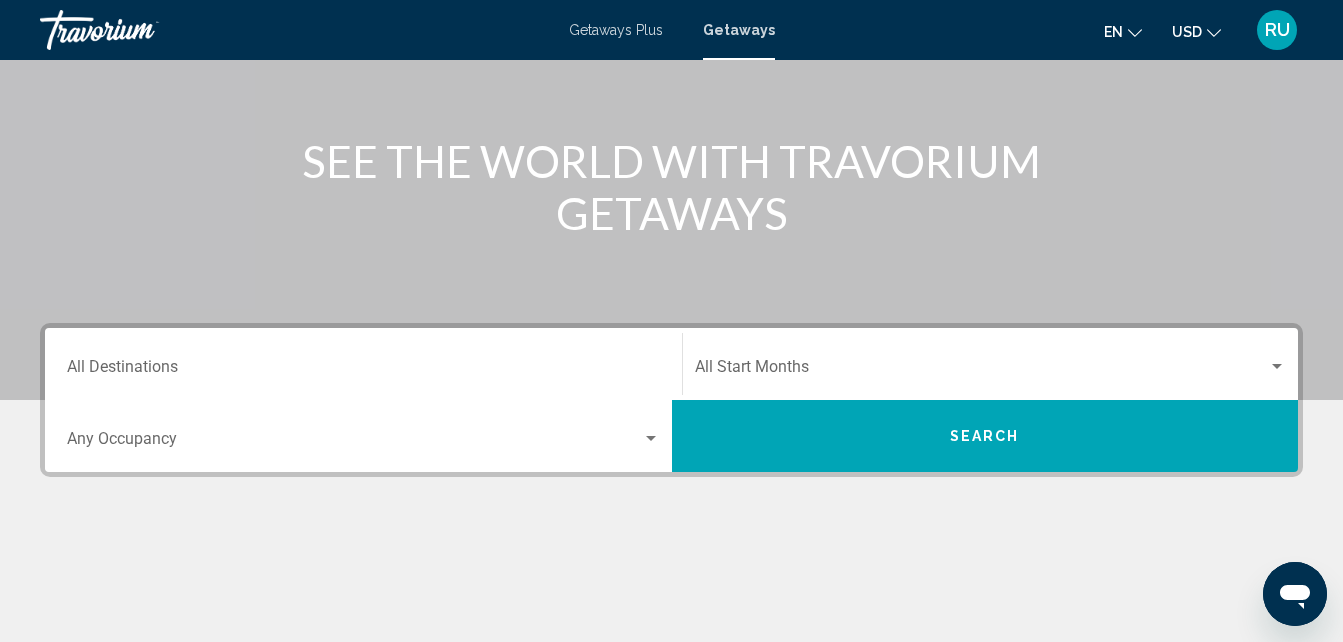 click on "Destination All Destinations" at bounding box center [363, 371] 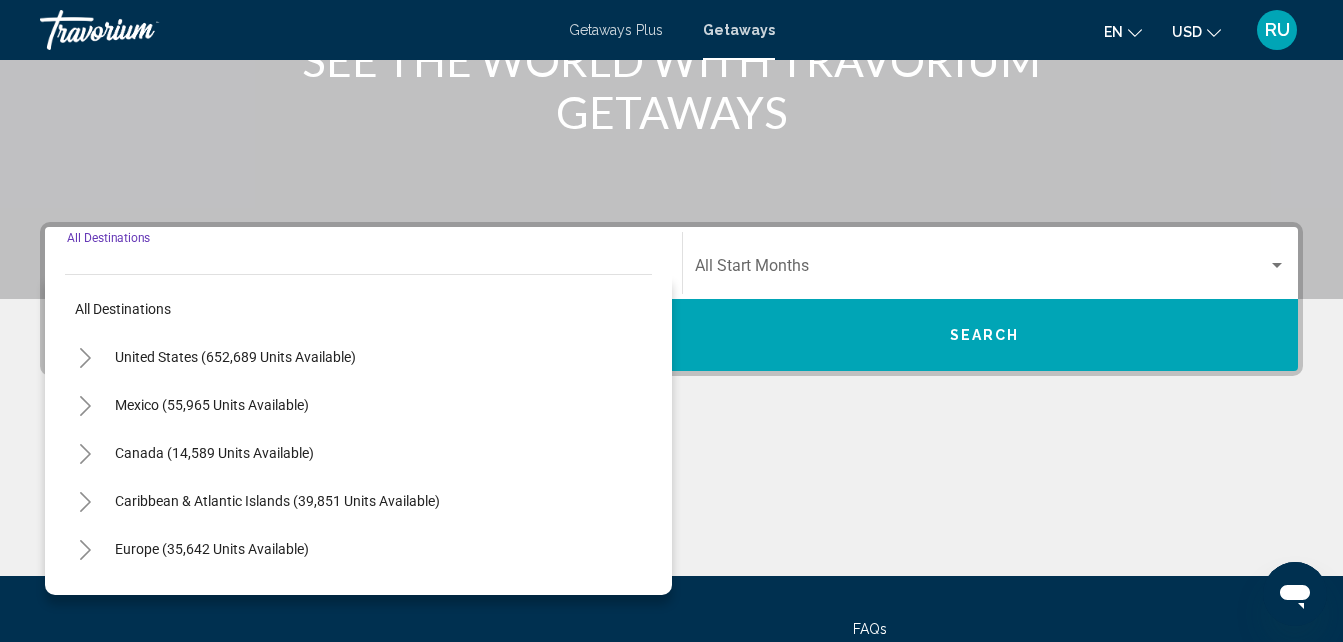 scroll, scrollTop: 458, scrollLeft: 0, axis: vertical 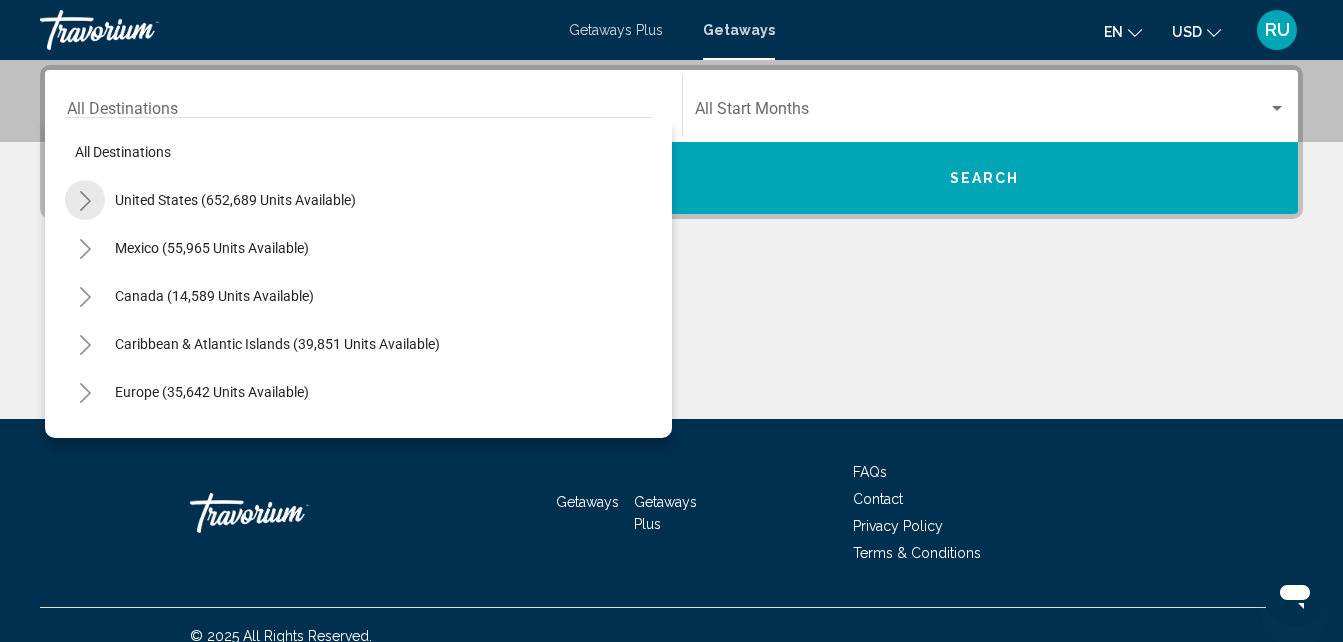 click 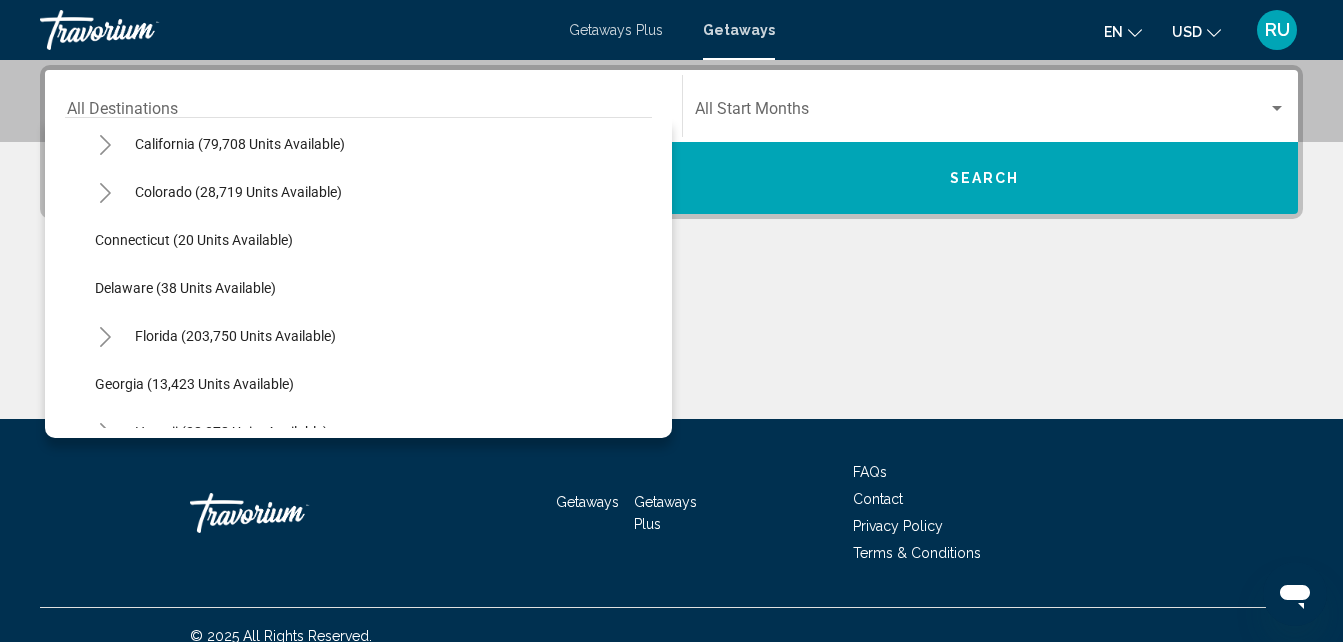 scroll, scrollTop: 300, scrollLeft: 0, axis: vertical 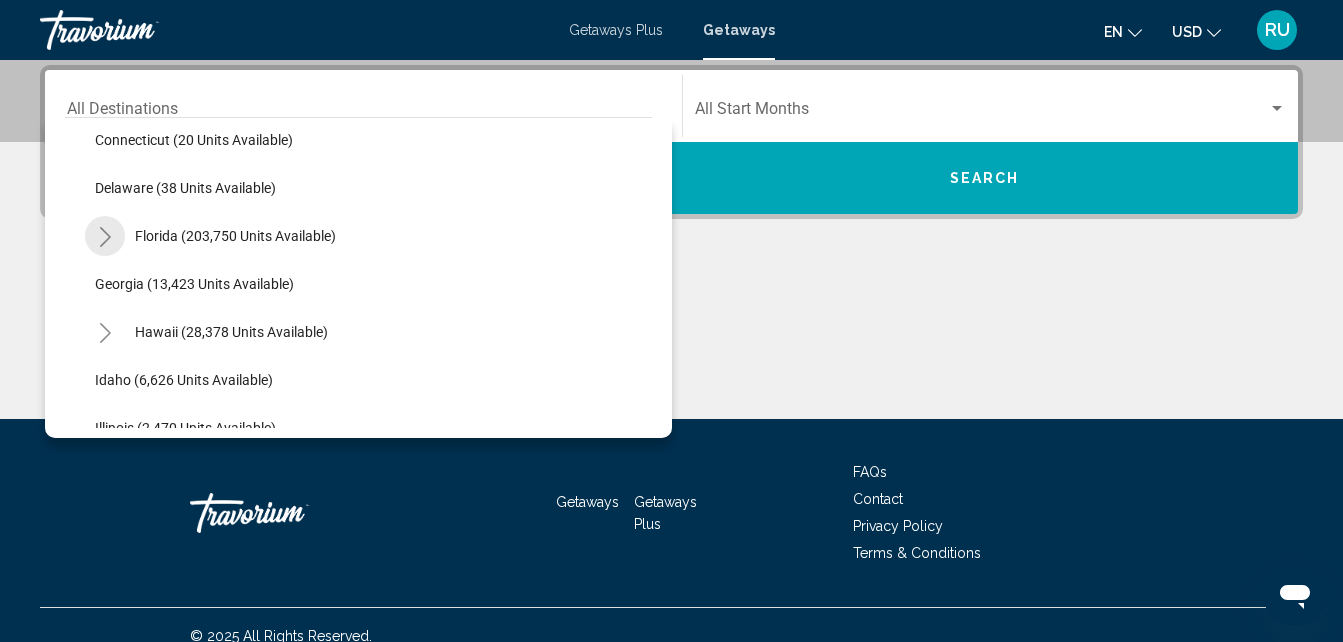 click 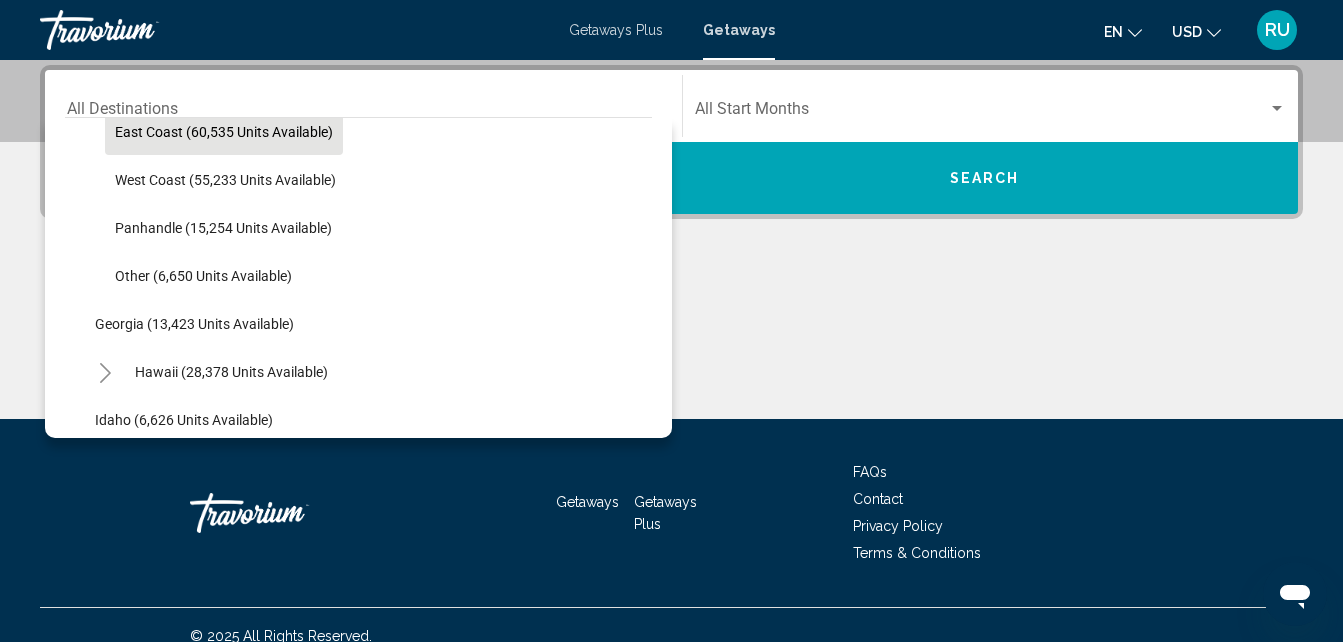 scroll, scrollTop: 400, scrollLeft: 0, axis: vertical 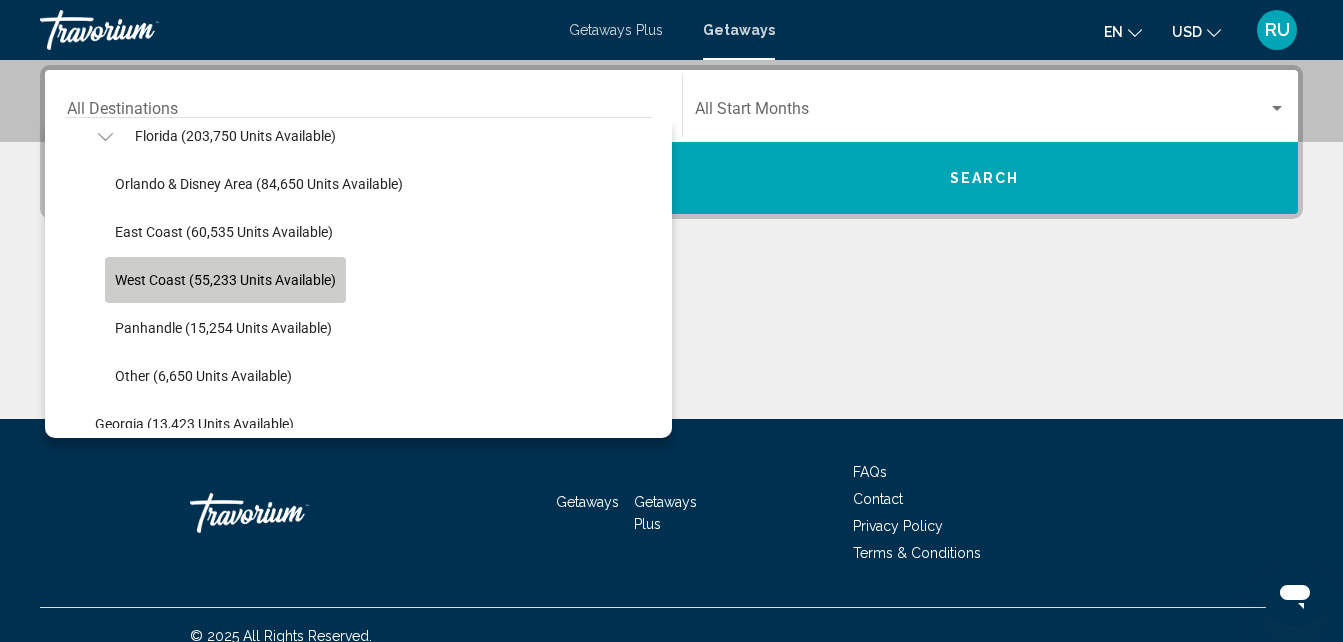 click on "West Coast (55,233 units available)" 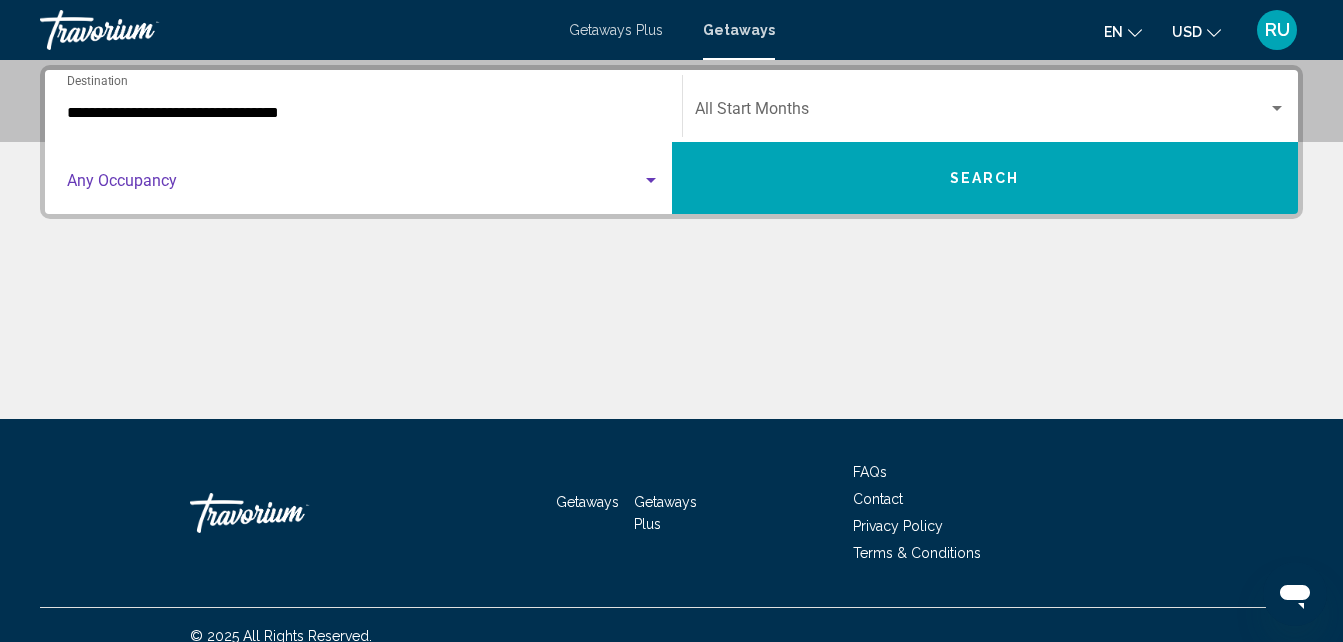 click at bounding box center [354, 185] 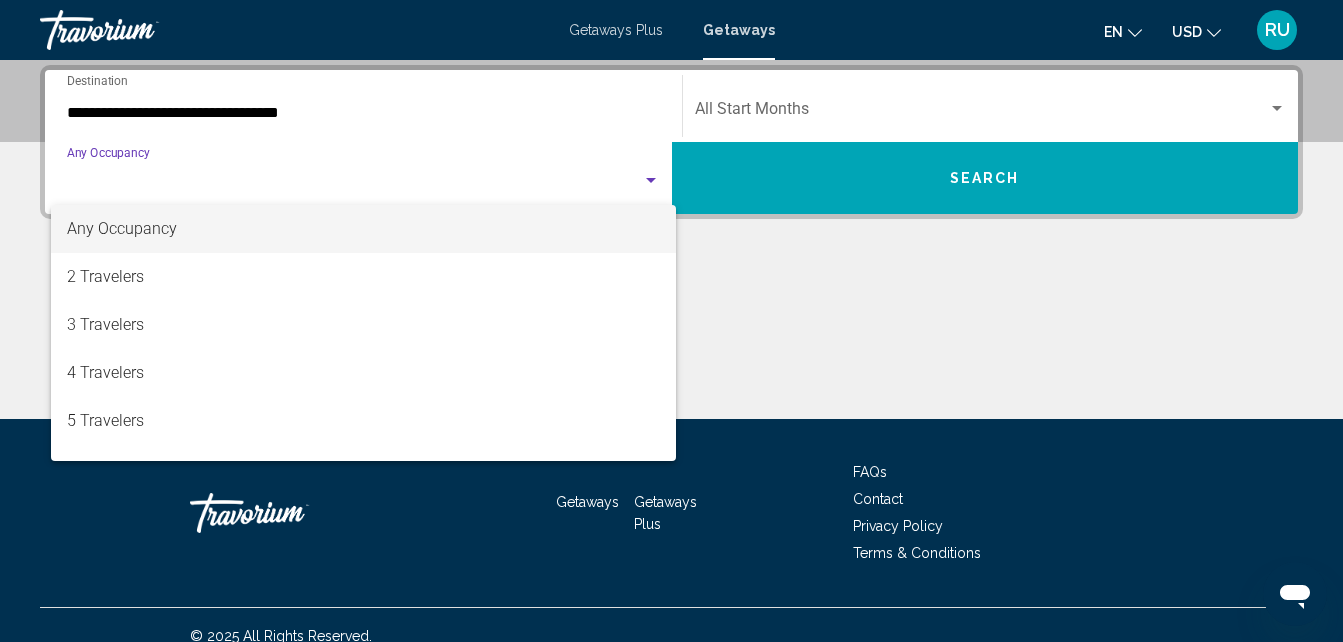 scroll, scrollTop: 358, scrollLeft: 0, axis: vertical 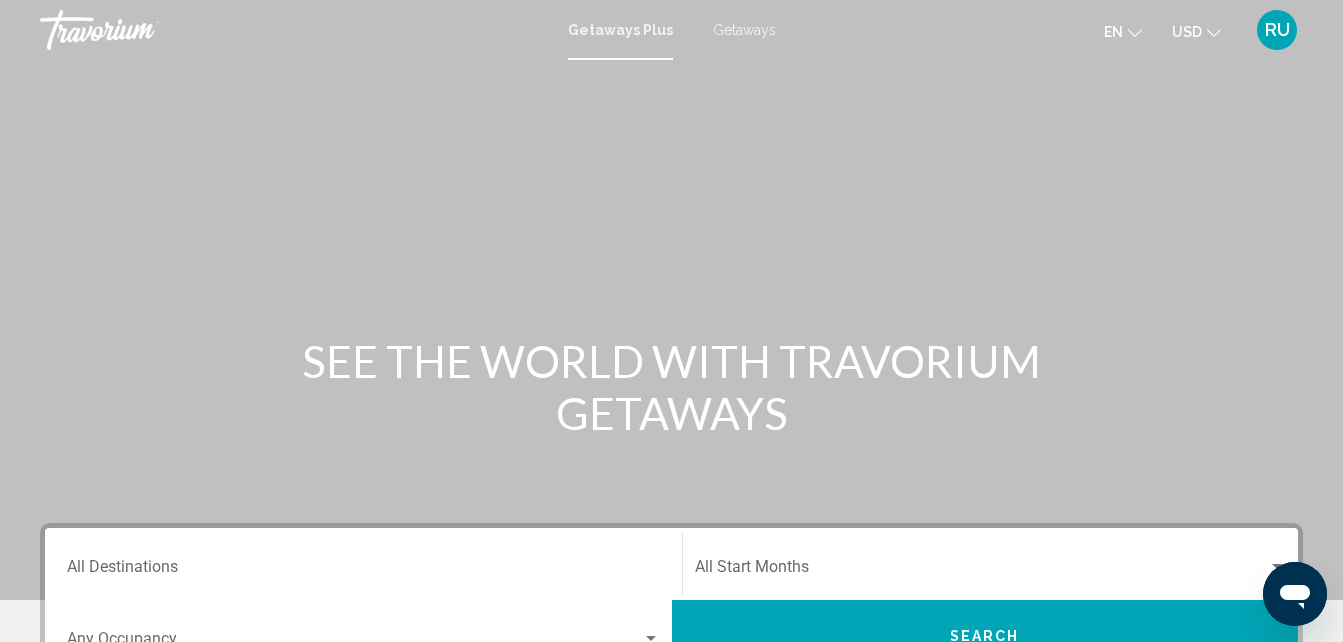 click on "Getaways" at bounding box center [744, 30] 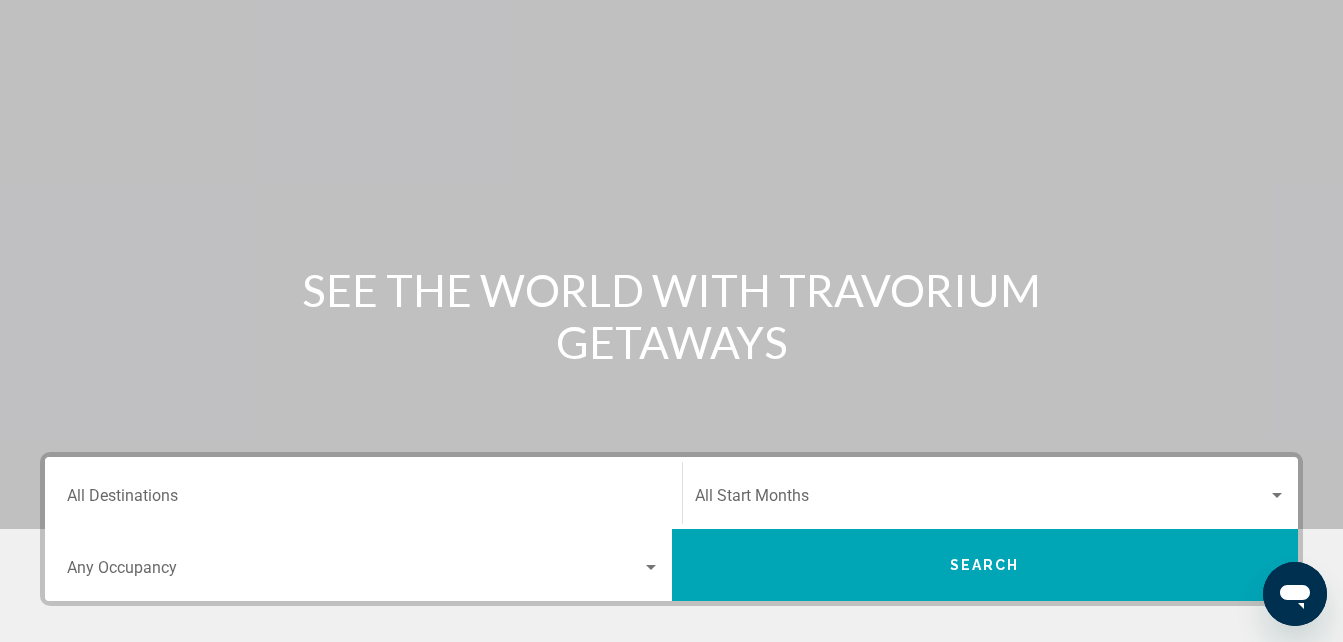 scroll, scrollTop: 400, scrollLeft: 0, axis: vertical 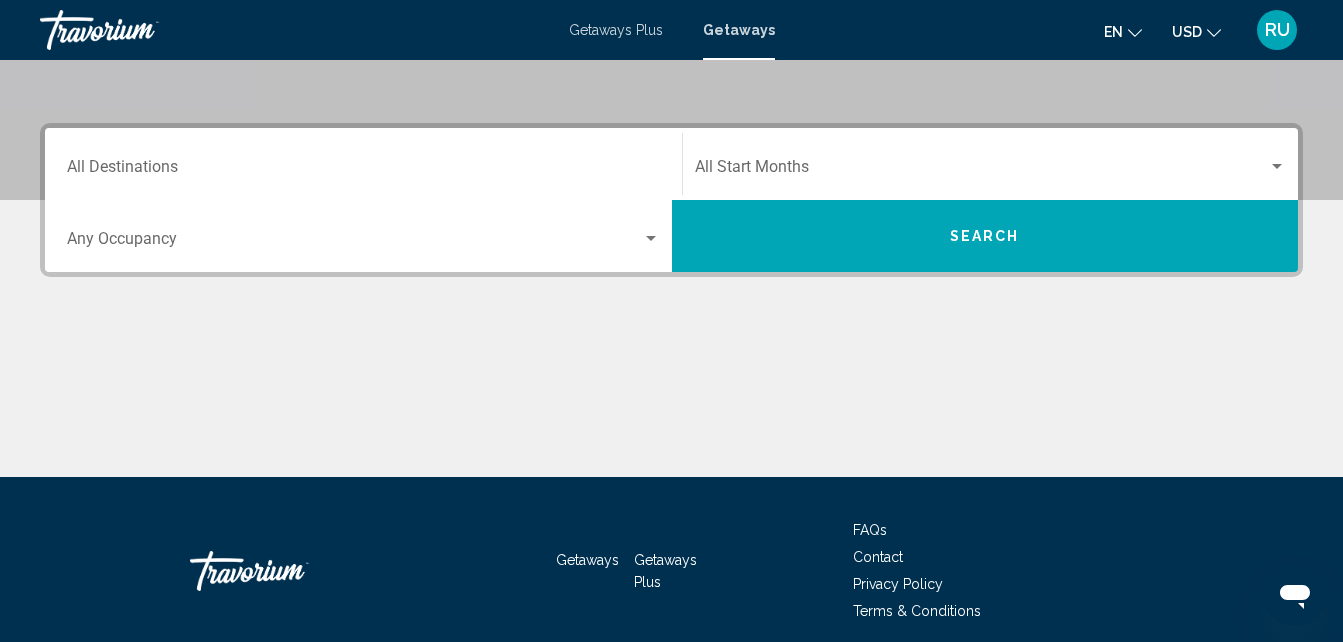 click on "Destination All Destinations" at bounding box center (363, 171) 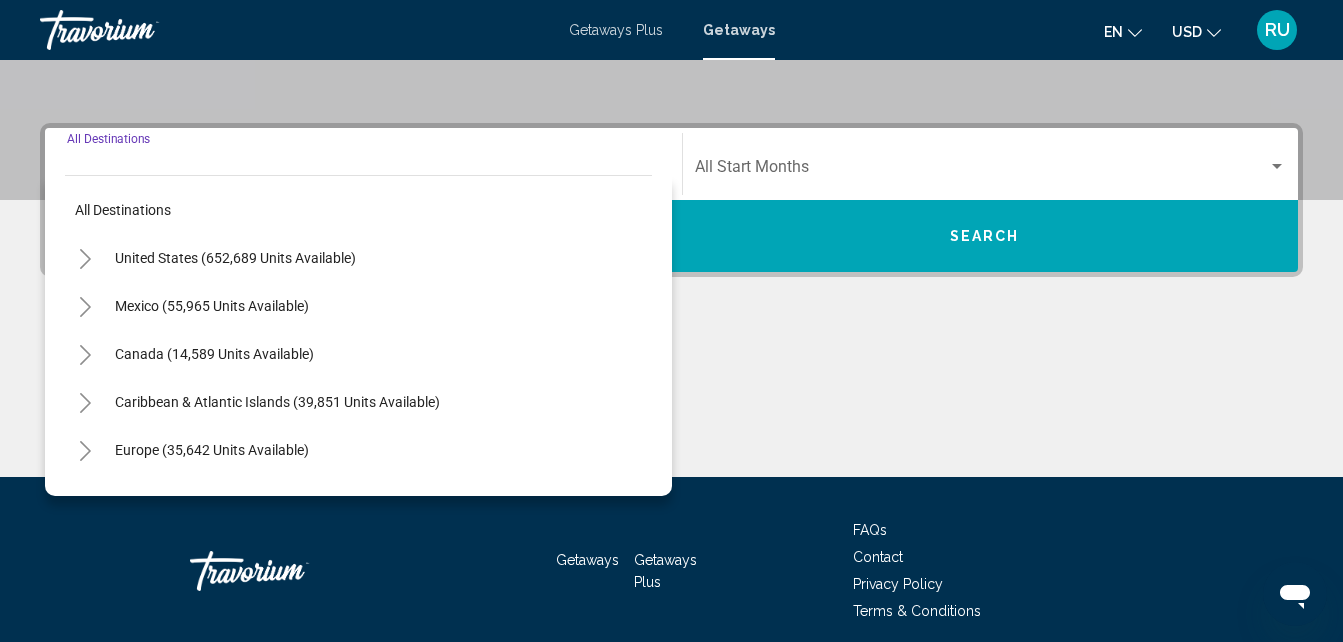 scroll, scrollTop: 458, scrollLeft: 0, axis: vertical 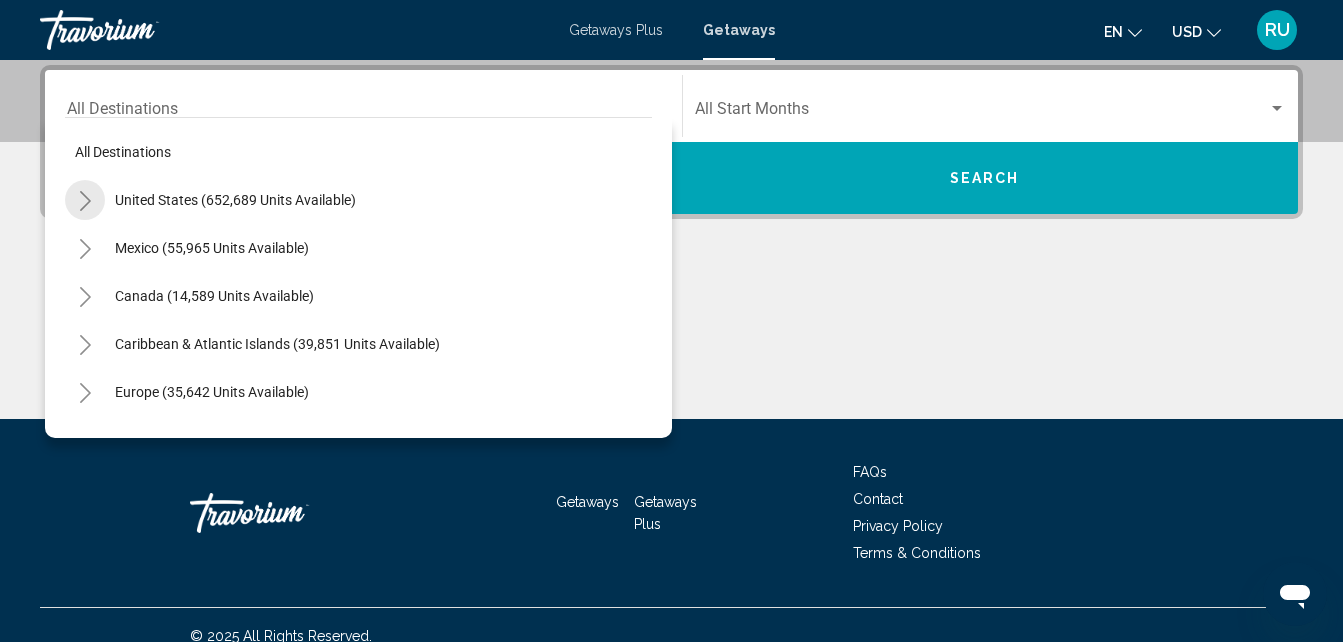 click 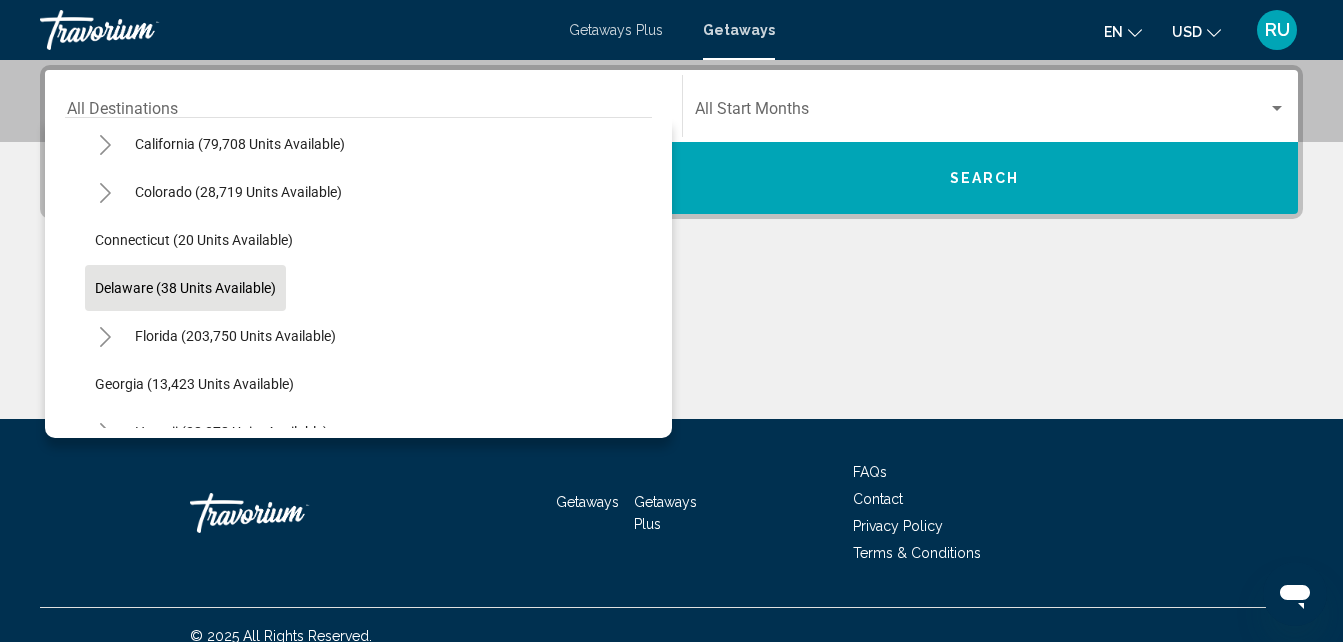 scroll, scrollTop: 300, scrollLeft: 0, axis: vertical 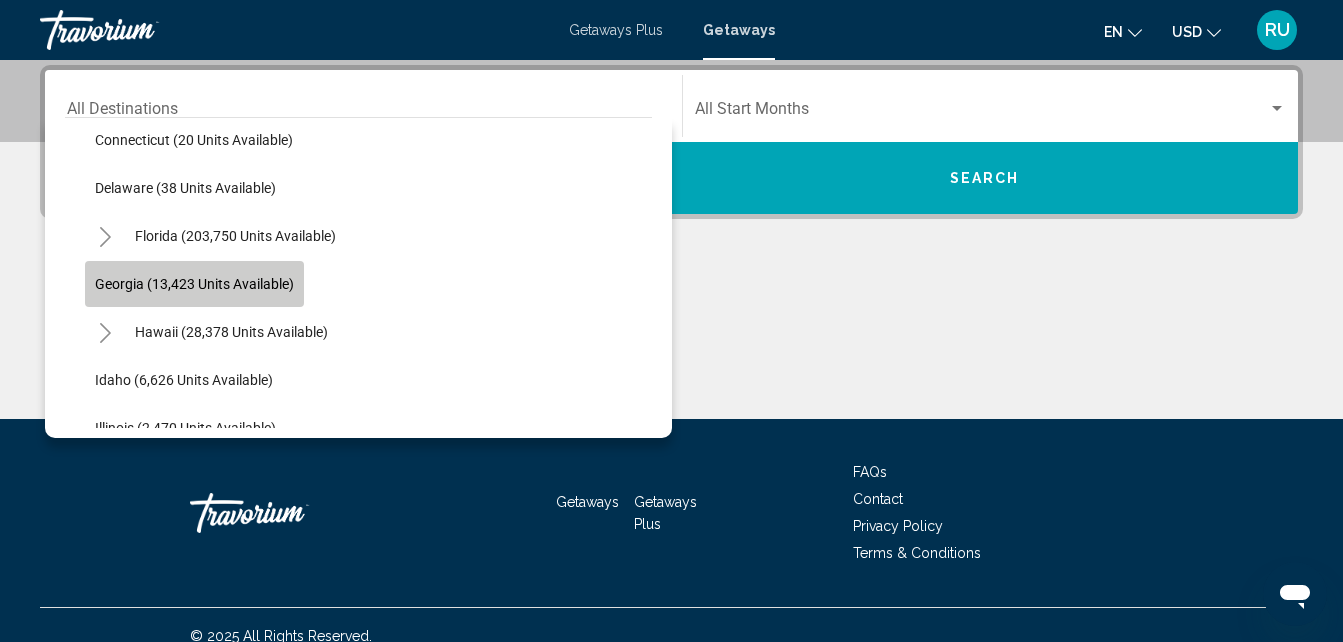 click on "Georgia (13,423 units available)" 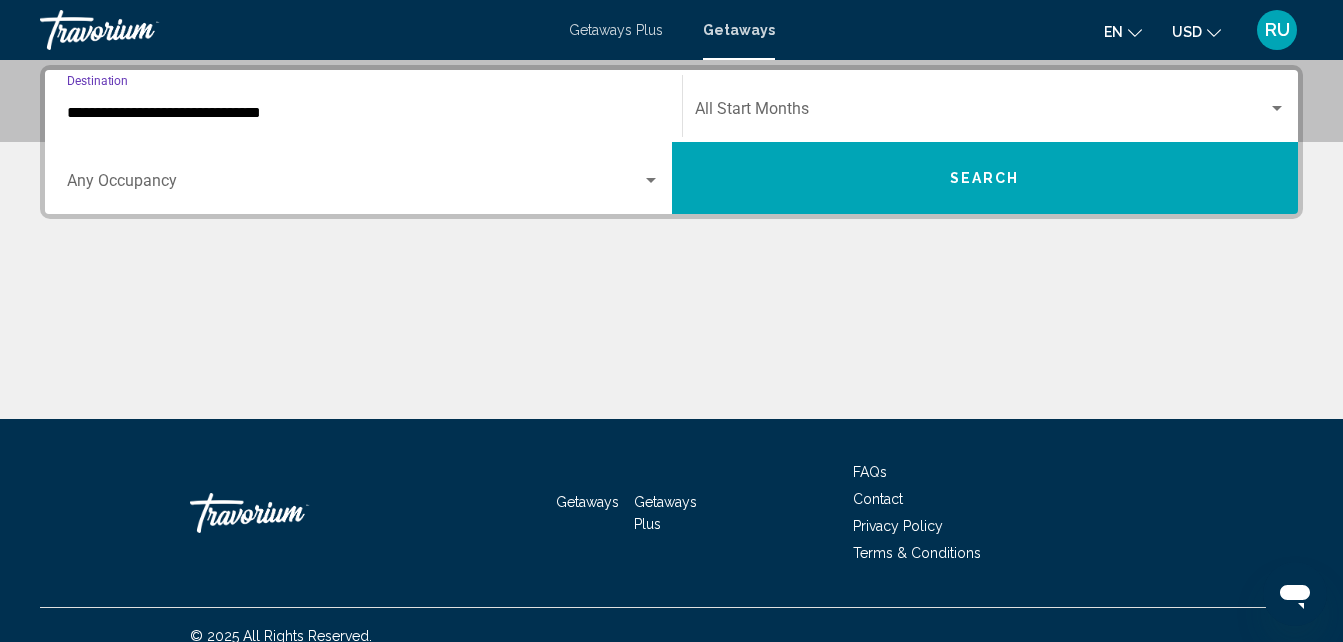 click at bounding box center [354, 185] 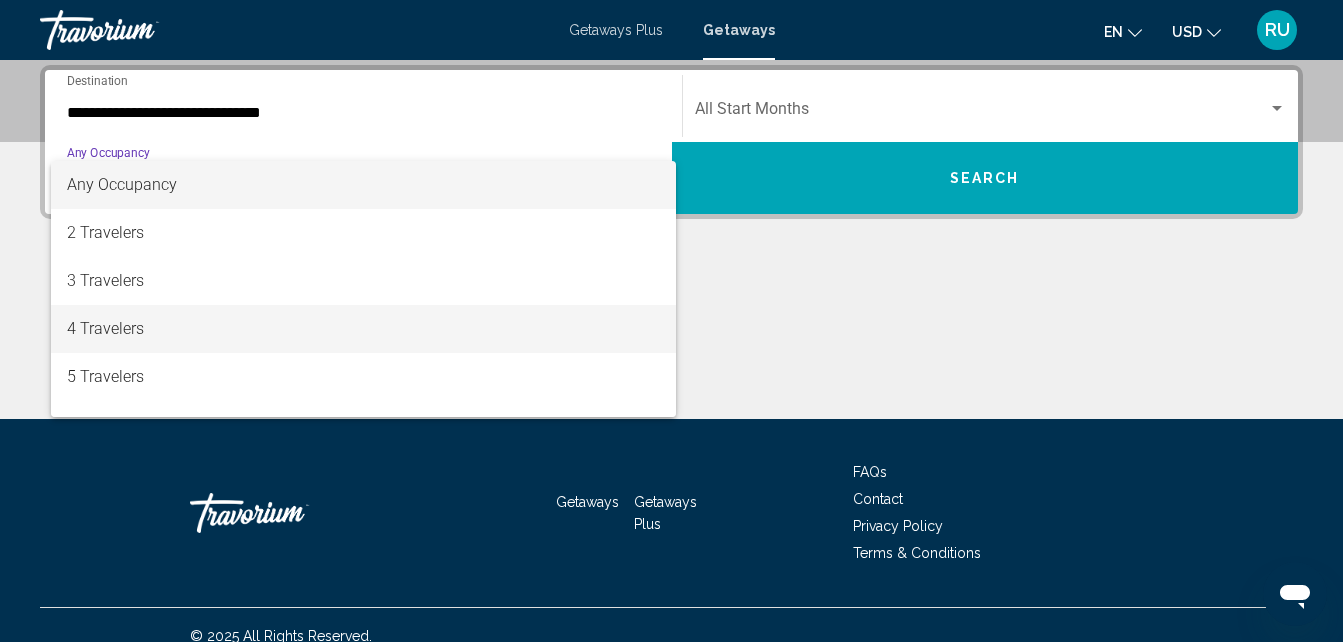 click on "4 Travelers" at bounding box center (363, 329) 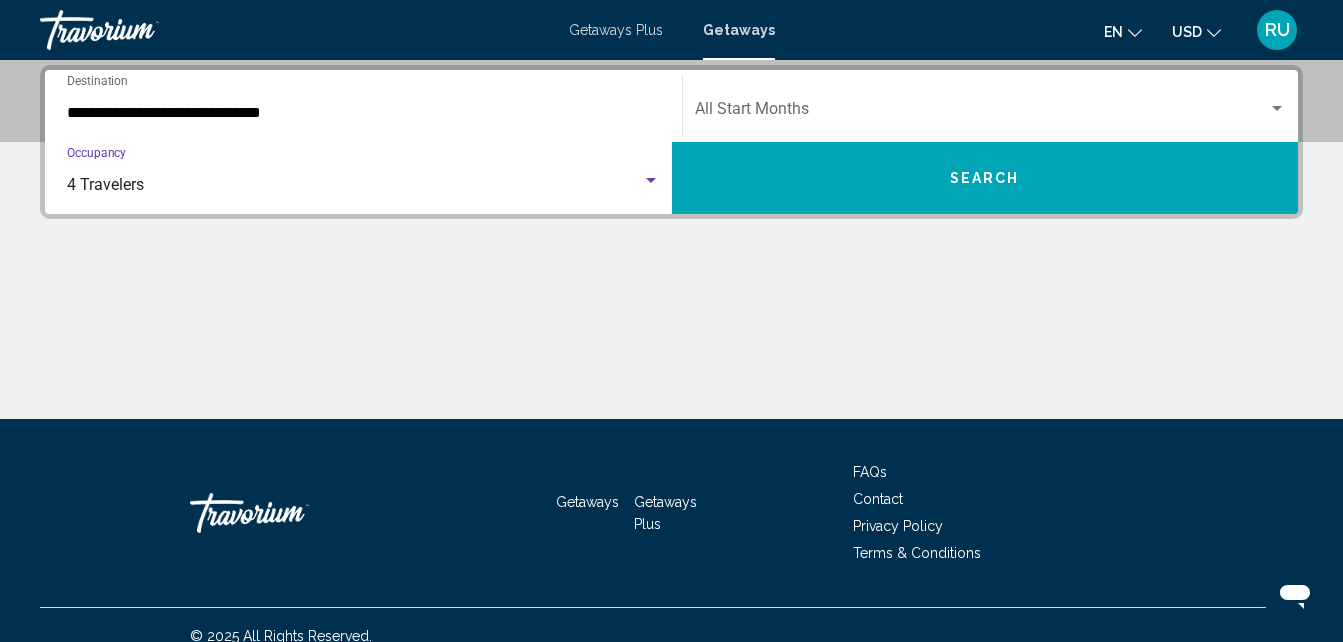 click on "Search" at bounding box center [985, 178] 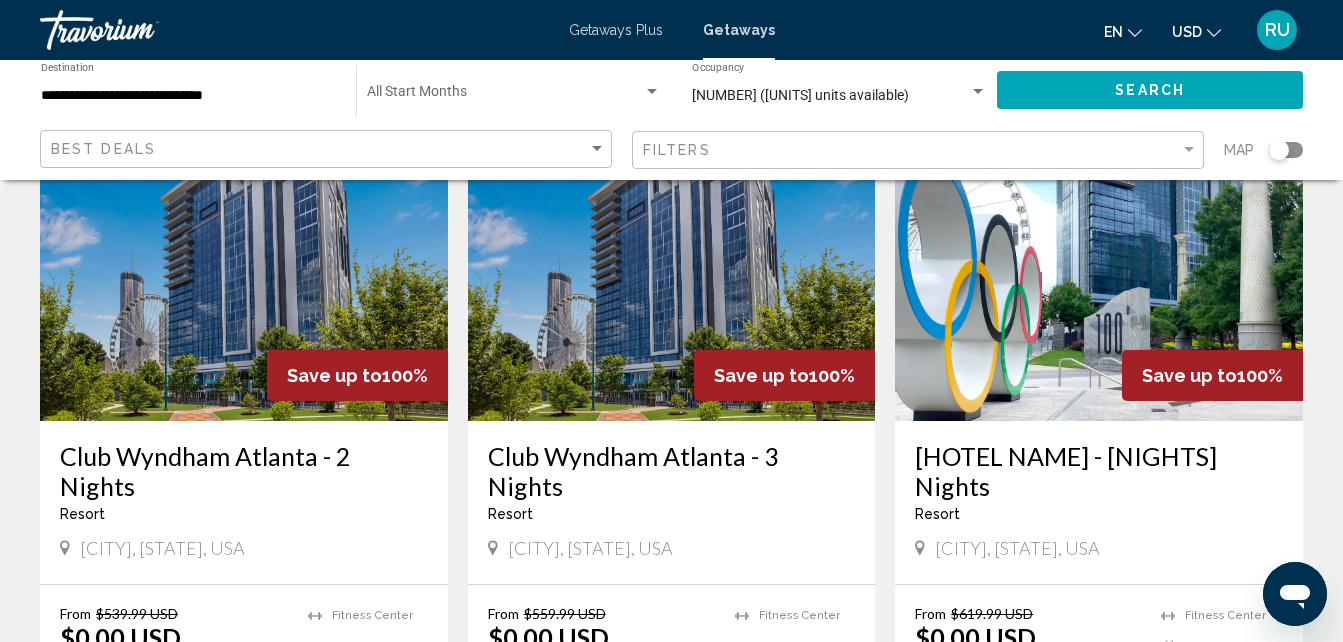 scroll, scrollTop: 200, scrollLeft: 0, axis: vertical 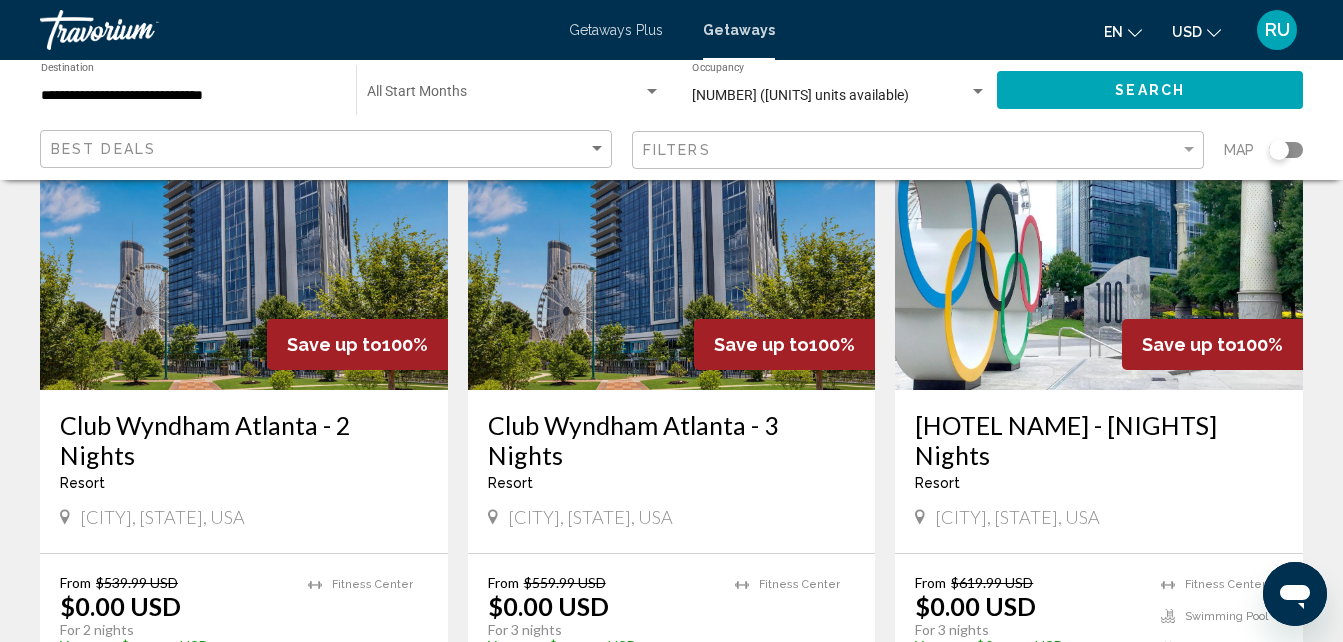 click on "Filters" 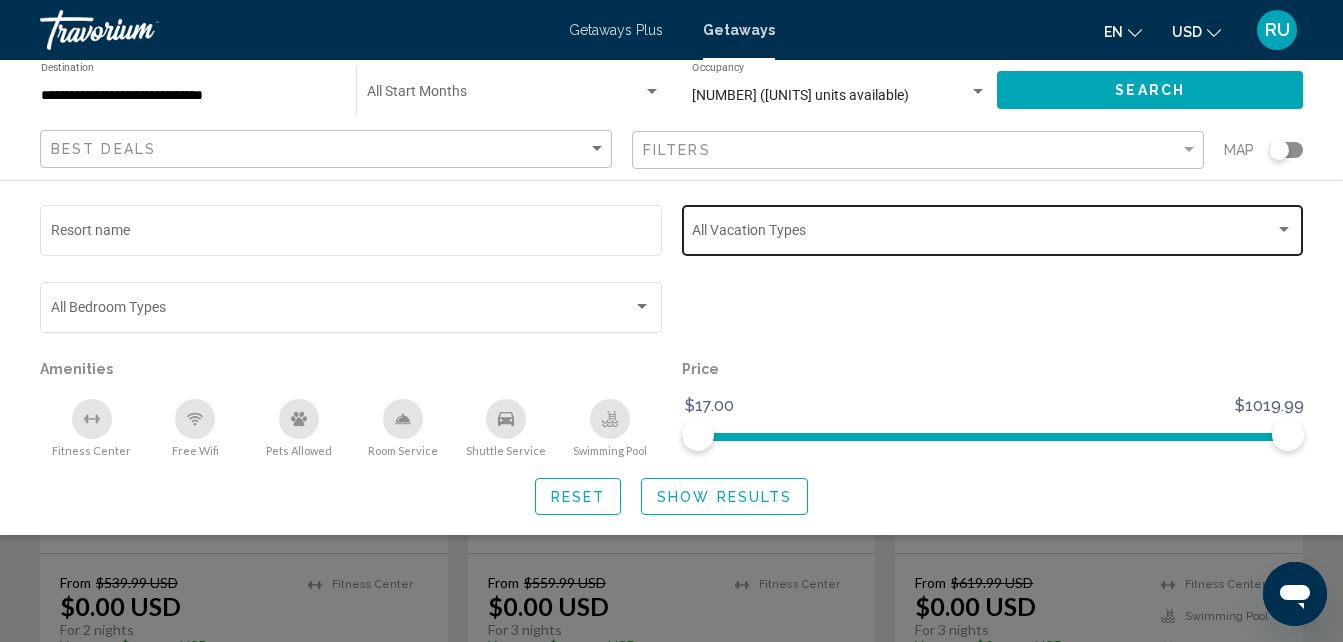 click on "Vacation Types All Vacation Types" 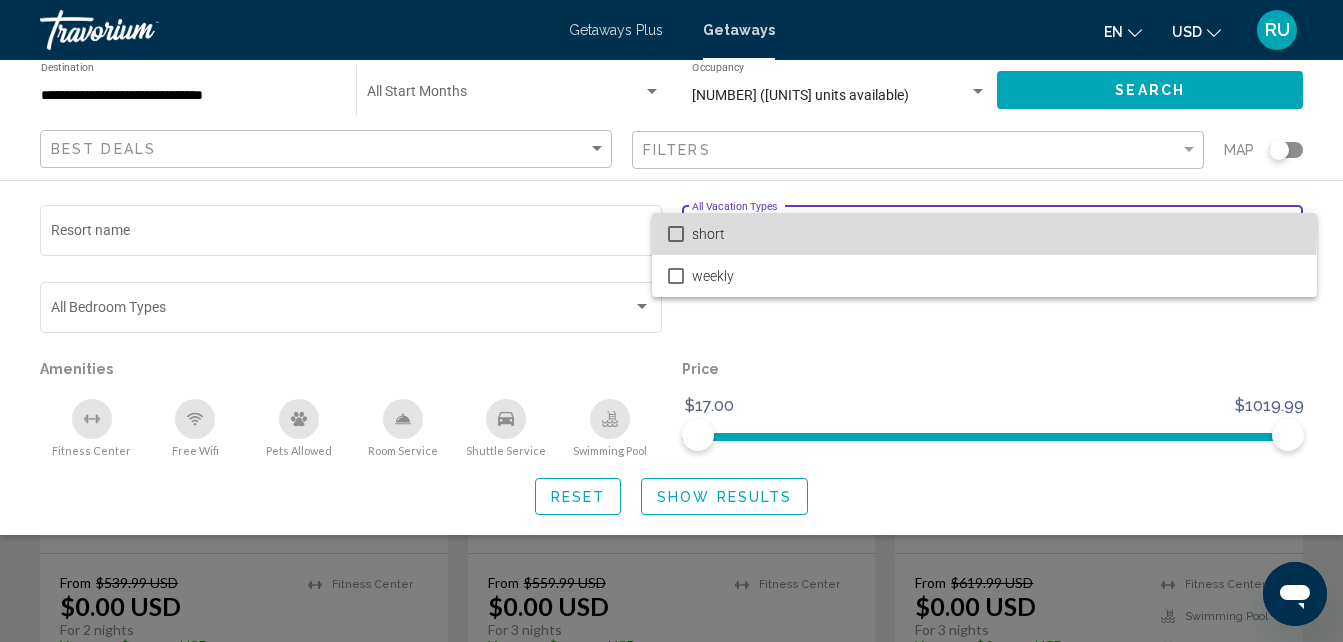 click on "short" at bounding box center (984, 234) 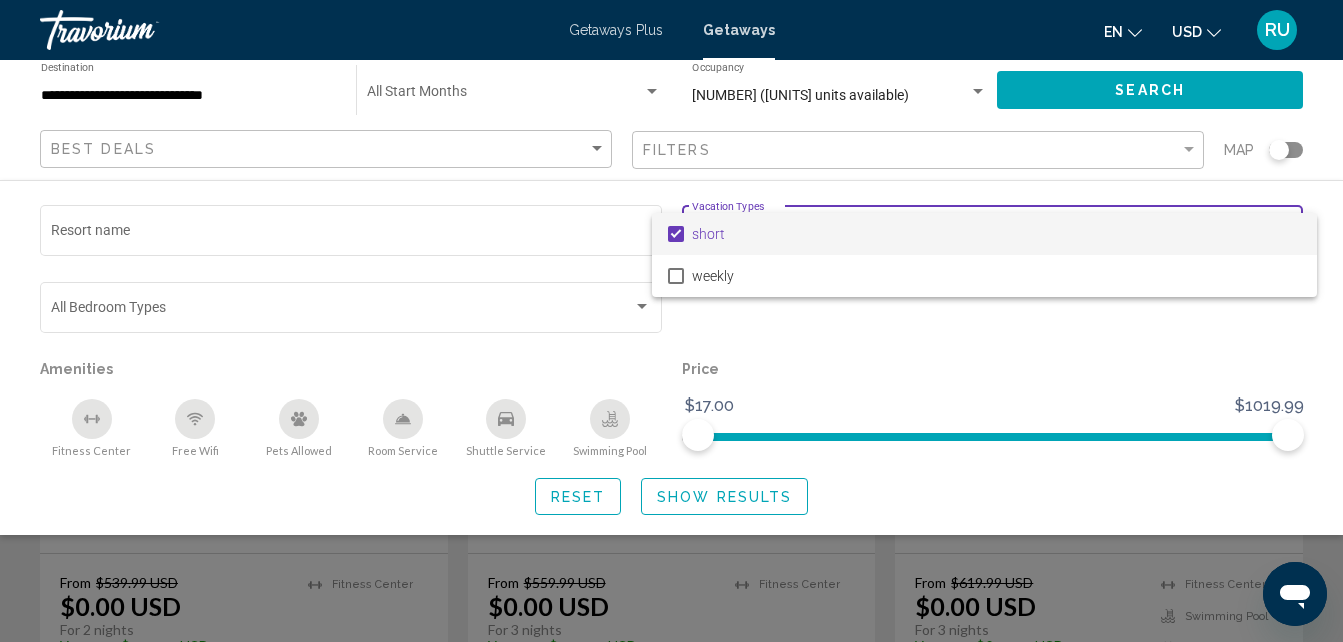 click at bounding box center (671, 321) 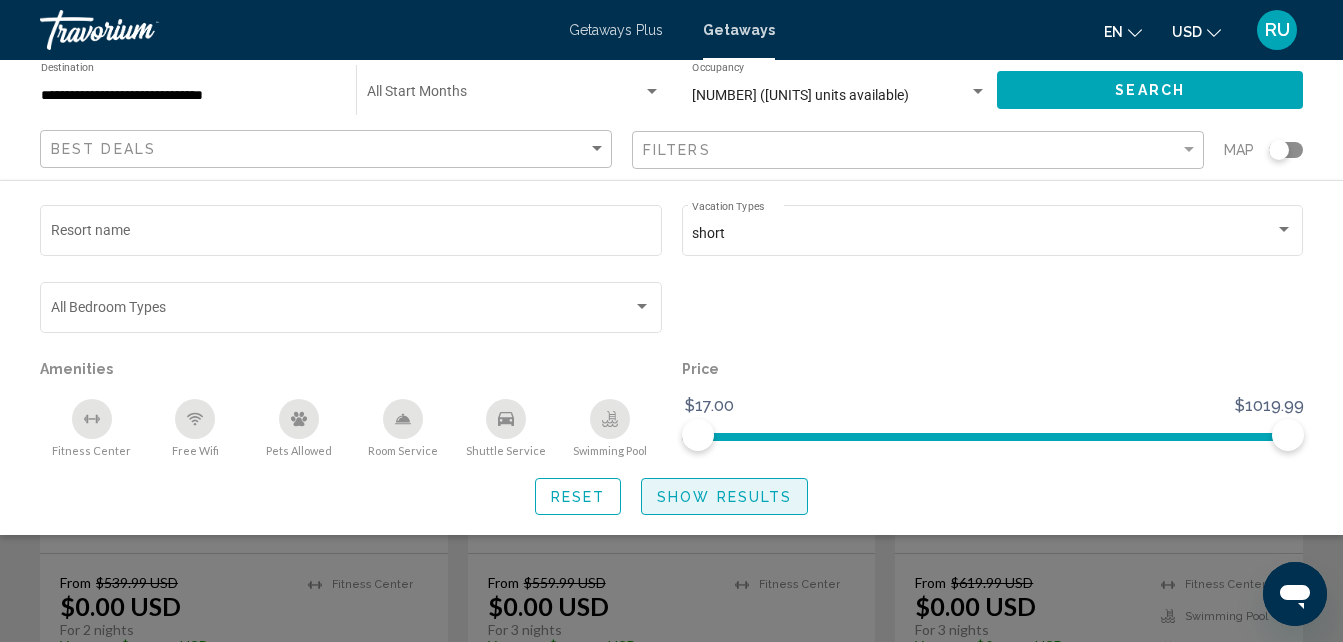 click on "Show Results" 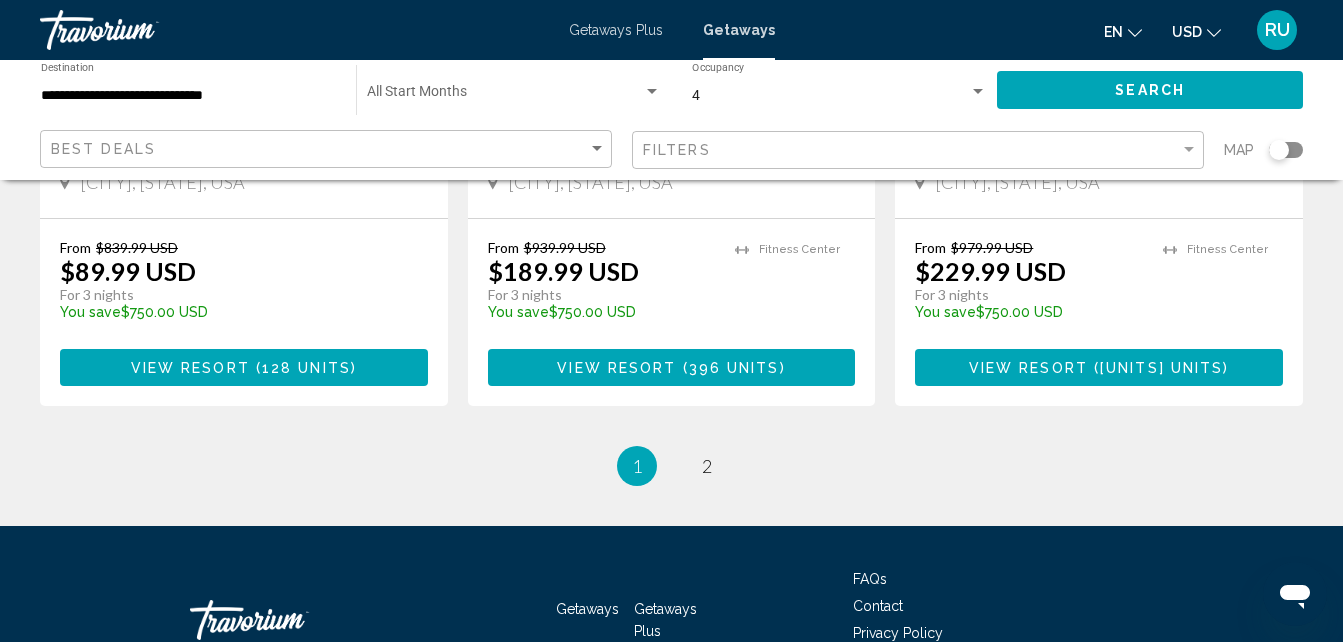 scroll, scrollTop: 2700, scrollLeft: 0, axis: vertical 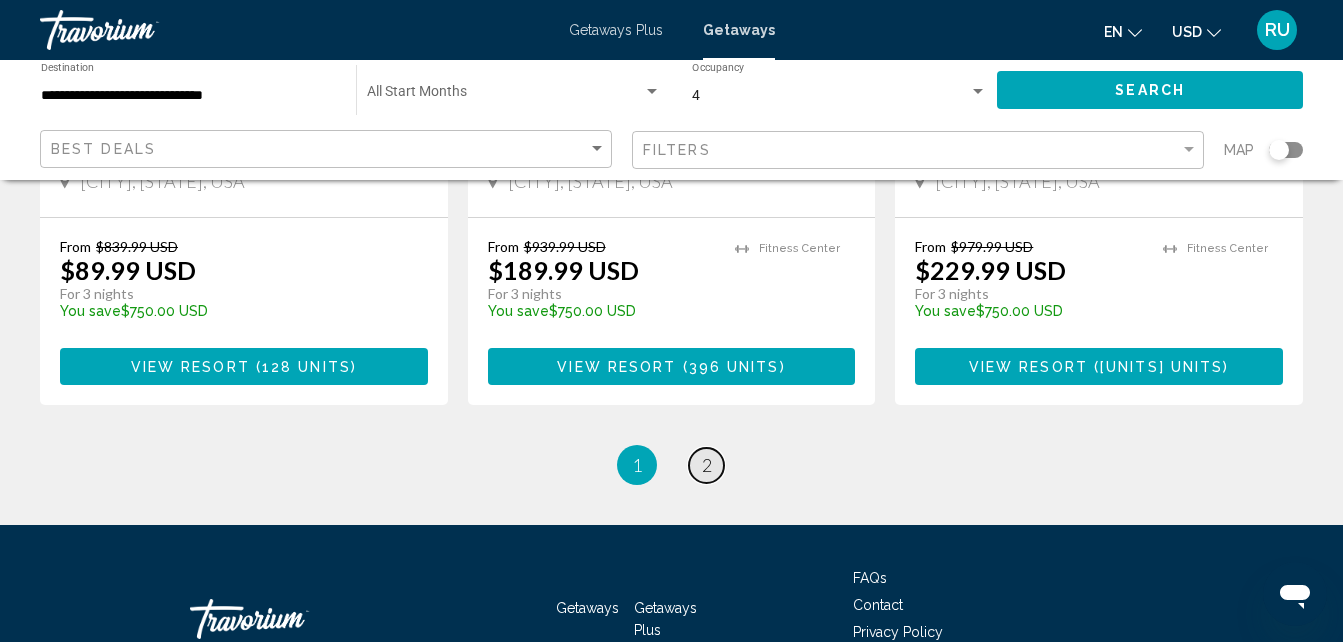 click on "2" at bounding box center (707, 465) 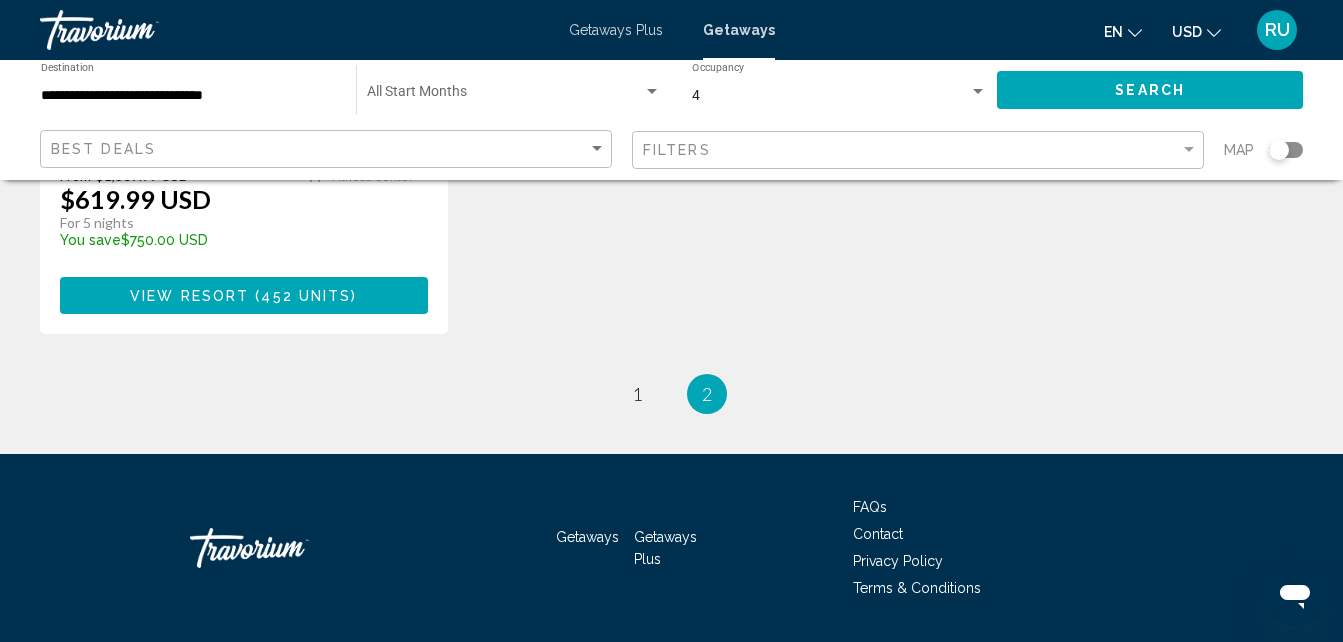 scroll, scrollTop: 2117, scrollLeft: 0, axis: vertical 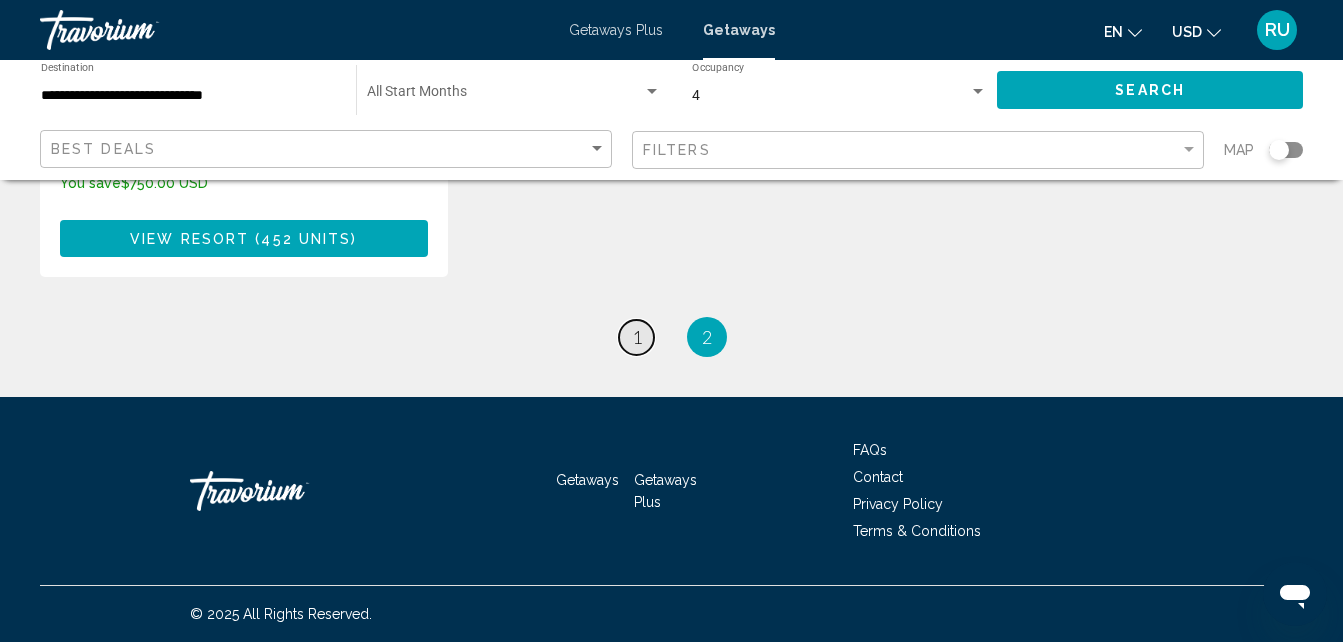 click on "page  1" at bounding box center [636, 337] 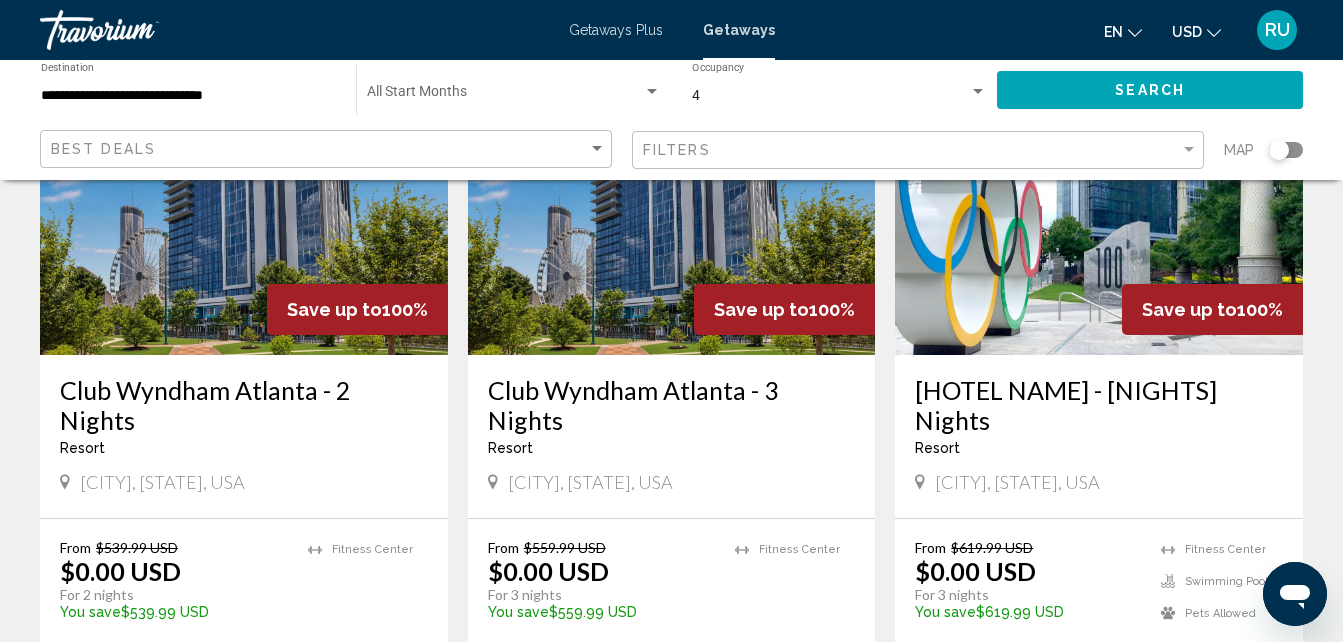 scroll, scrollTop: 200, scrollLeft: 0, axis: vertical 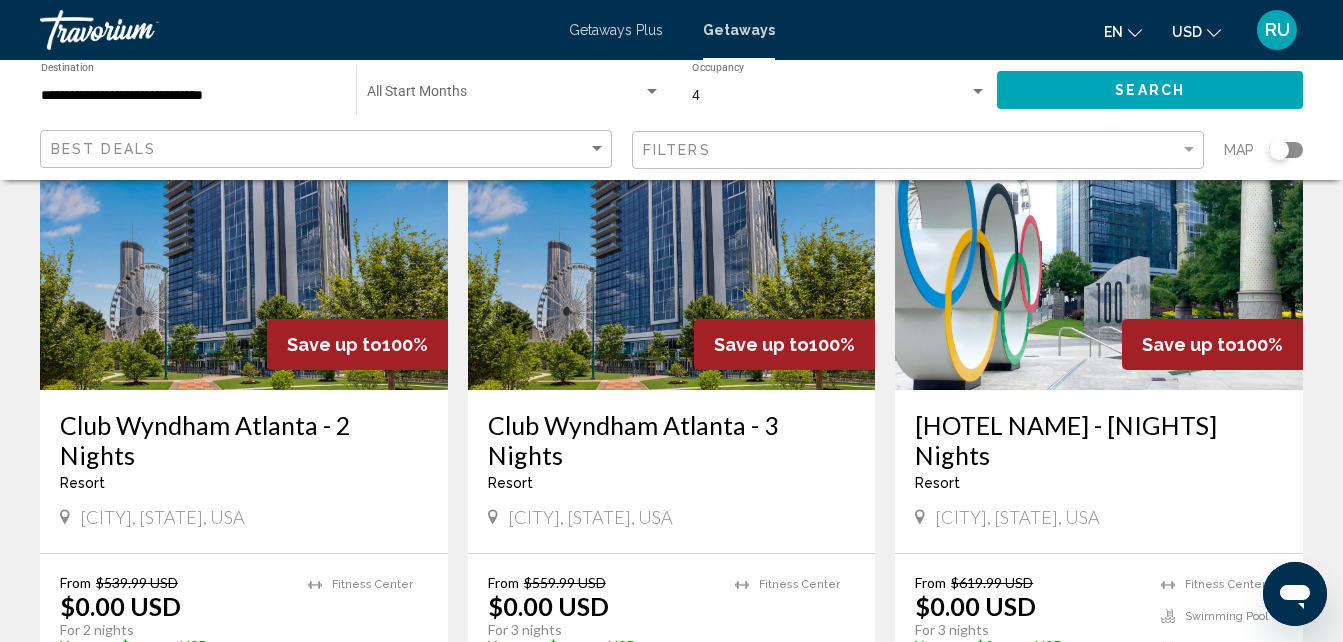 click at bounding box center [1099, 230] 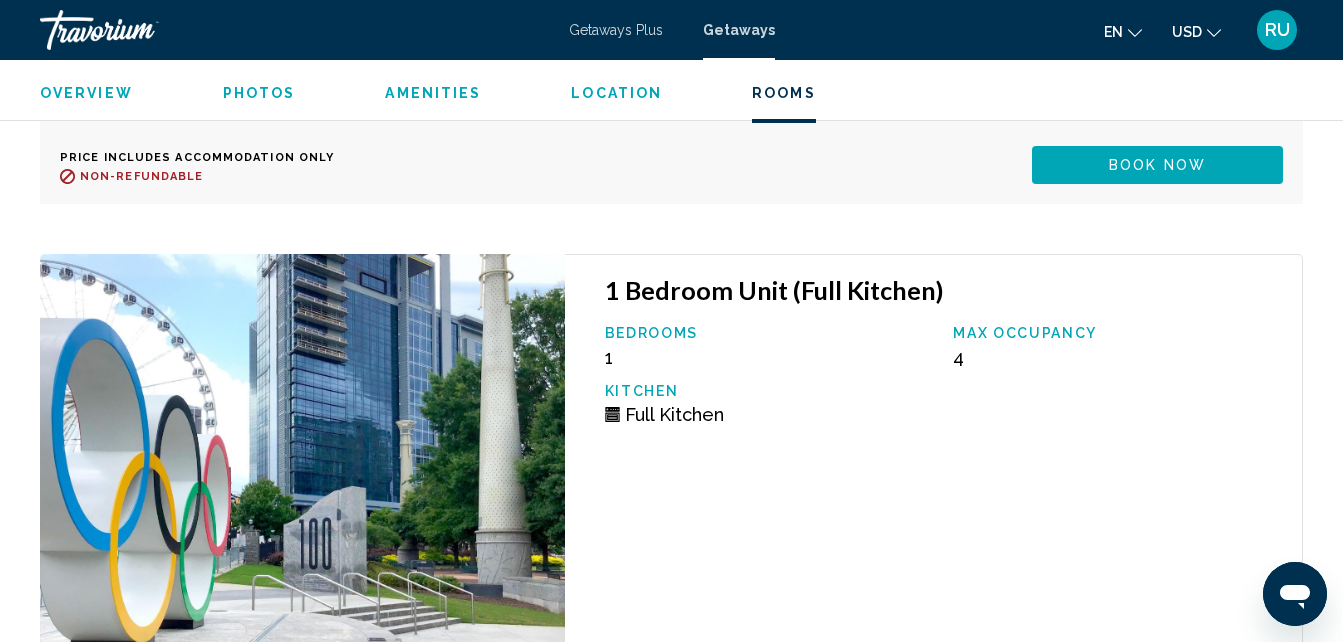 scroll, scrollTop: 4614, scrollLeft: 0, axis: vertical 